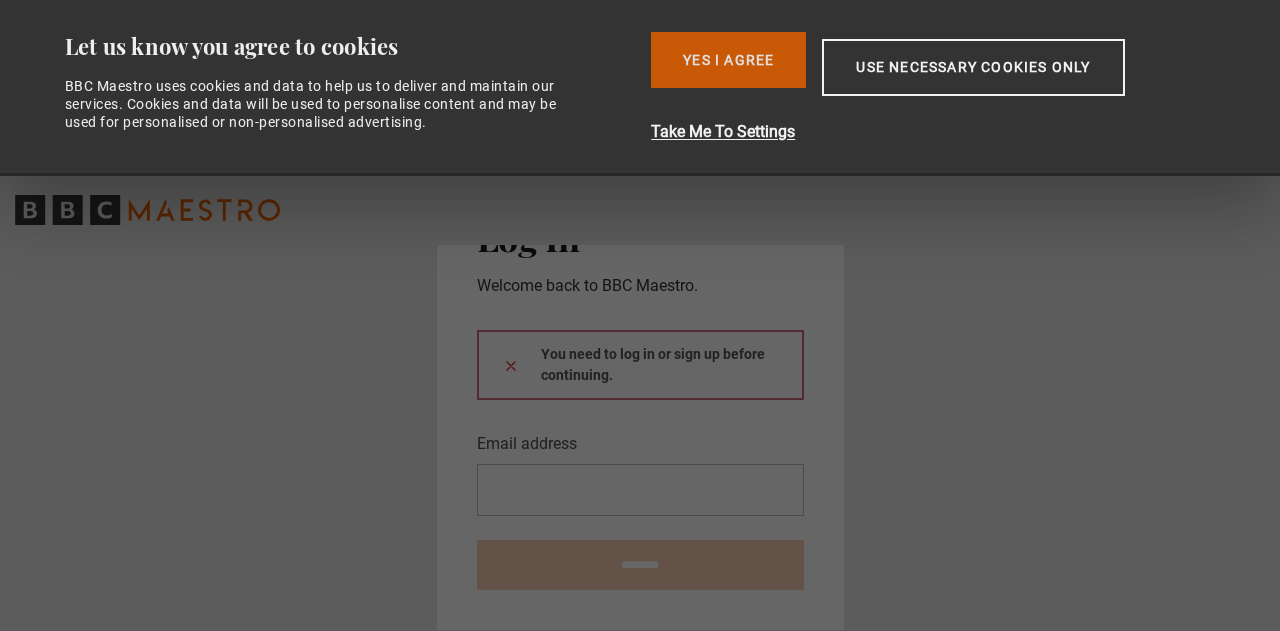 scroll, scrollTop: 0, scrollLeft: 0, axis: both 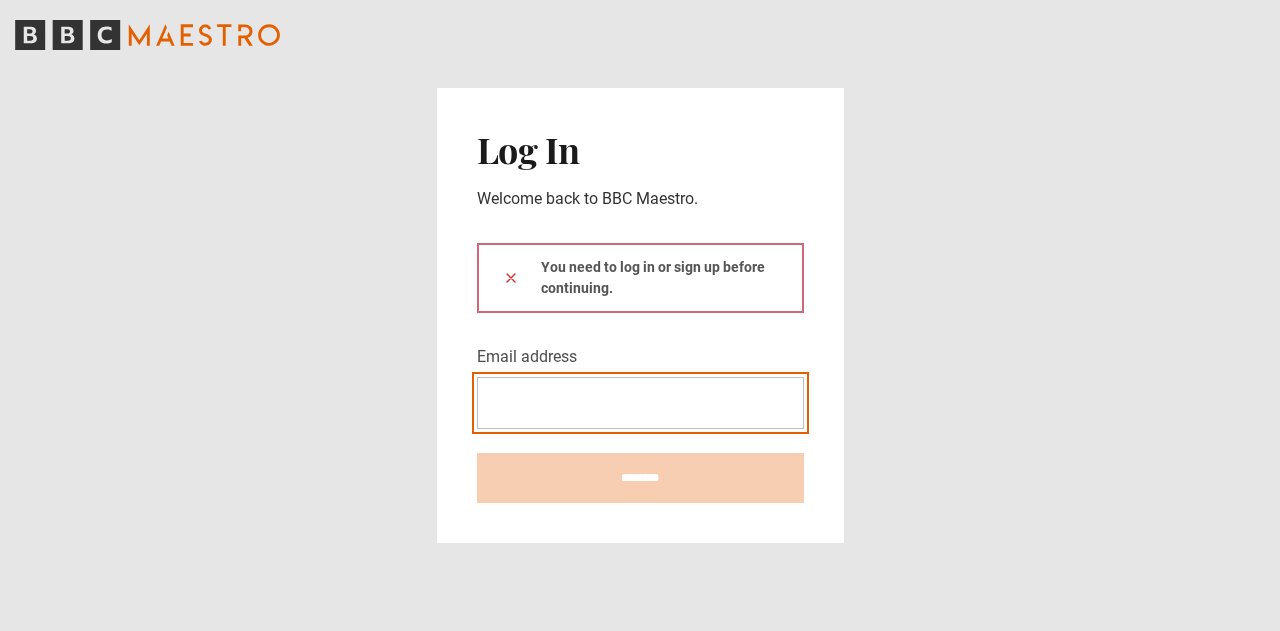 click on "Email address" at bounding box center [640, 403] 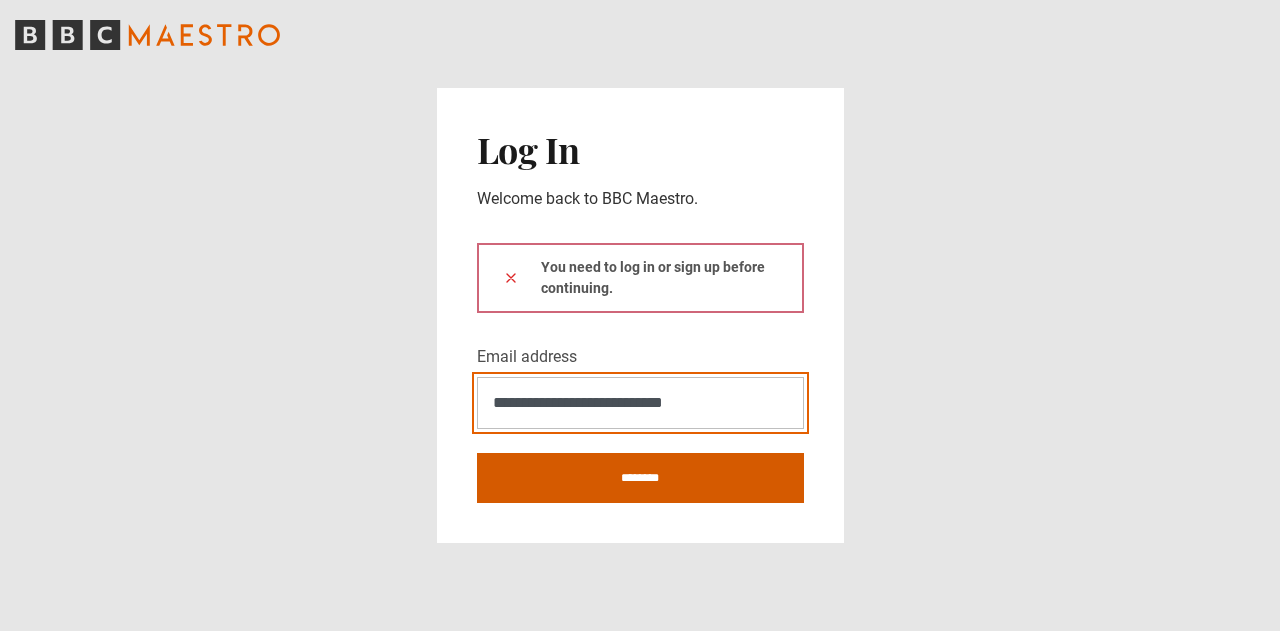 type on "**********" 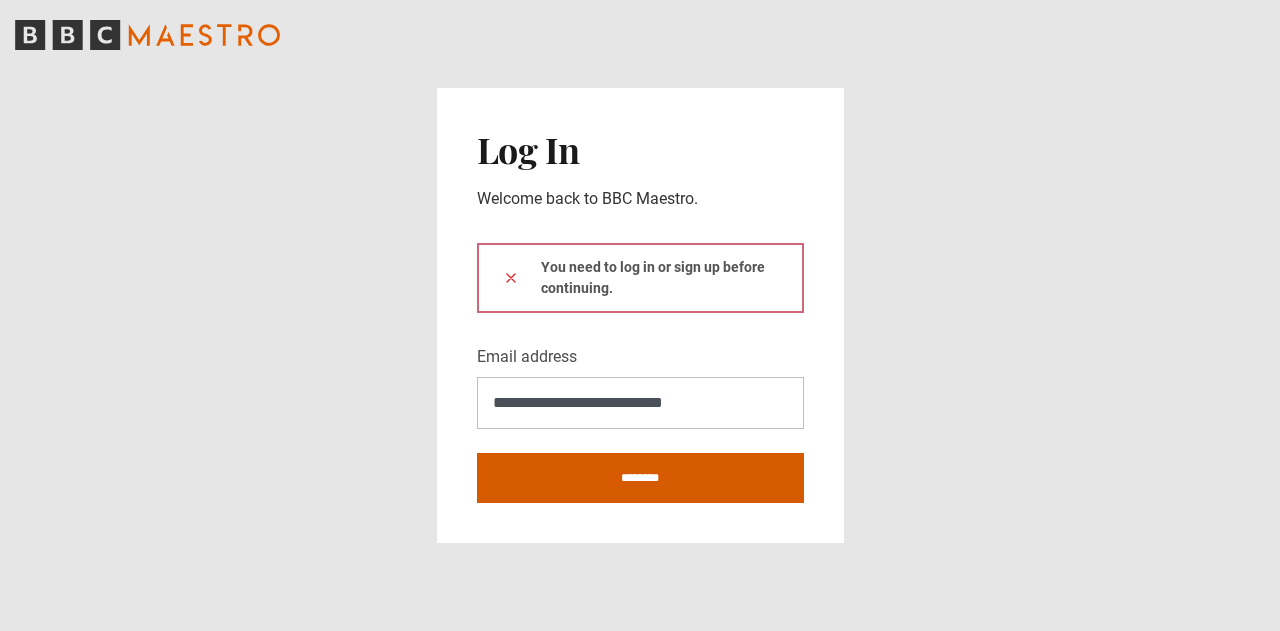 click on "********" at bounding box center (640, 478) 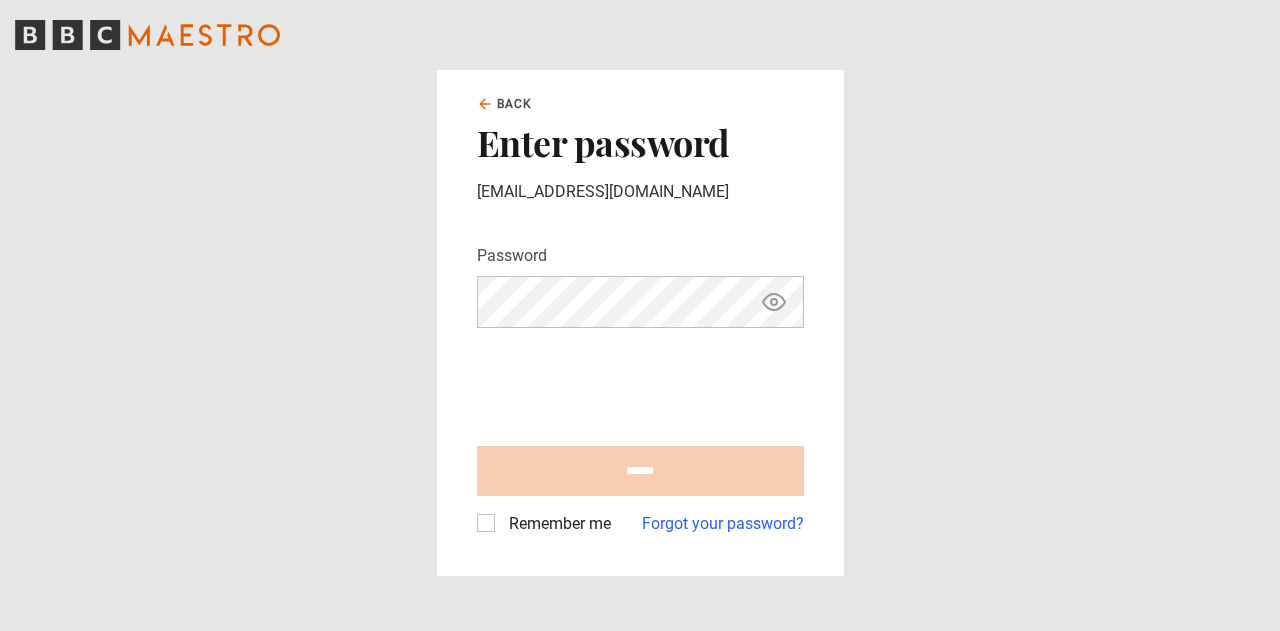 scroll, scrollTop: 0, scrollLeft: 0, axis: both 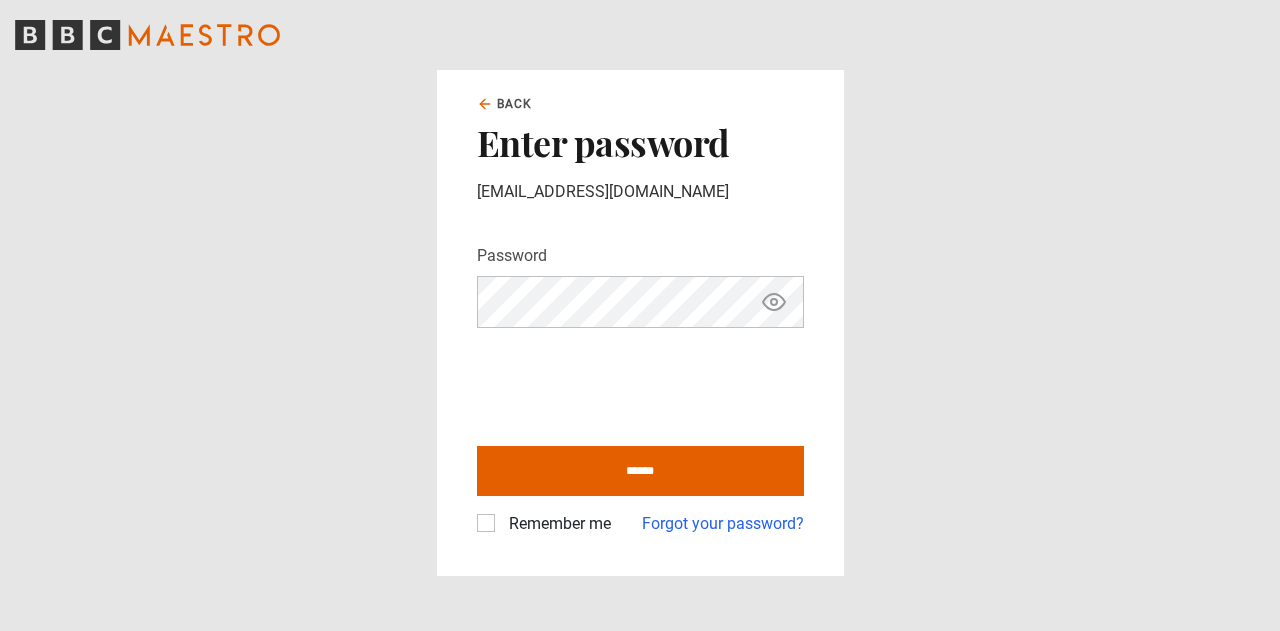 click 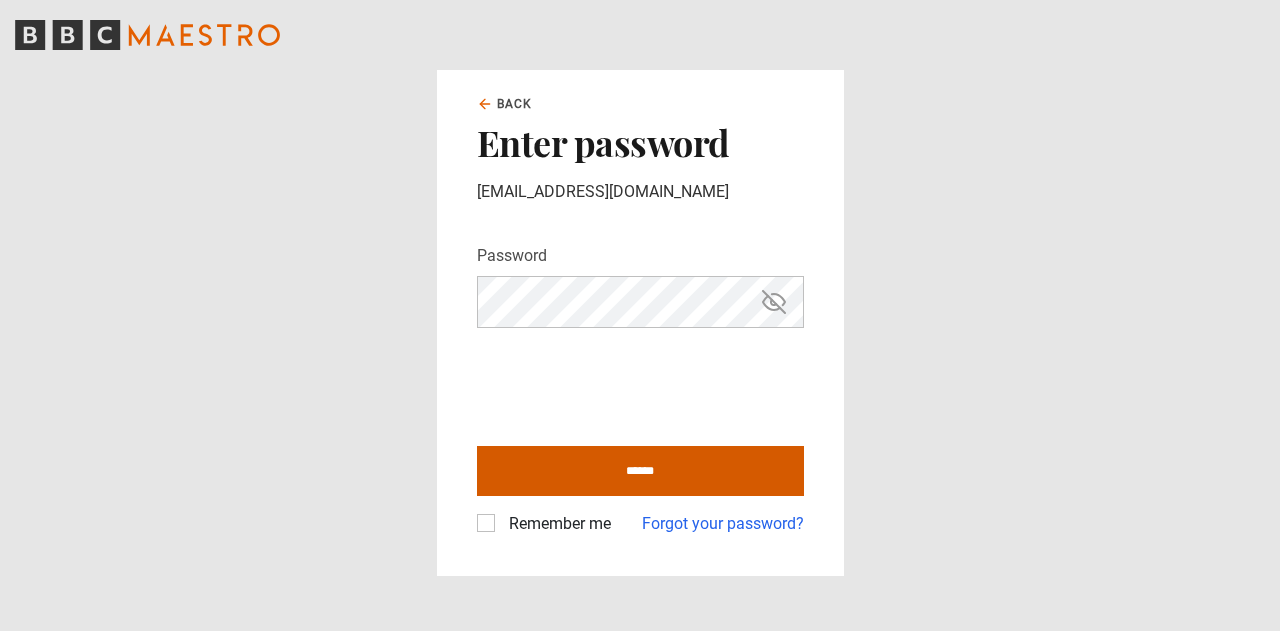 click on "******" at bounding box center [640, 471] 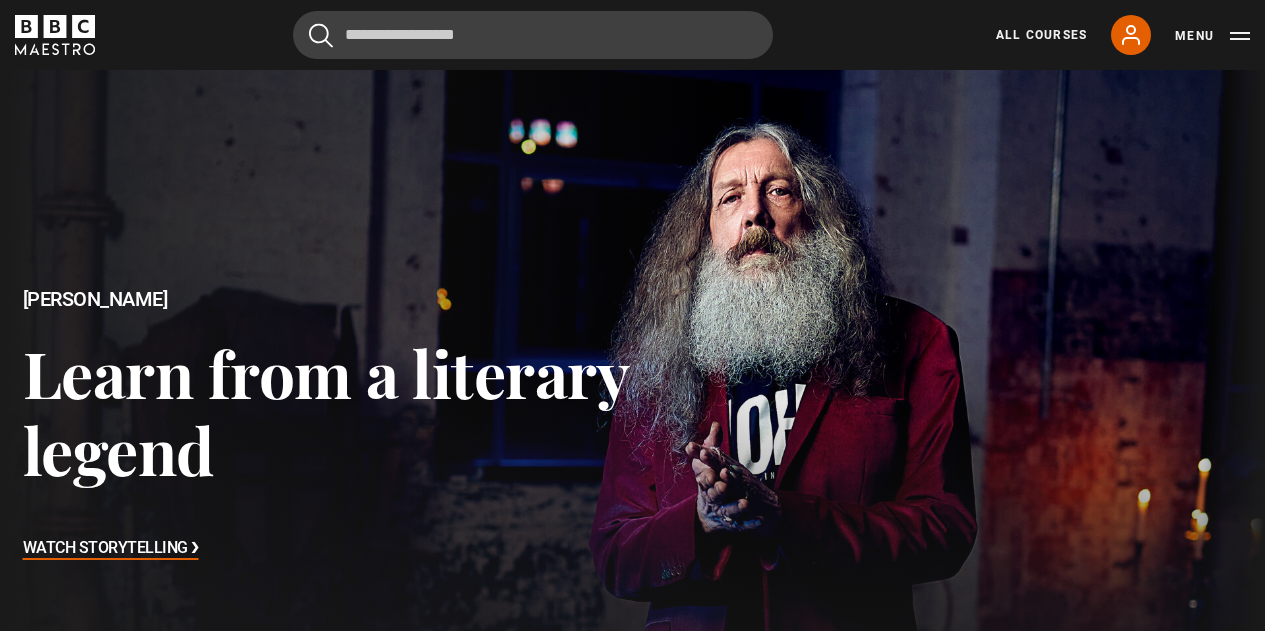 scroll, scrollTop: 614, scrollLeft: 0, axis: vertical 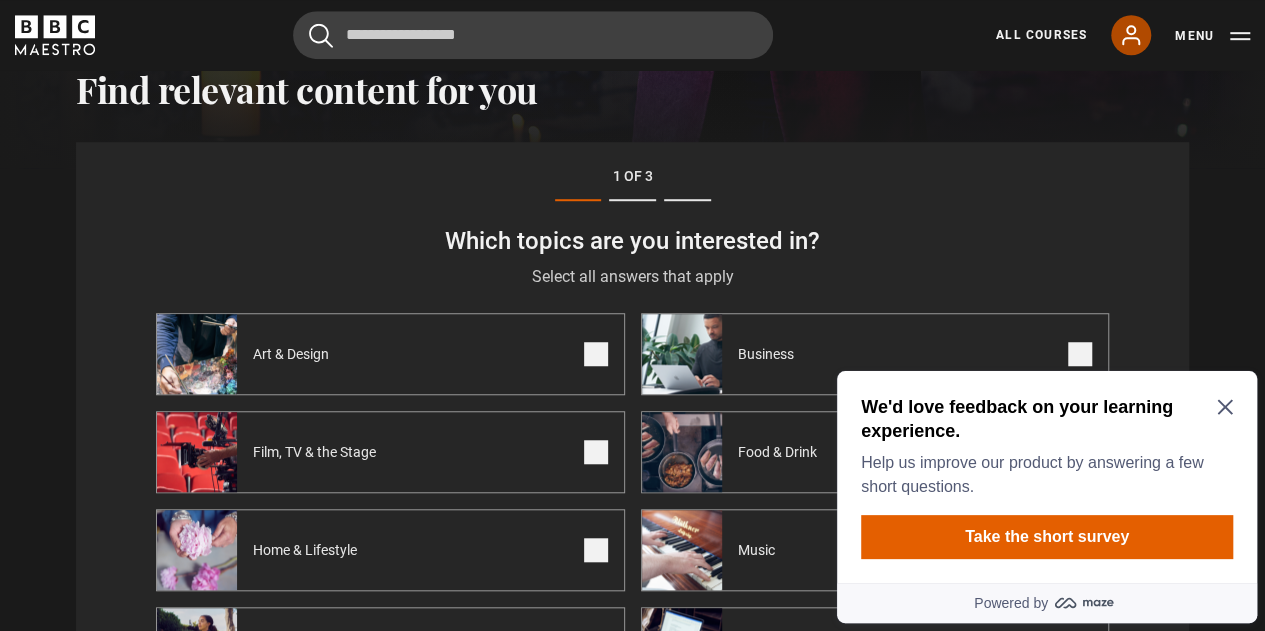 click 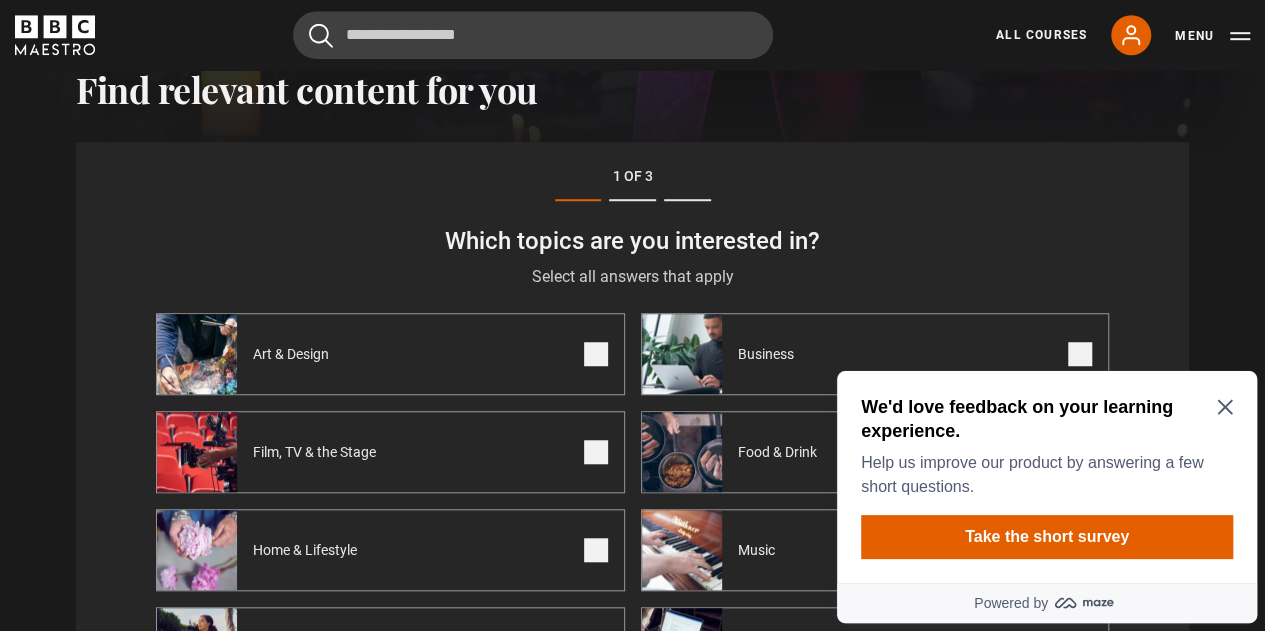 click on "We'd love feedback on your learning experience. Help us improve our product by answering a few short questions. Take the short survey" at bounding box center [1047, 477] 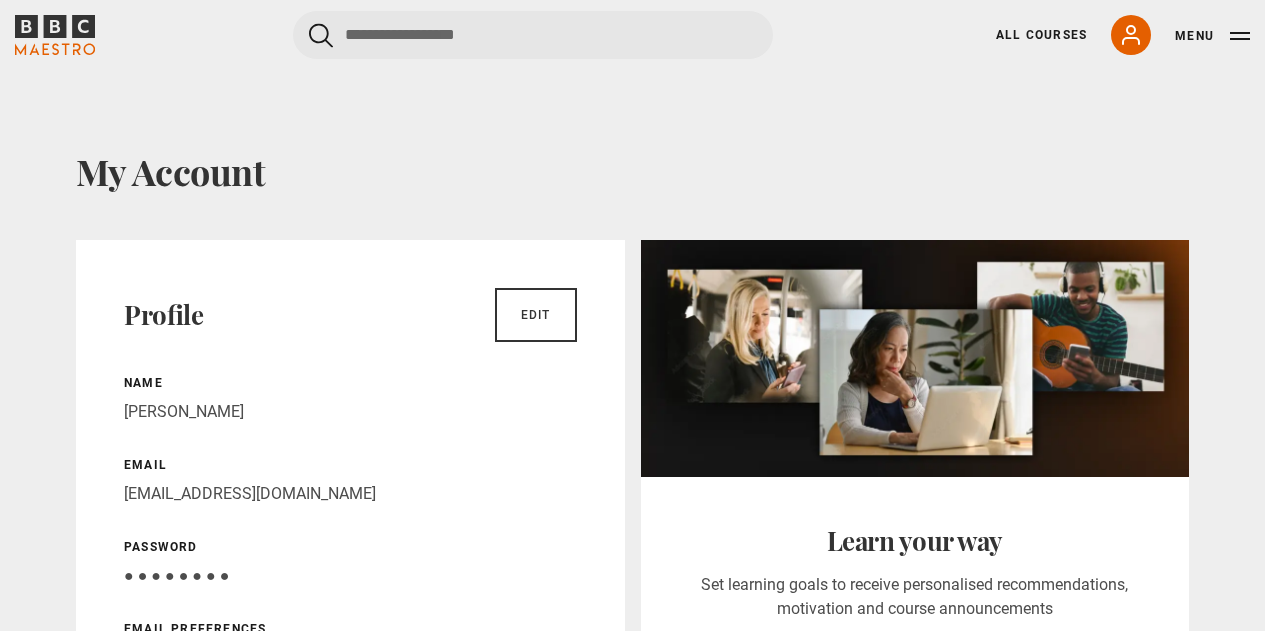 scroll, scrollTop: 0, scrollLeft: 0, axis: both 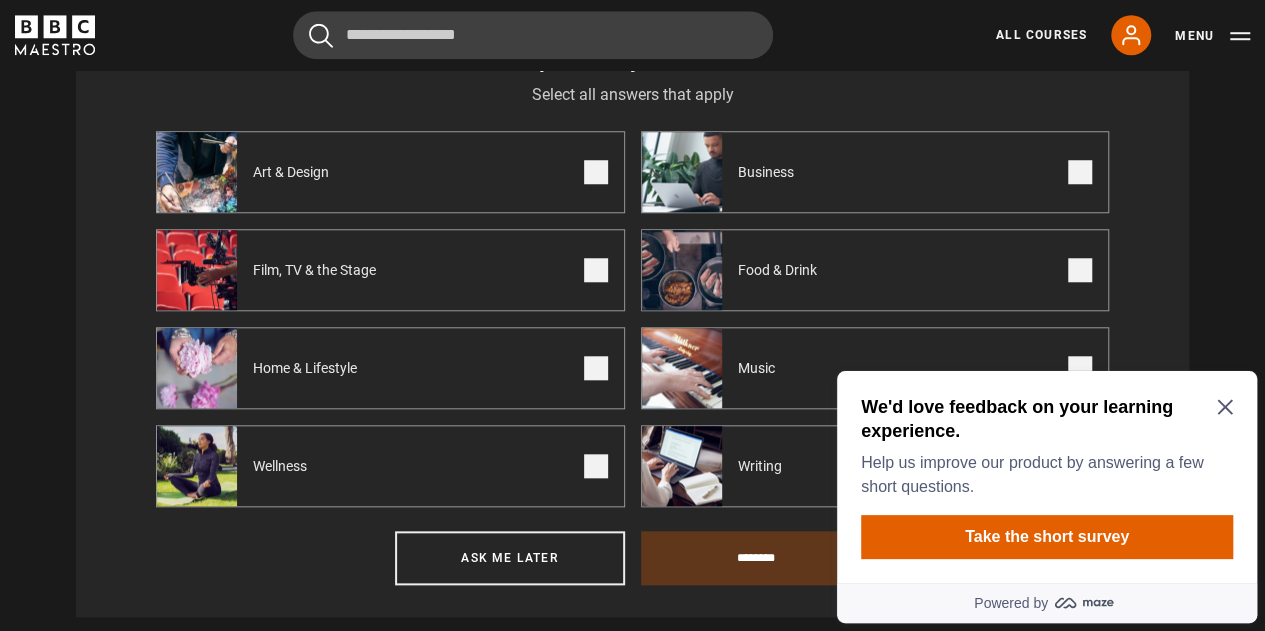 click on "Food & Drink" at bounding box center [875, 270] 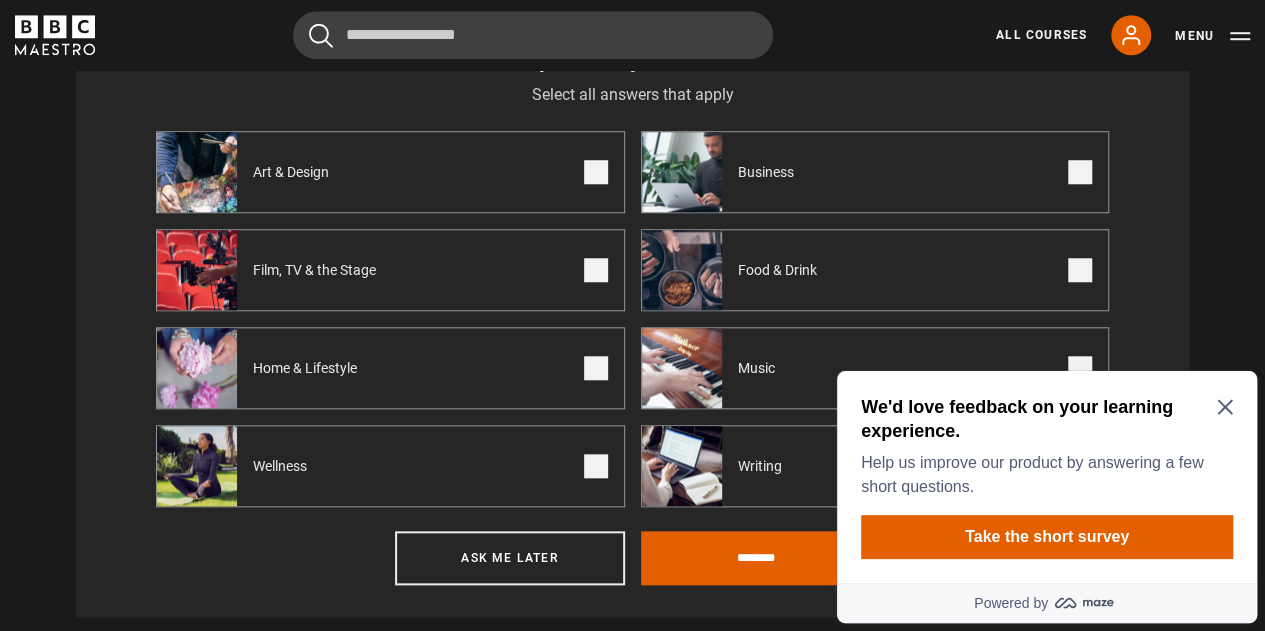 click on "We'd love feedback on your learning experience. Help us improve our product by answering a few short questions. Take the short survey" at bounding box center (1047, 477) 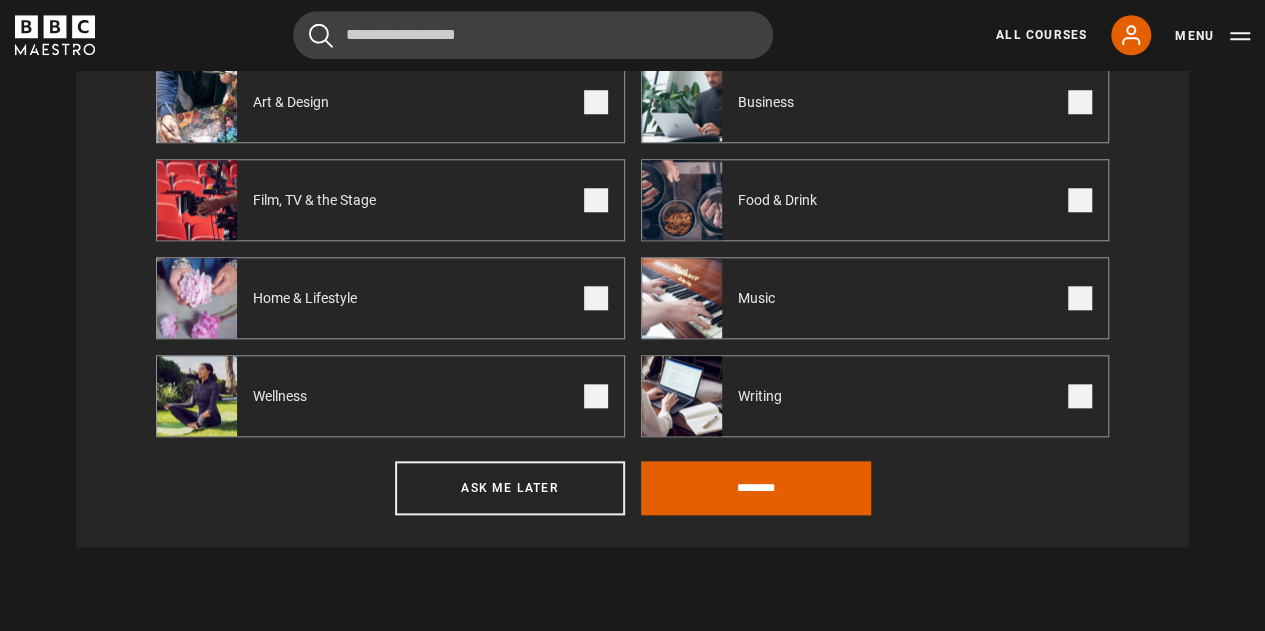 scroll, scrollTop: 865, scrollLeft: 0, axis: vertical 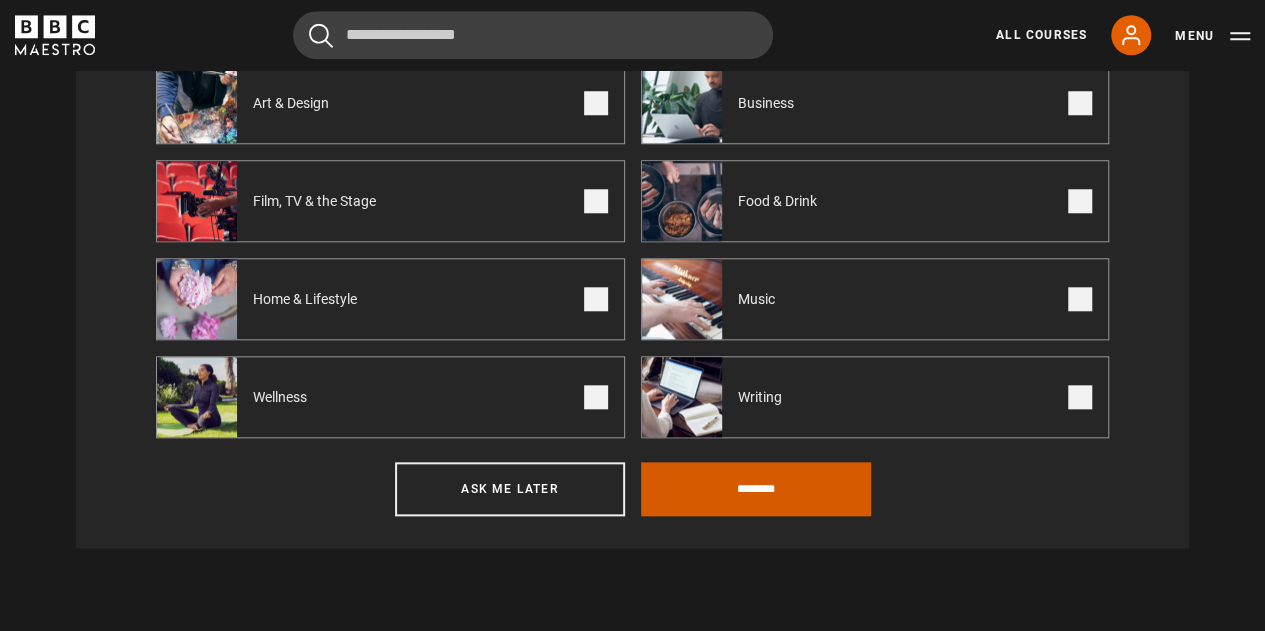 click on "********" at bounding box center (756, 489) 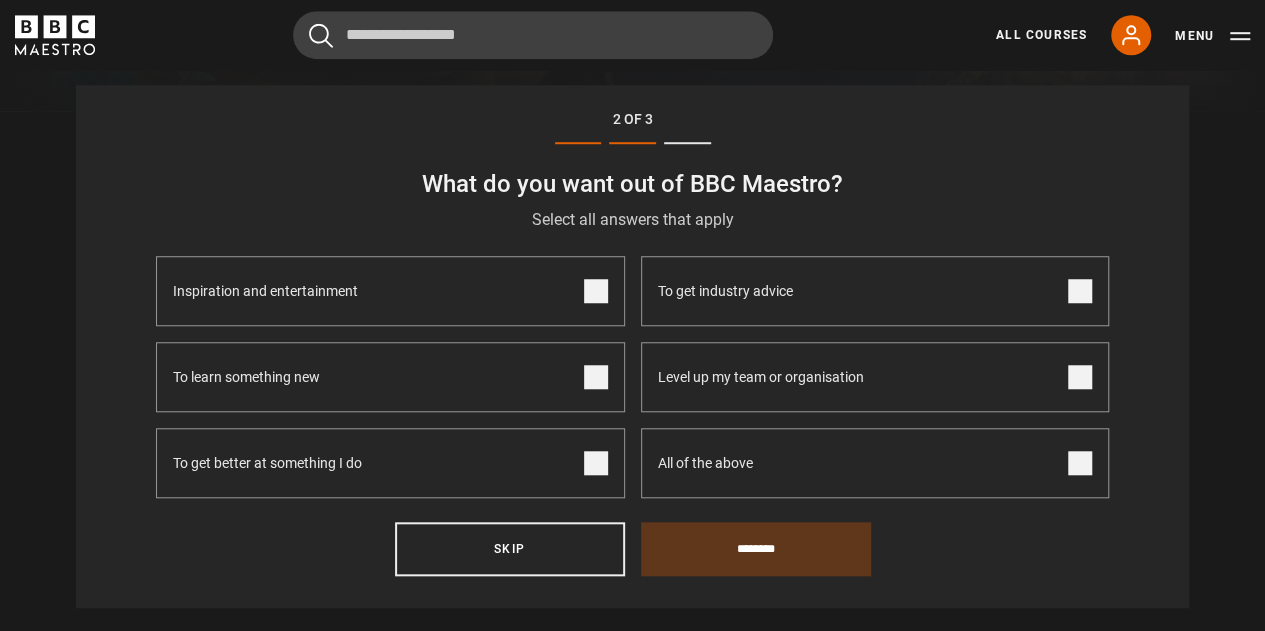scroll, scrollTop: 614, scrollLeft: 0, axis: vertical 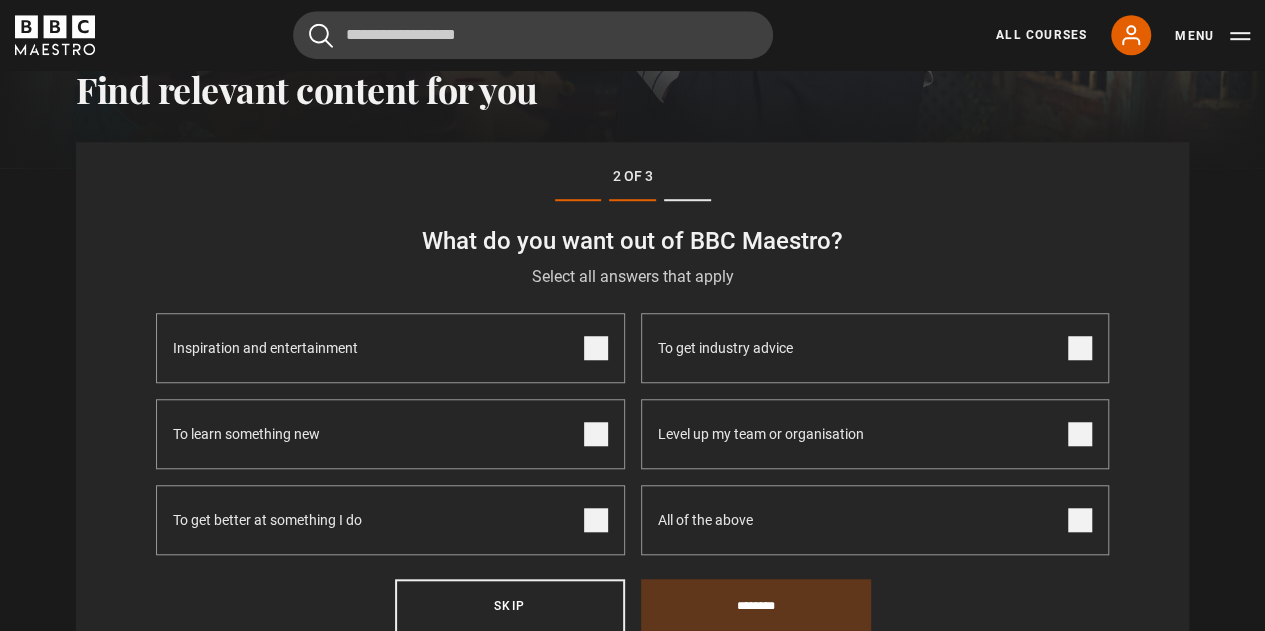 click on "To get better at something I do" at bounding box center [390, 520] 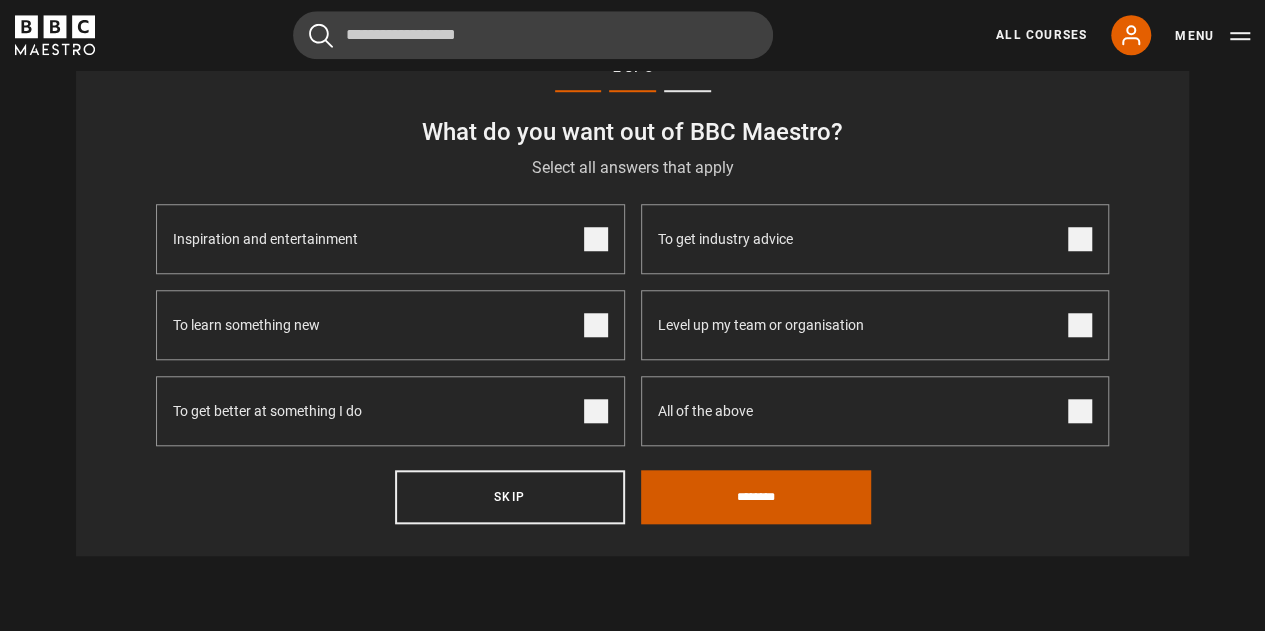 click on "********" at bounding box center (756, 497) 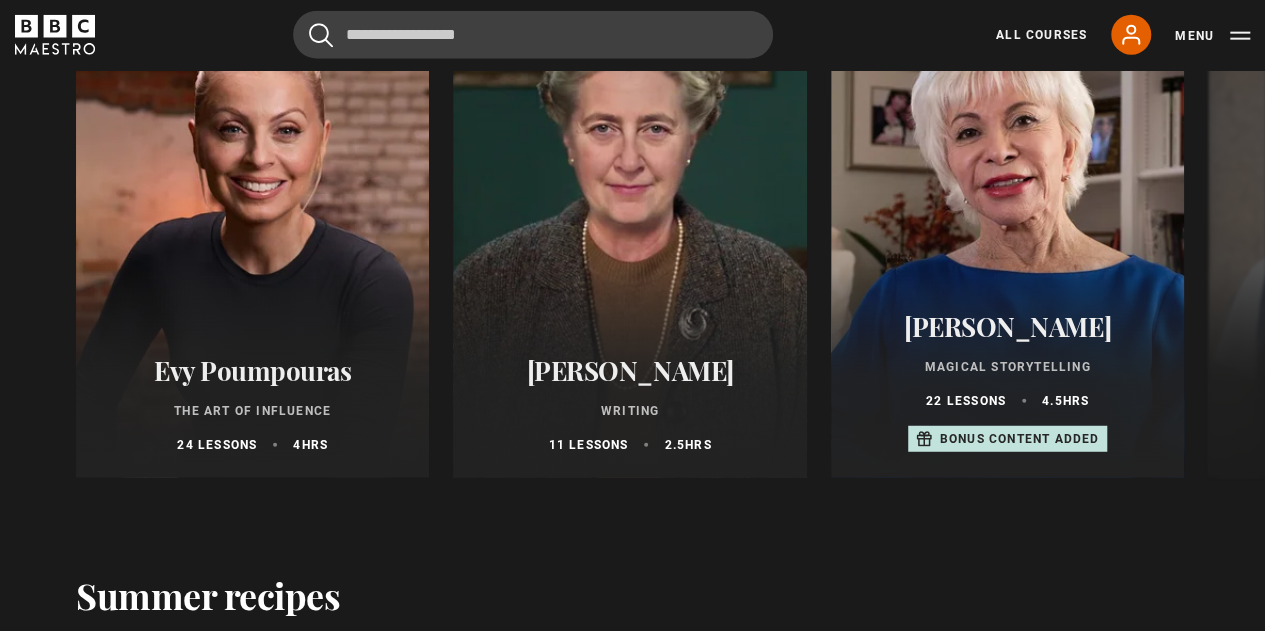 scroll, scrollTop: 2452, scrollLeft: 0, axis: vertical 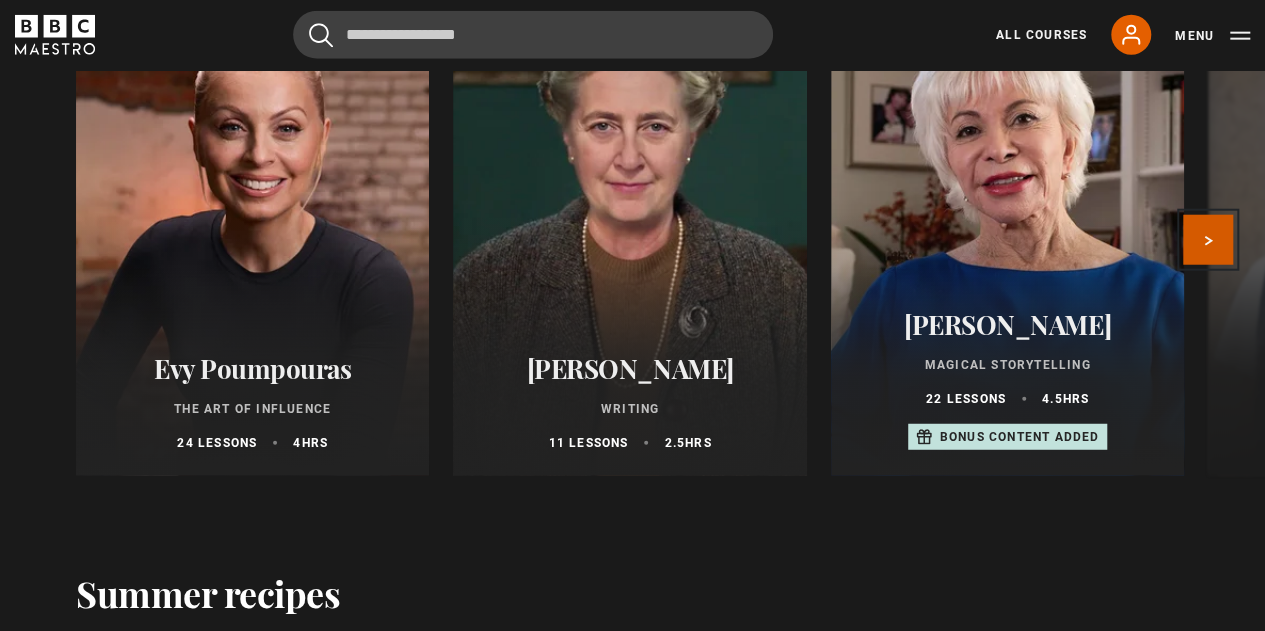click on "Next" at bounding box center [1208, 240] 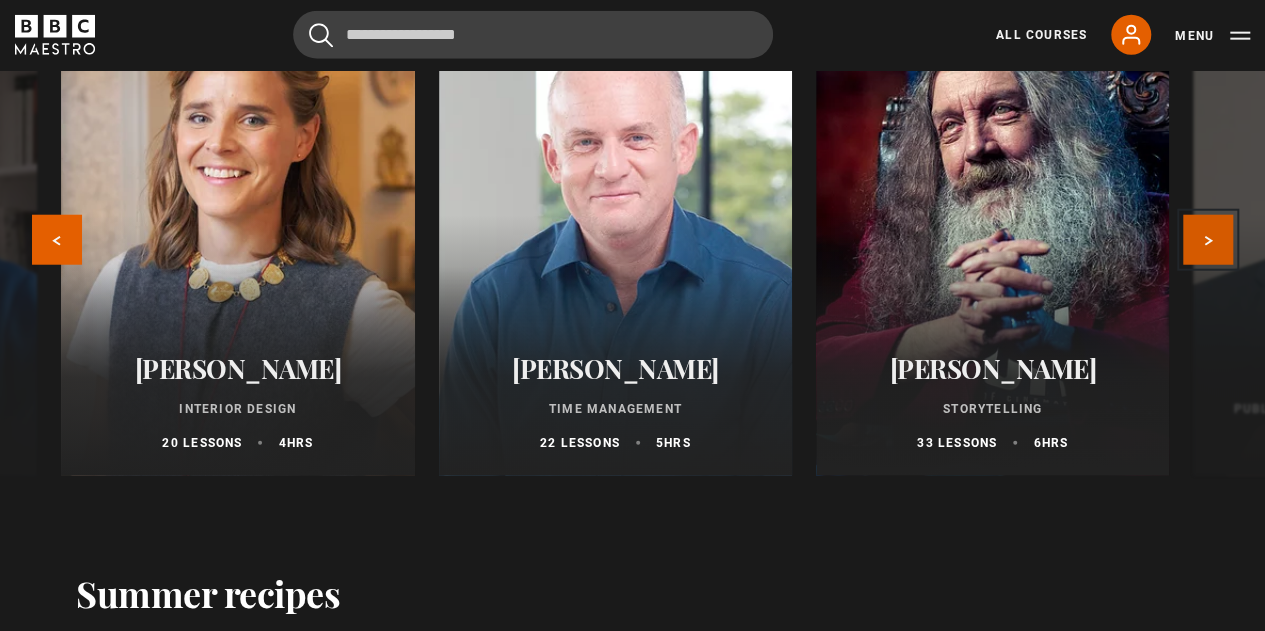 click on "Next" at bounding box center [1208, 240] 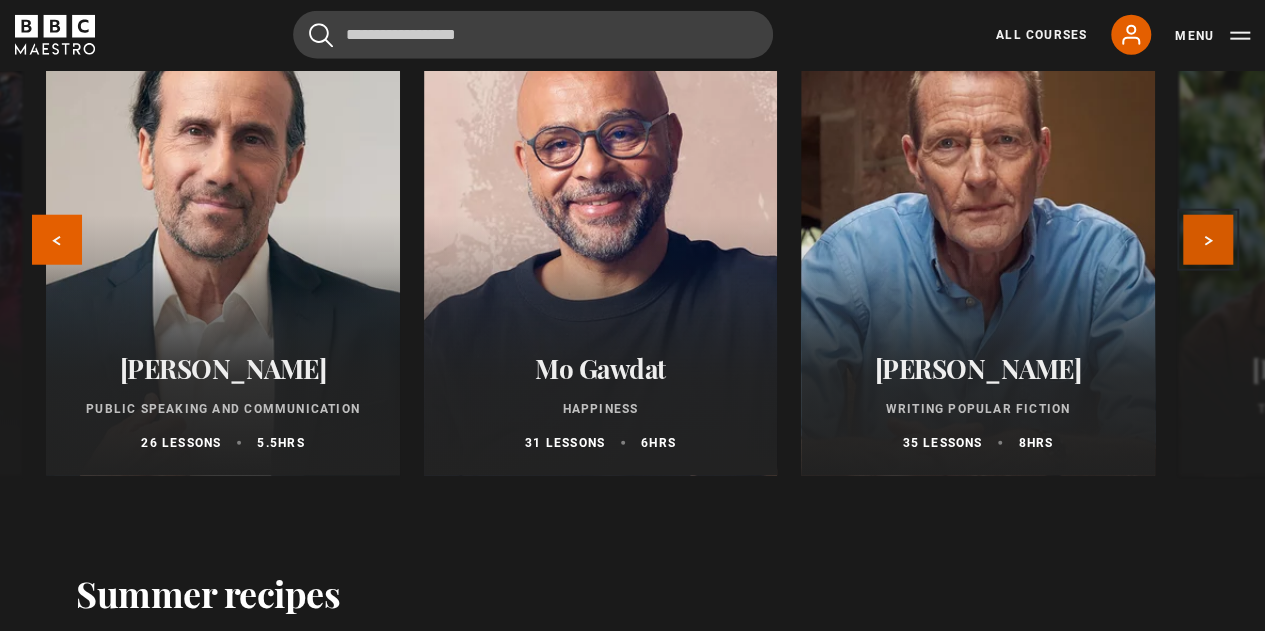 click on "Next" at bounding box center [1208, 240] 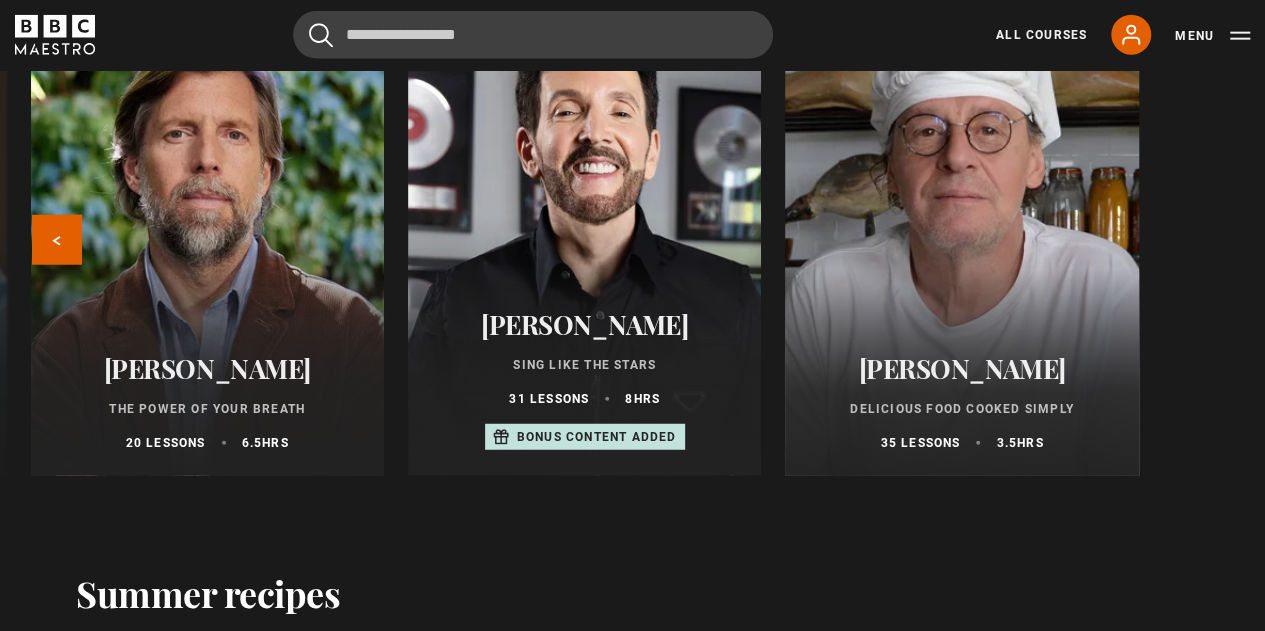 click at bounding box center [962, 236] 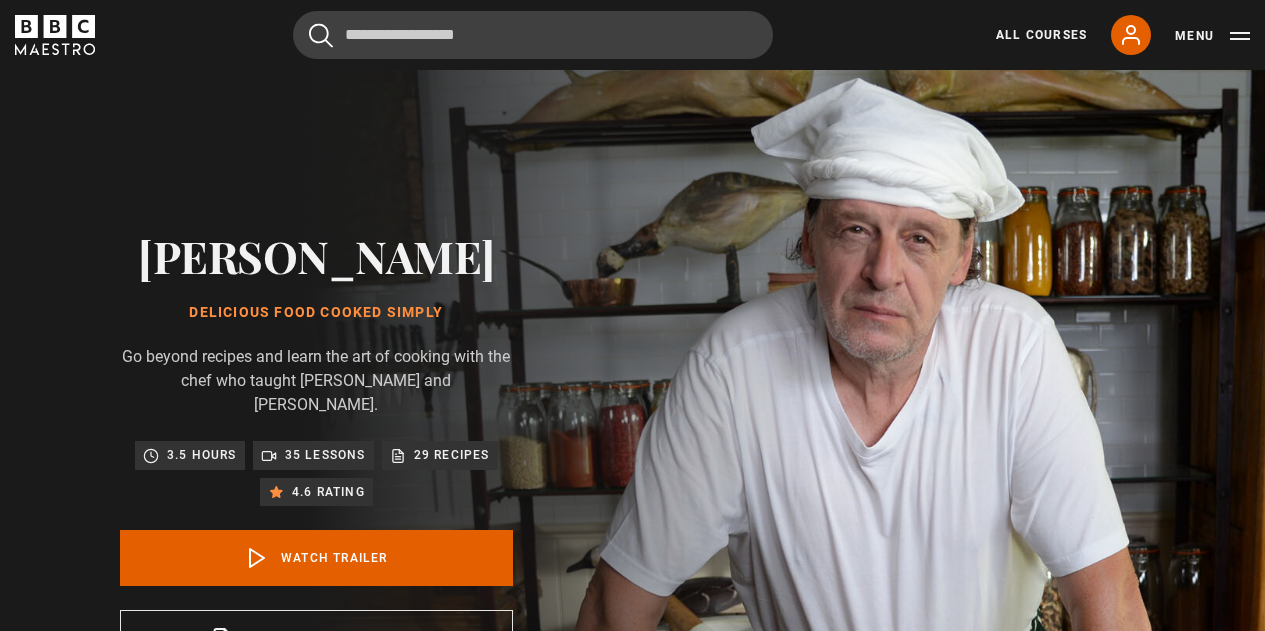 scroll, scrollTop: 0, scrollLeft: 0, axis: both 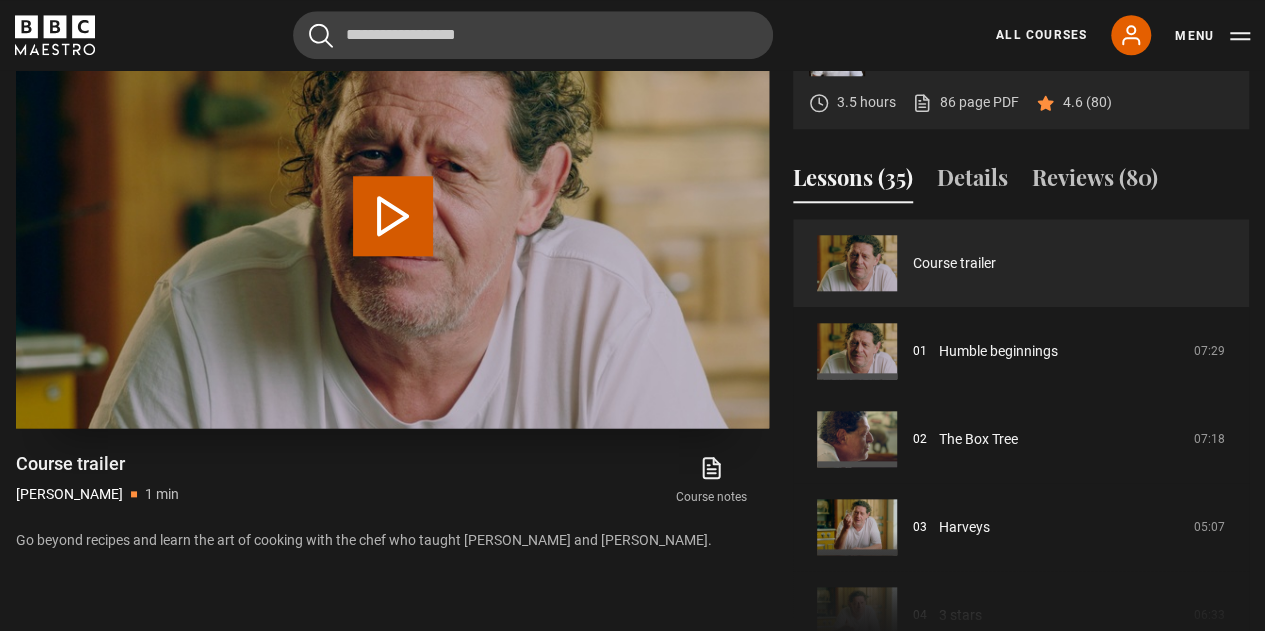 click on "Play Video" at bounding box center (393, 216) 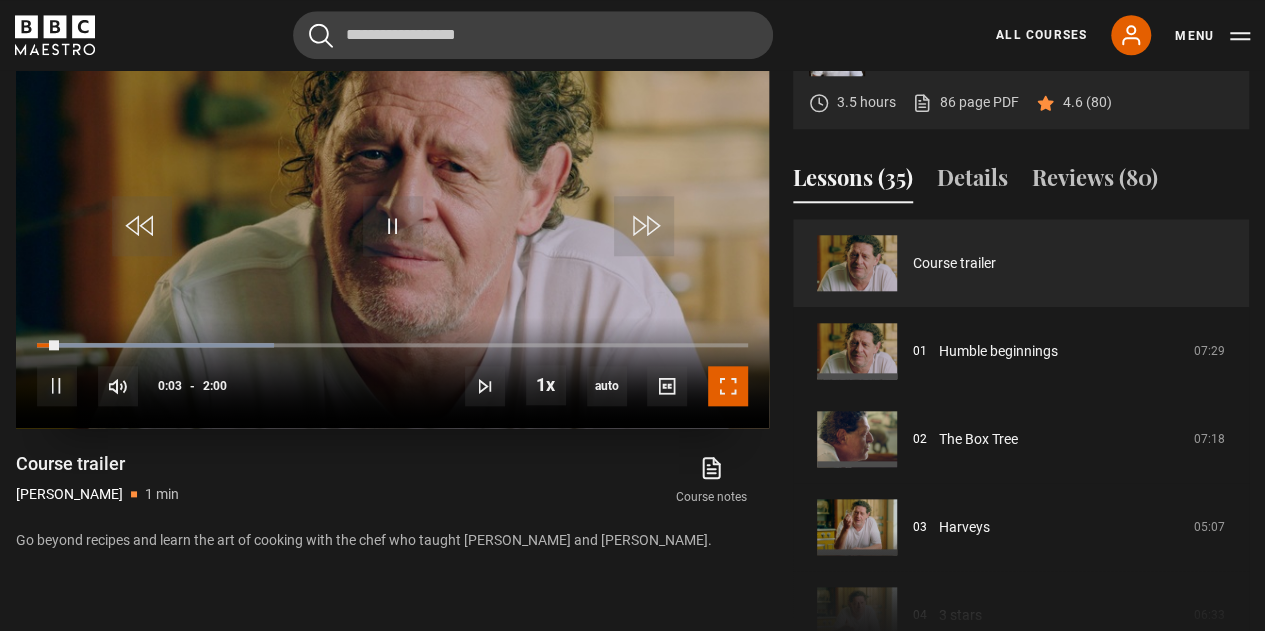 click at bounding box center [728, 386] 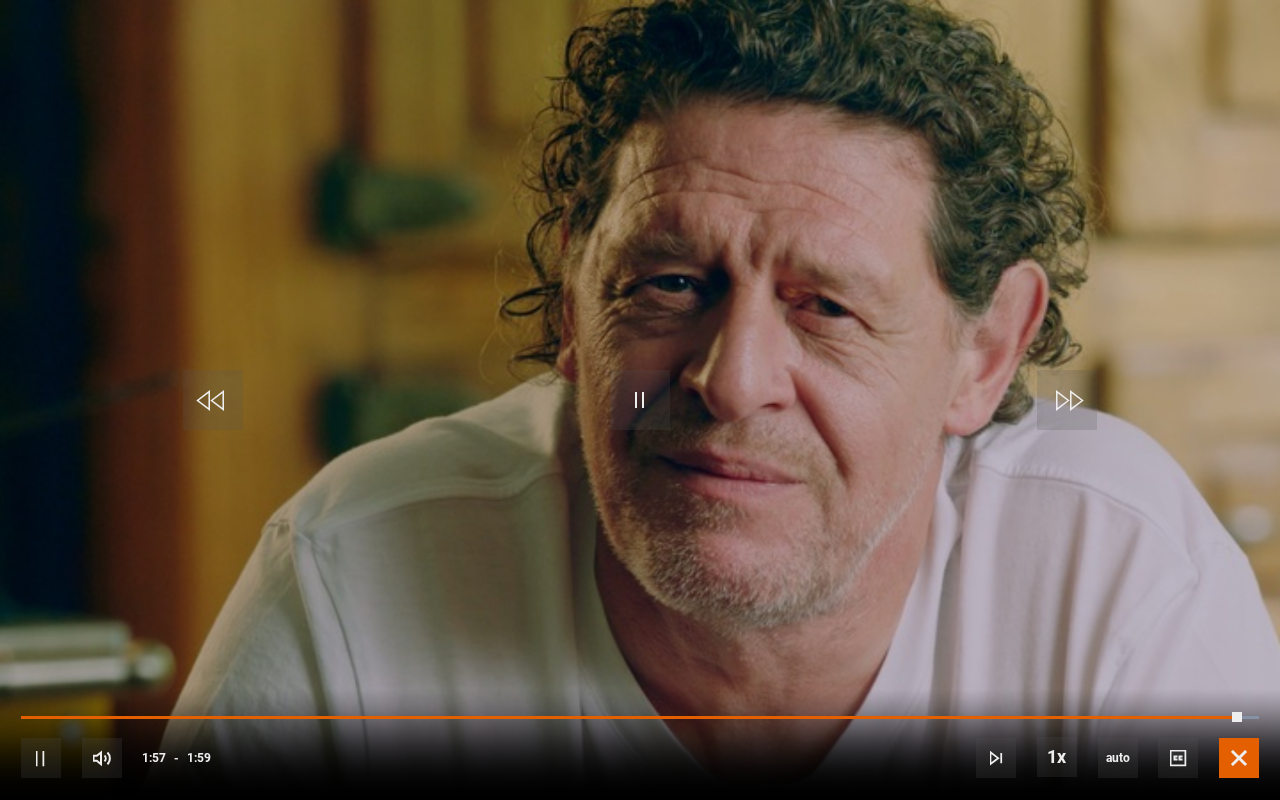 click at bounding box center (1239, 758) 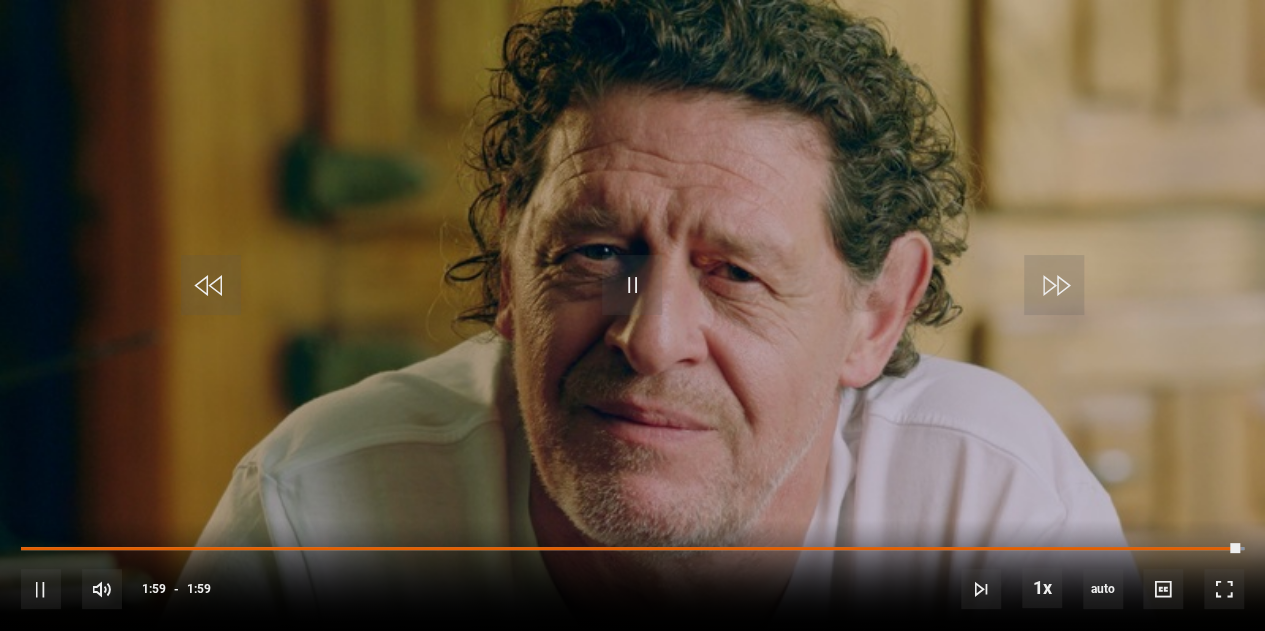 scroll, scrollTop: 35, scrollLeft: 0, axis: vertical 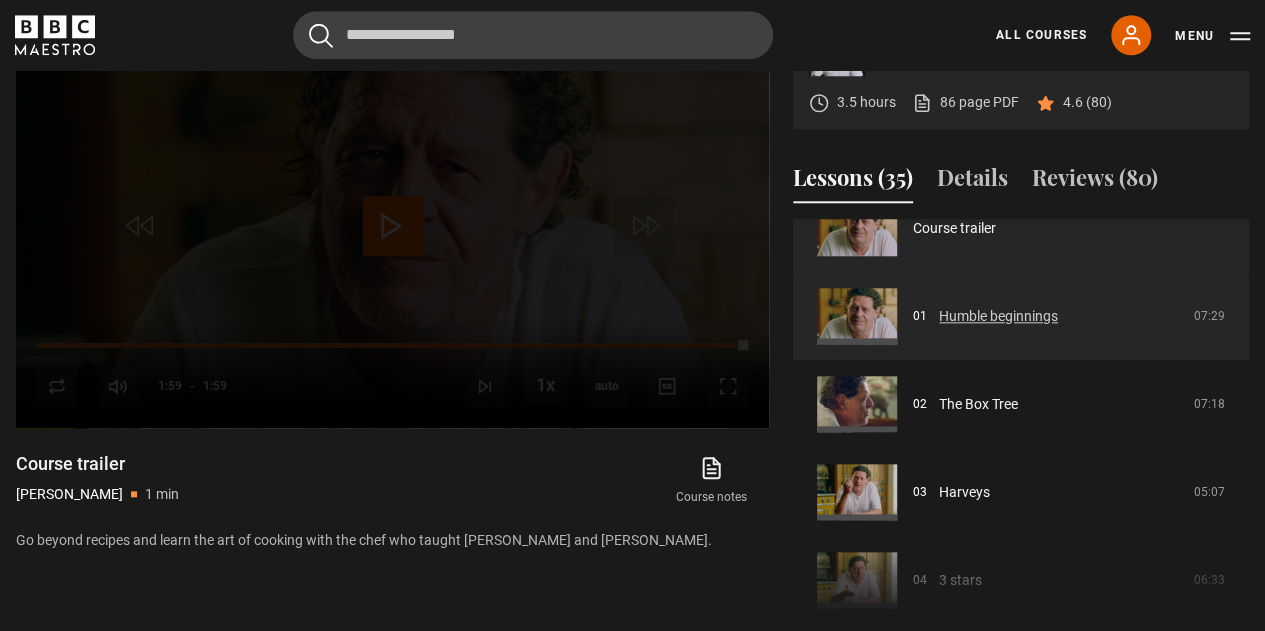 click on "Humble beginnings" at bounding box center (998, 316) 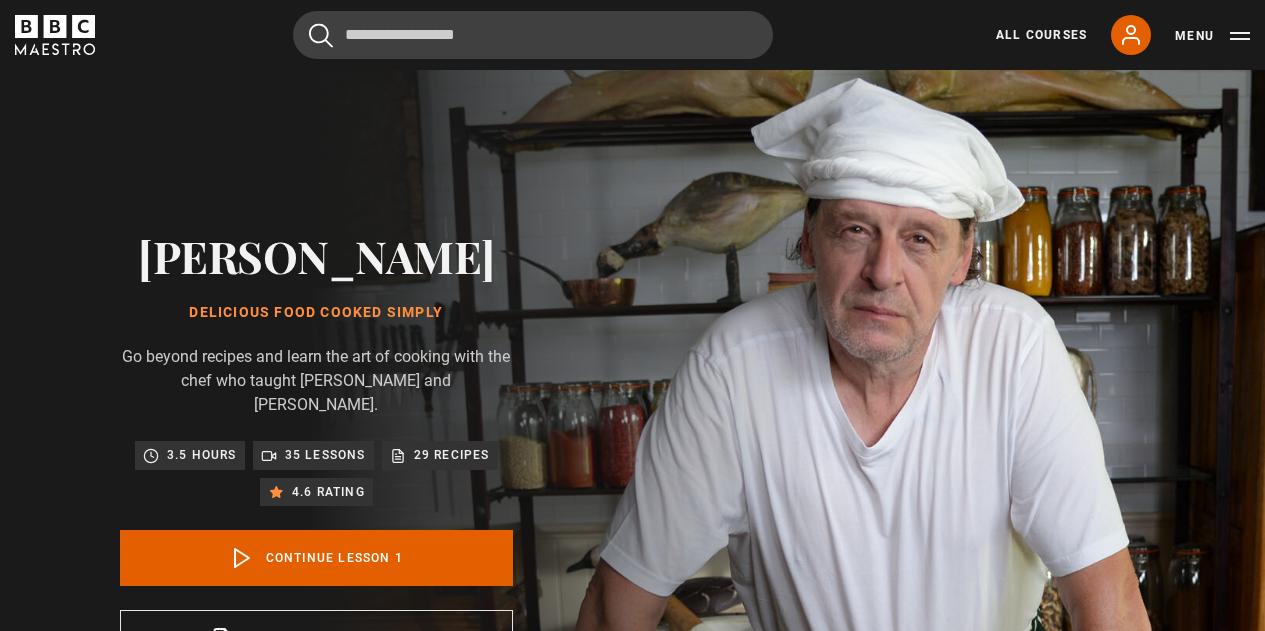 scroll, scrollTop: 827, scrollLeft: 0, axis: vertical 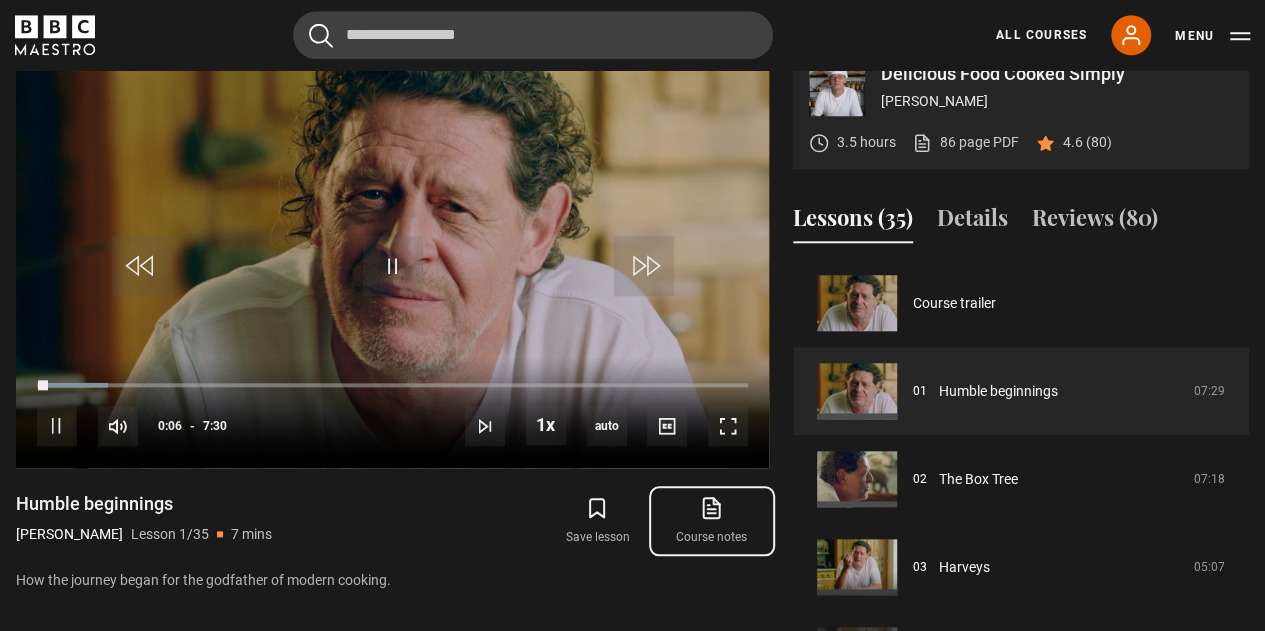 click on "Course notes
opens in new tab" at bounding box center (712, 521) 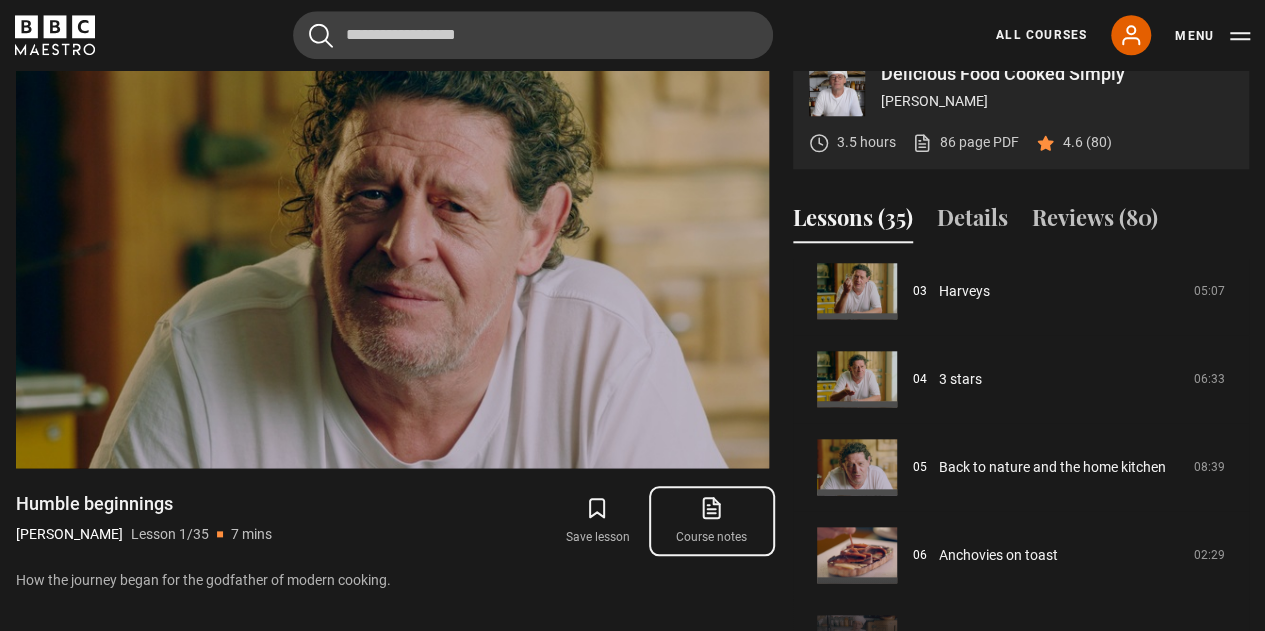 scroll, scrollTop: 277, scrollLeft: 0, axis: vertical 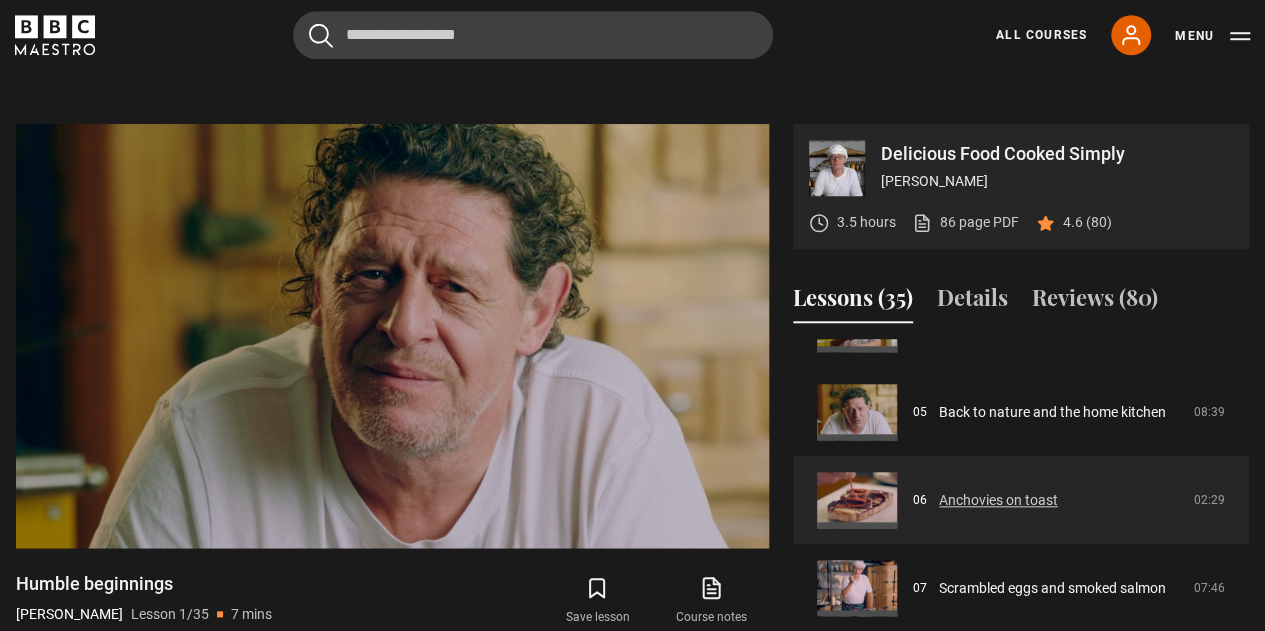 click on "Anchovies on toast" at bounding box center (998, 500) 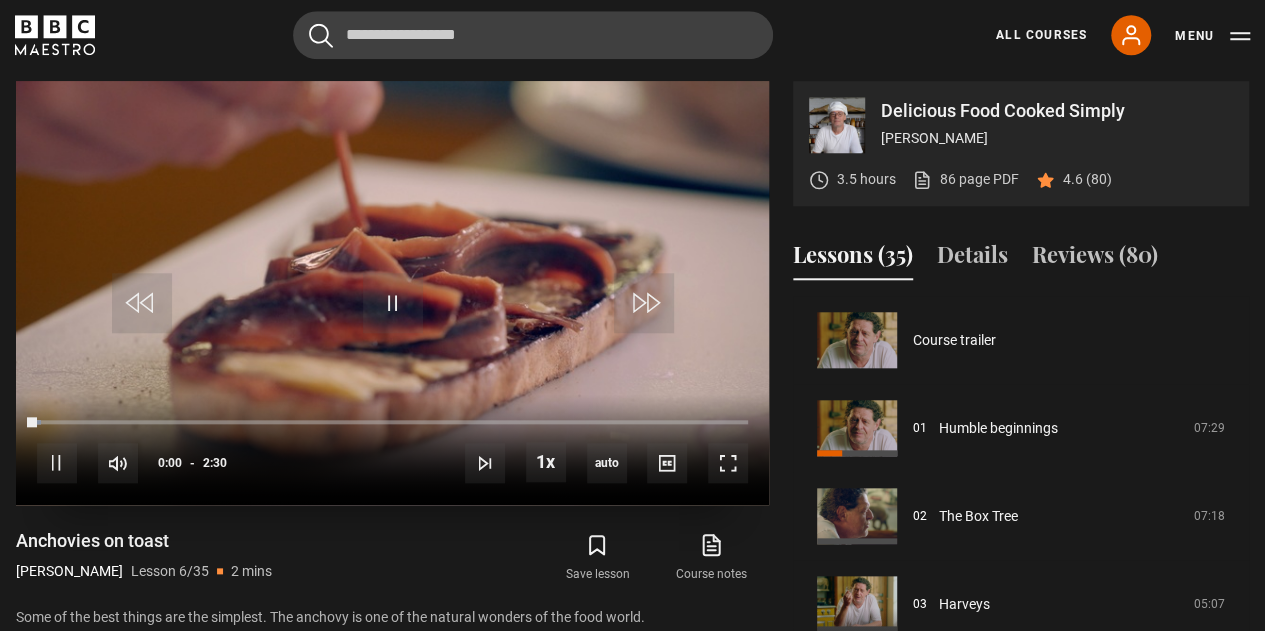 scroll, scrollTop: 0, scrollLeft: 0, axis: both 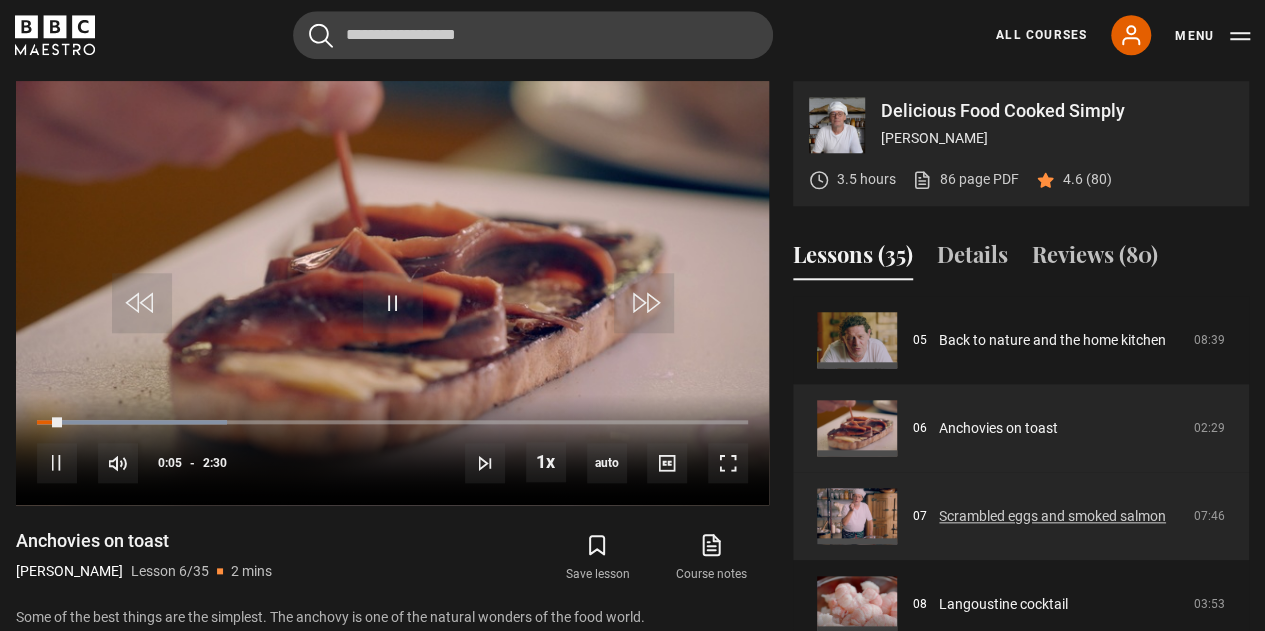 click on "Scrambled eggs and smoked salmon" at bounding box center (1052, 516) 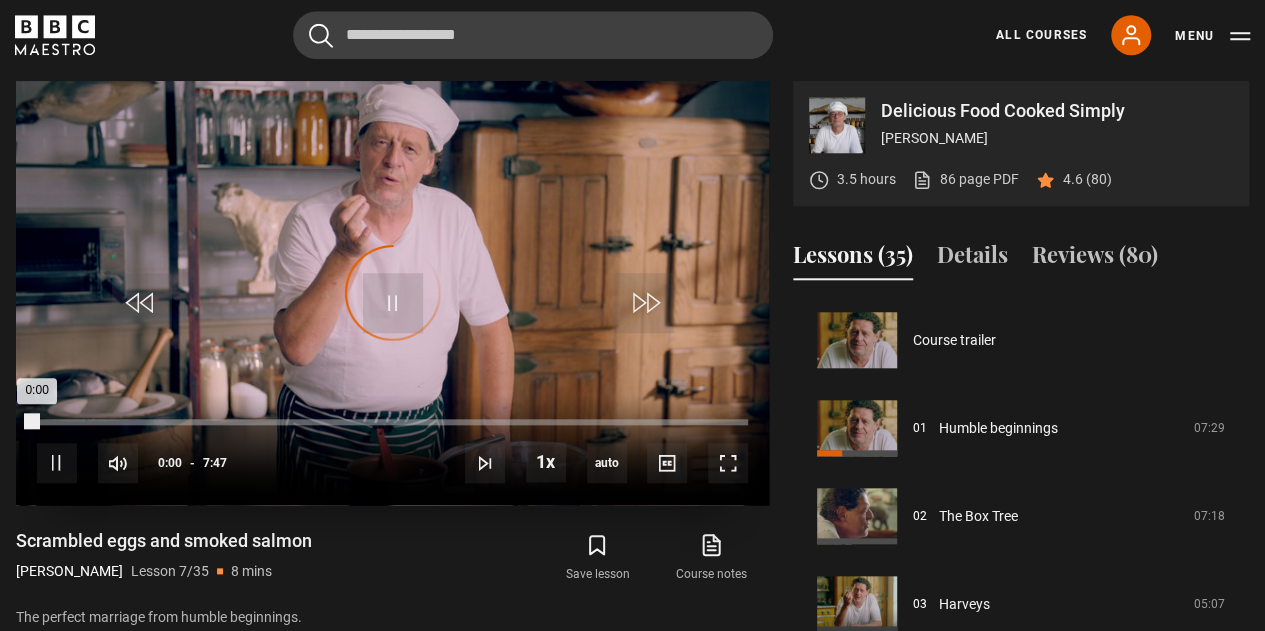 scroll, scrollTop: 827, scrollLeft: 0, axis: vertical 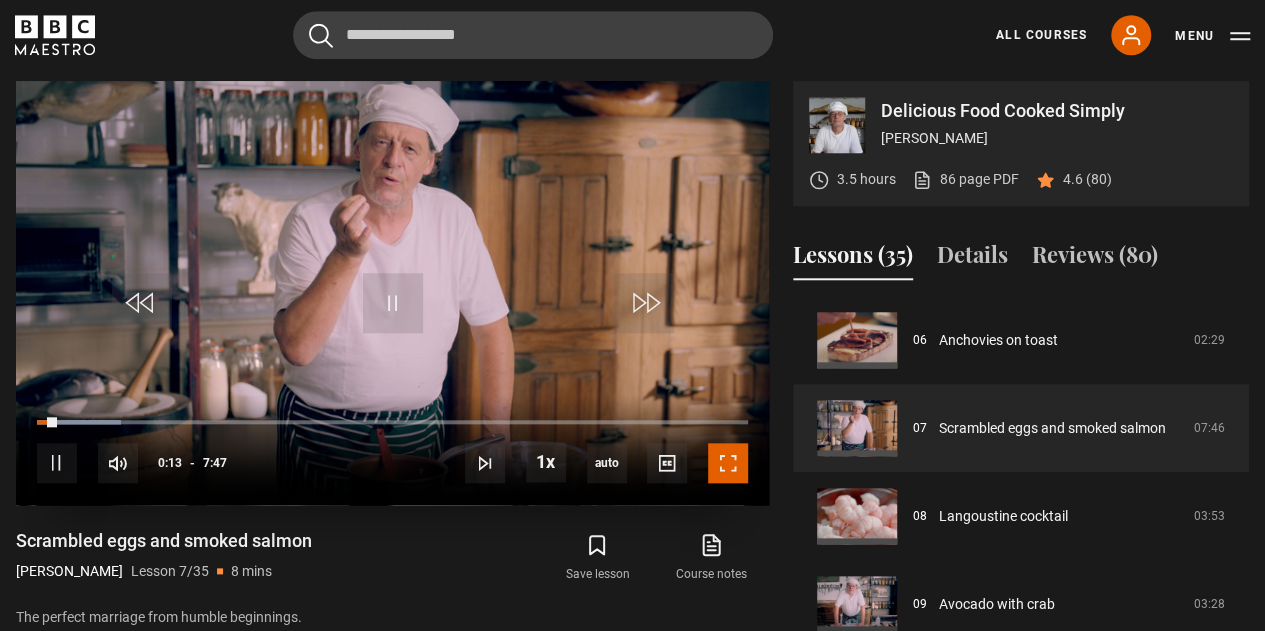 click at bounding box center [728, 463] 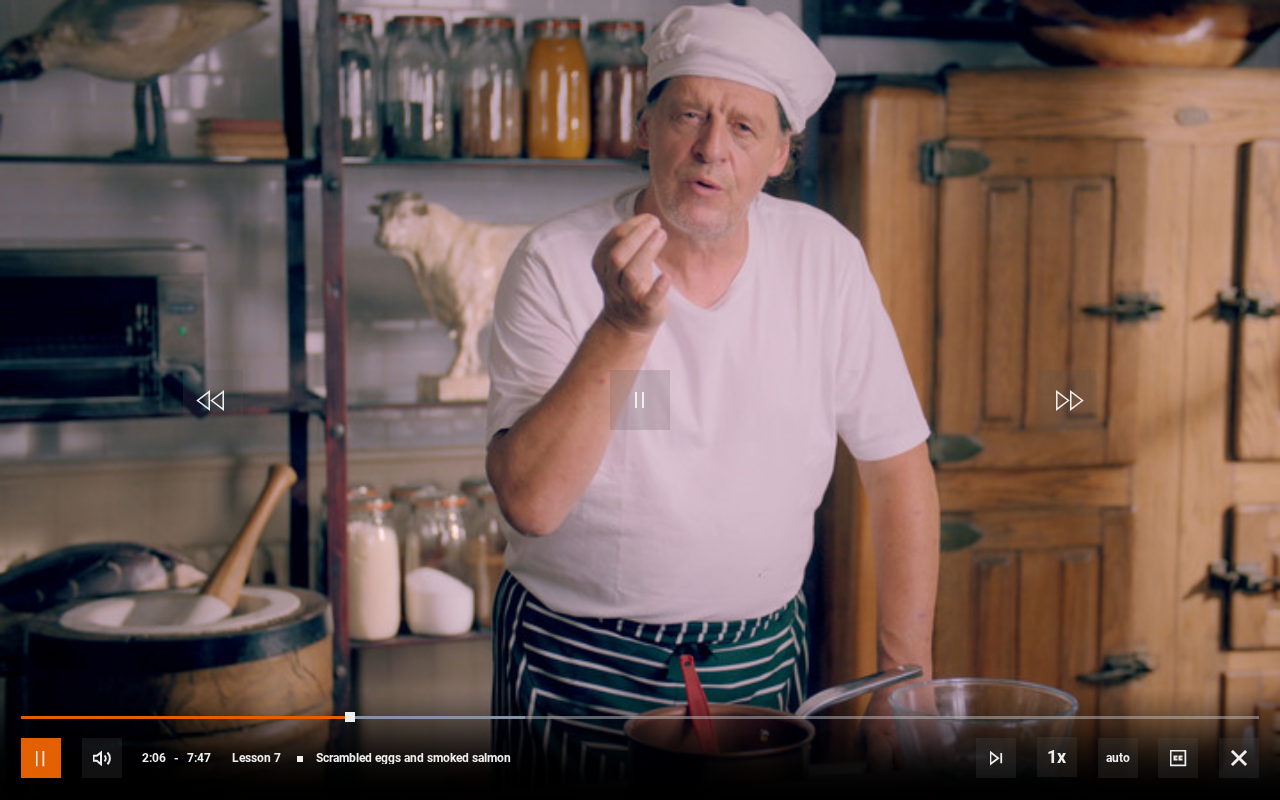click at bounding box center (41, 758) 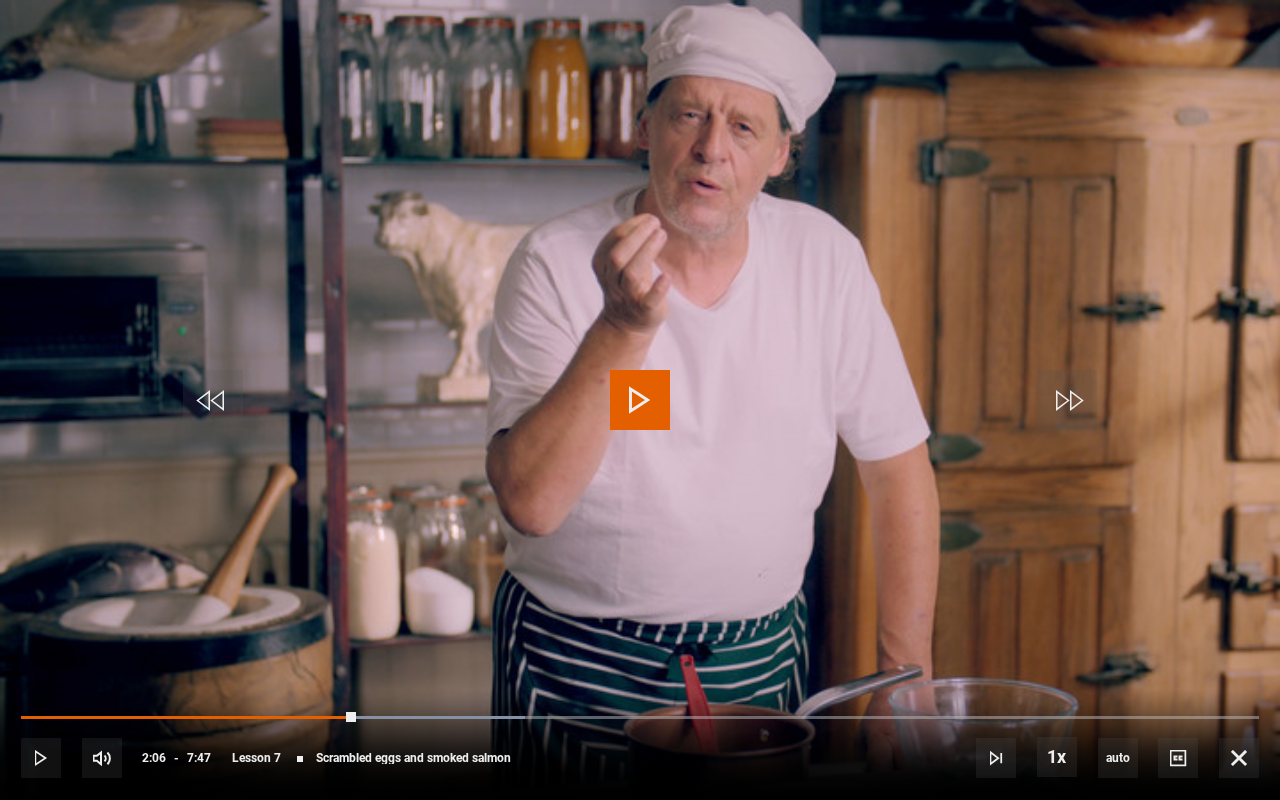 click at bounding box center [640, 400] 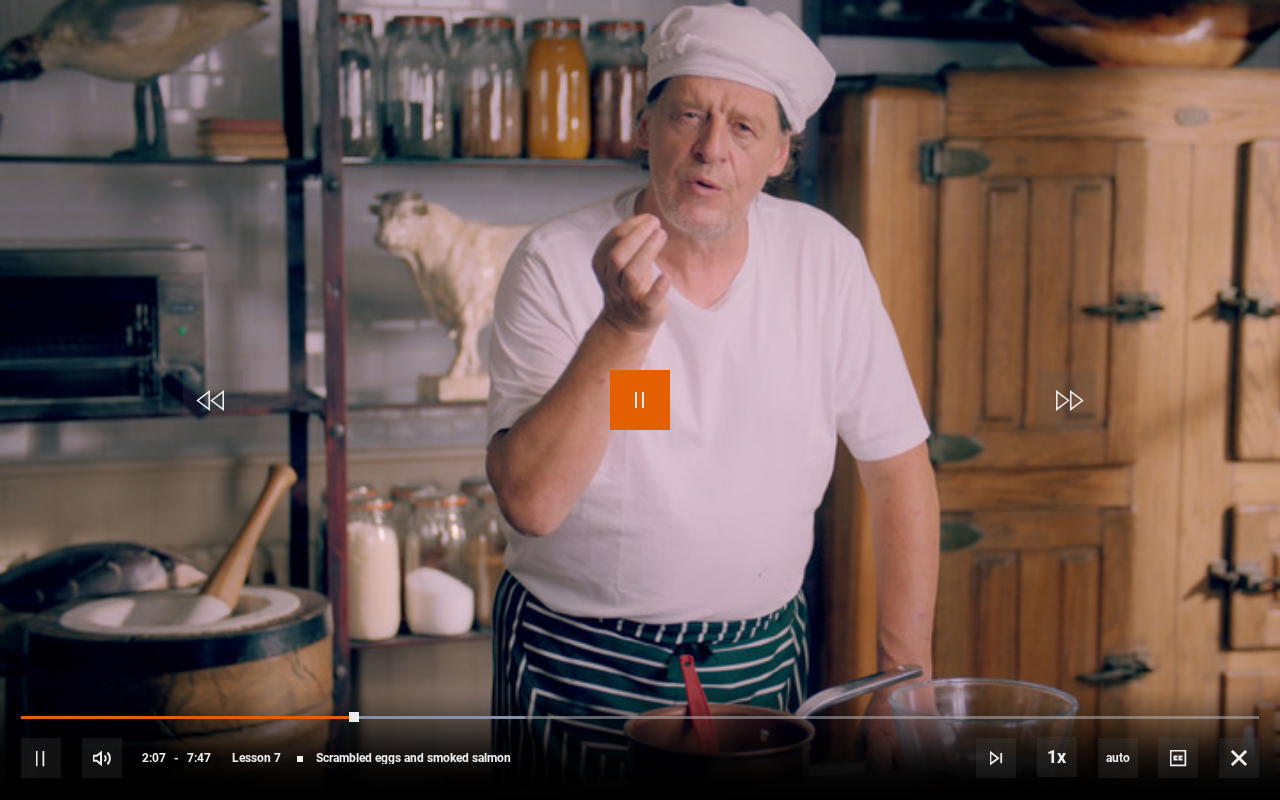 click at bounding box center [640, 400] 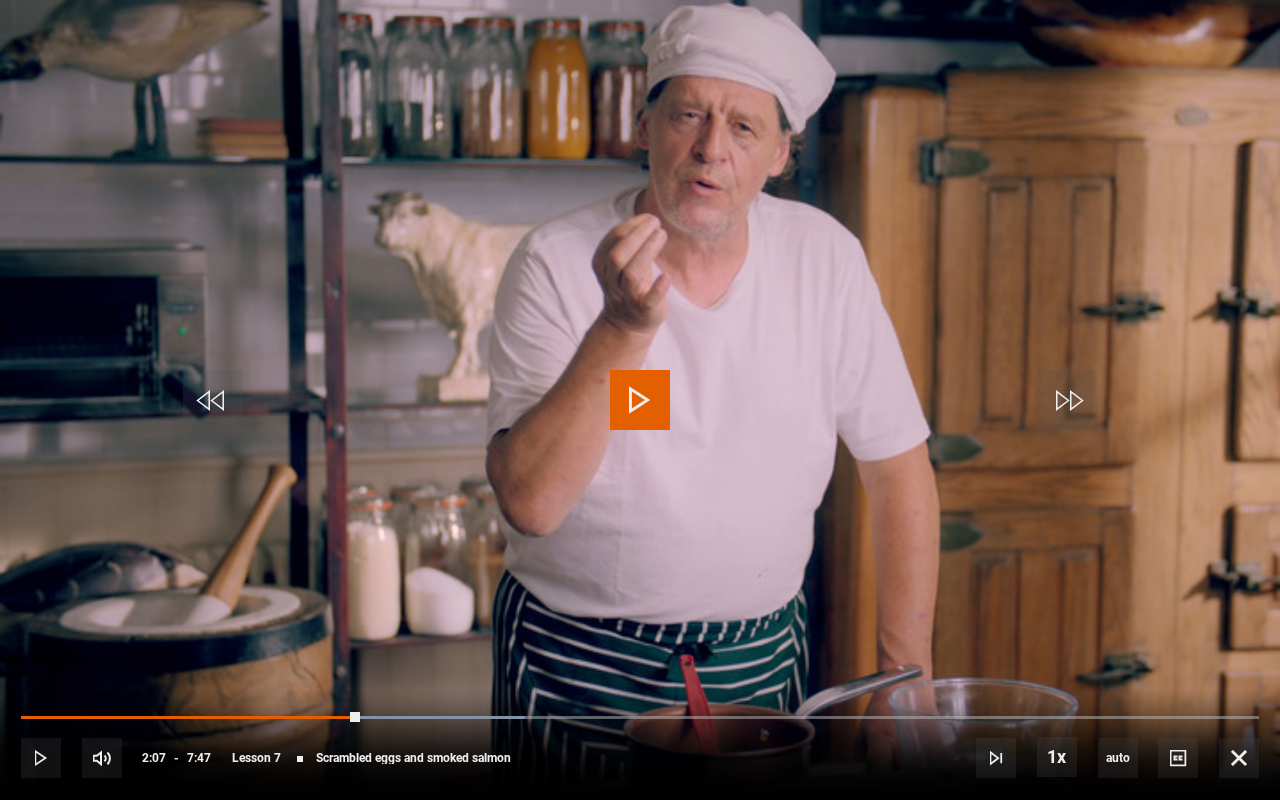 click at bounding box center [640, 400] 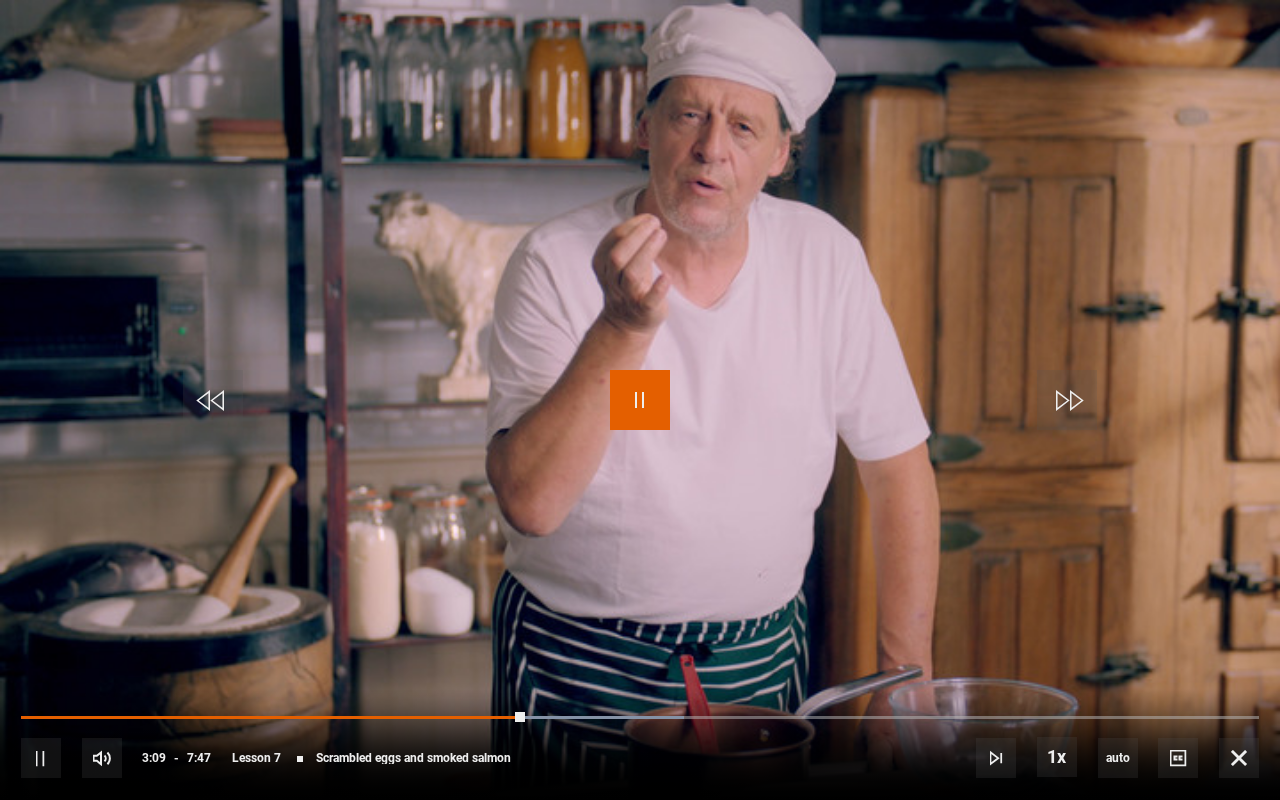 click at bounding box center [640, 400] 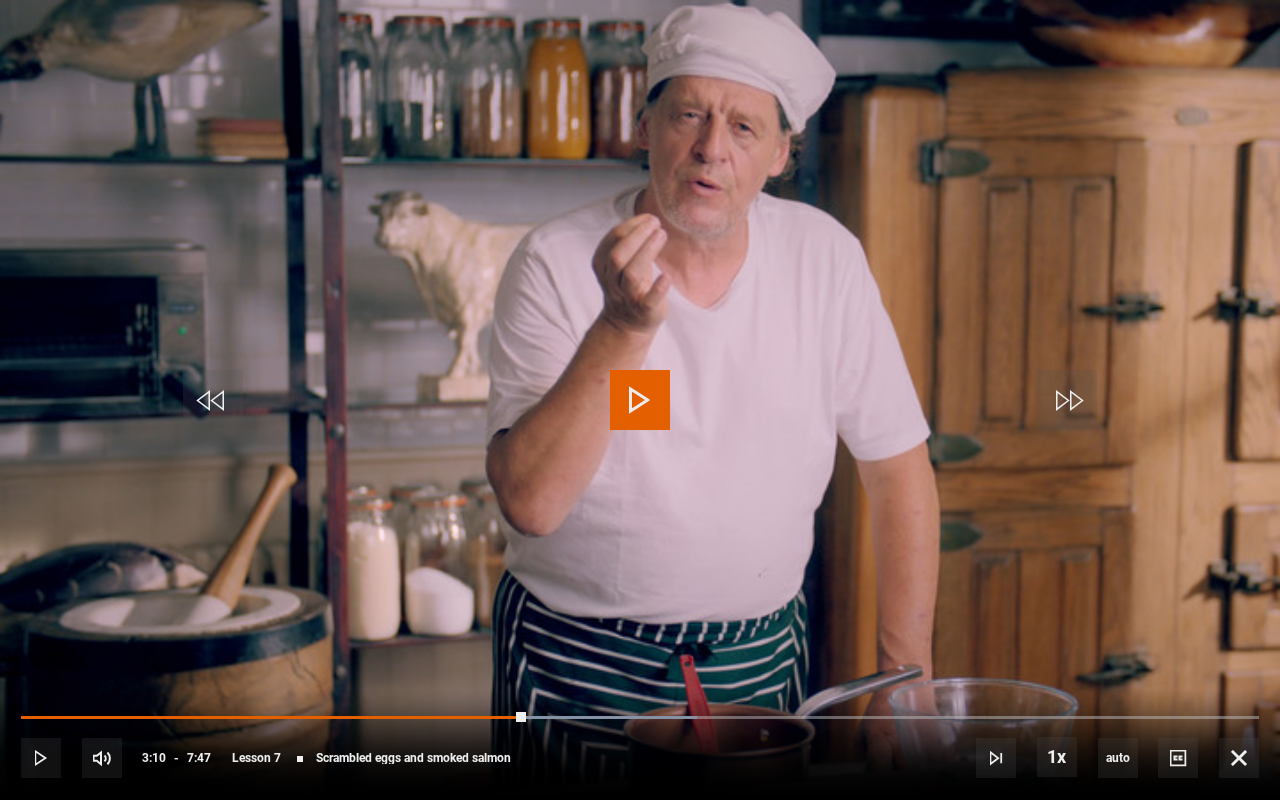 click at bounding box center [640, 400] 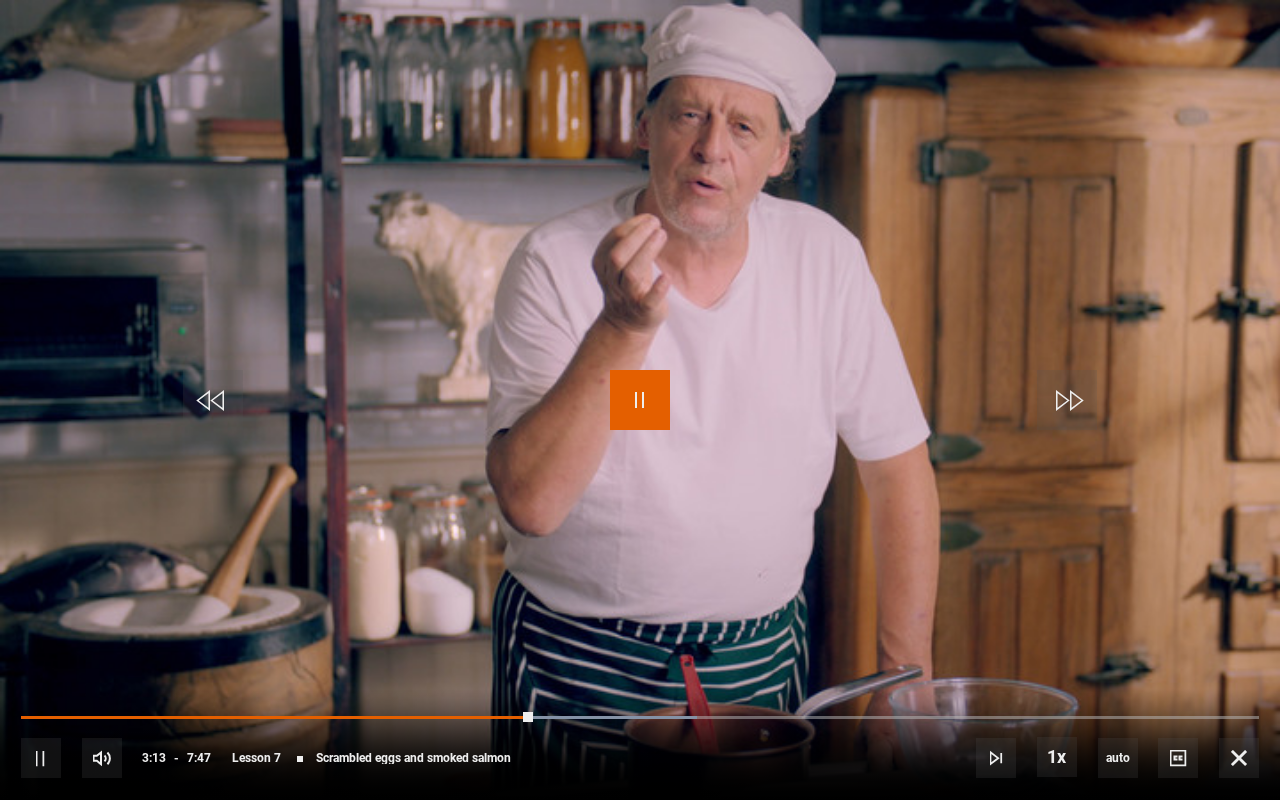 click at bounding box center [640, 400] 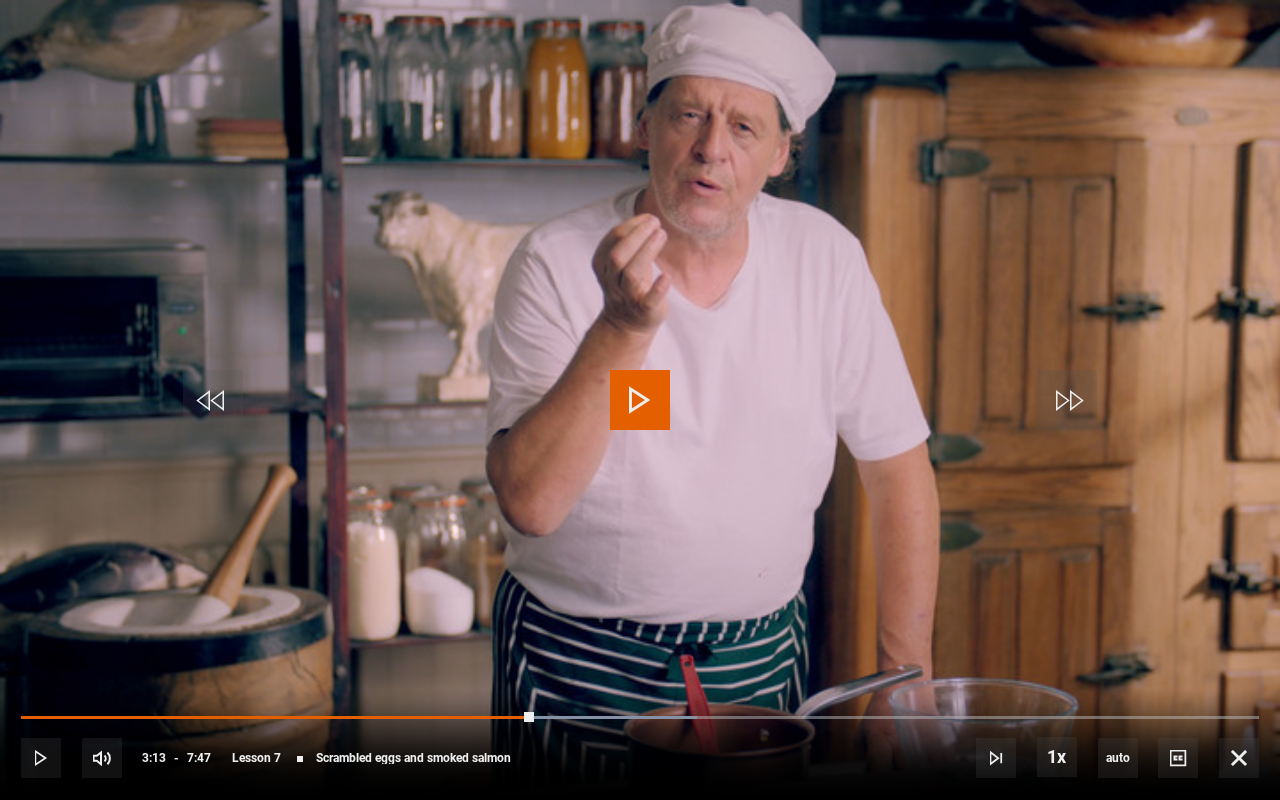 click at bounding box center [640, 400] 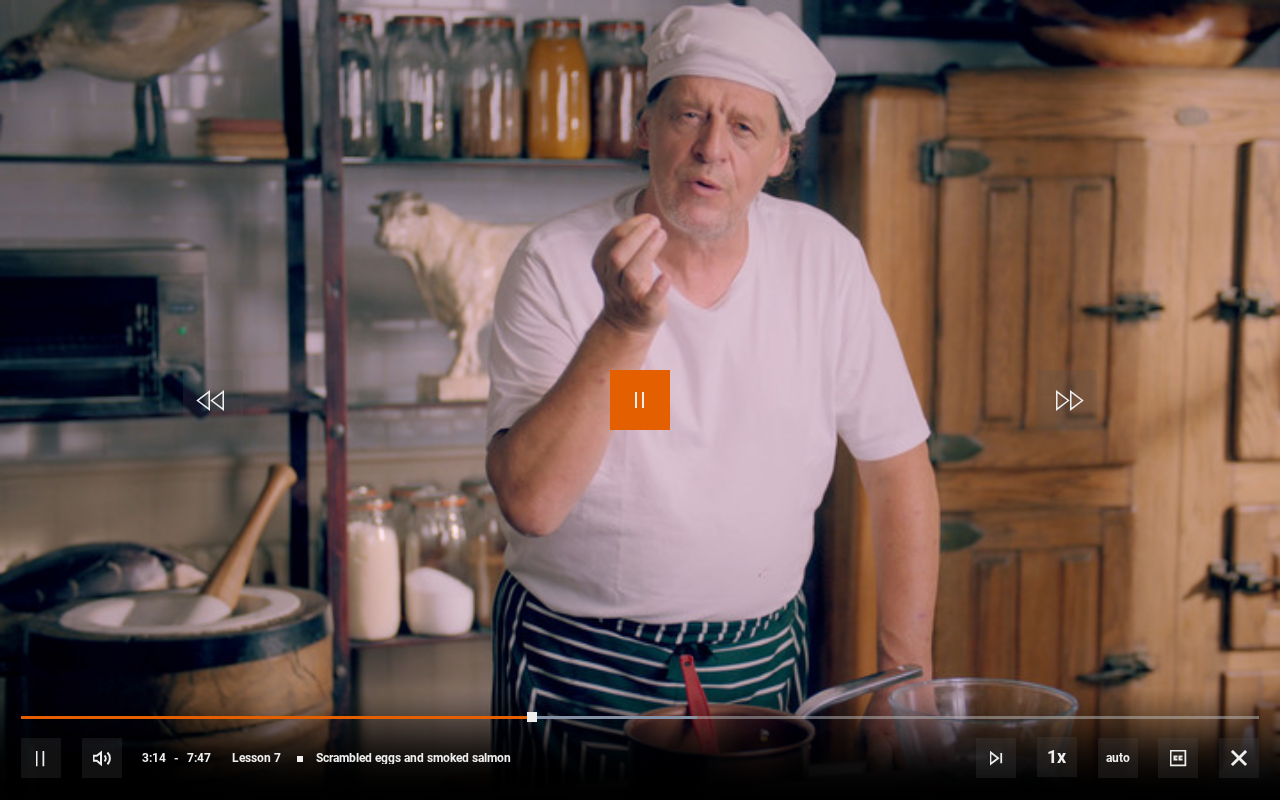 click at bounding box center [640, 400] 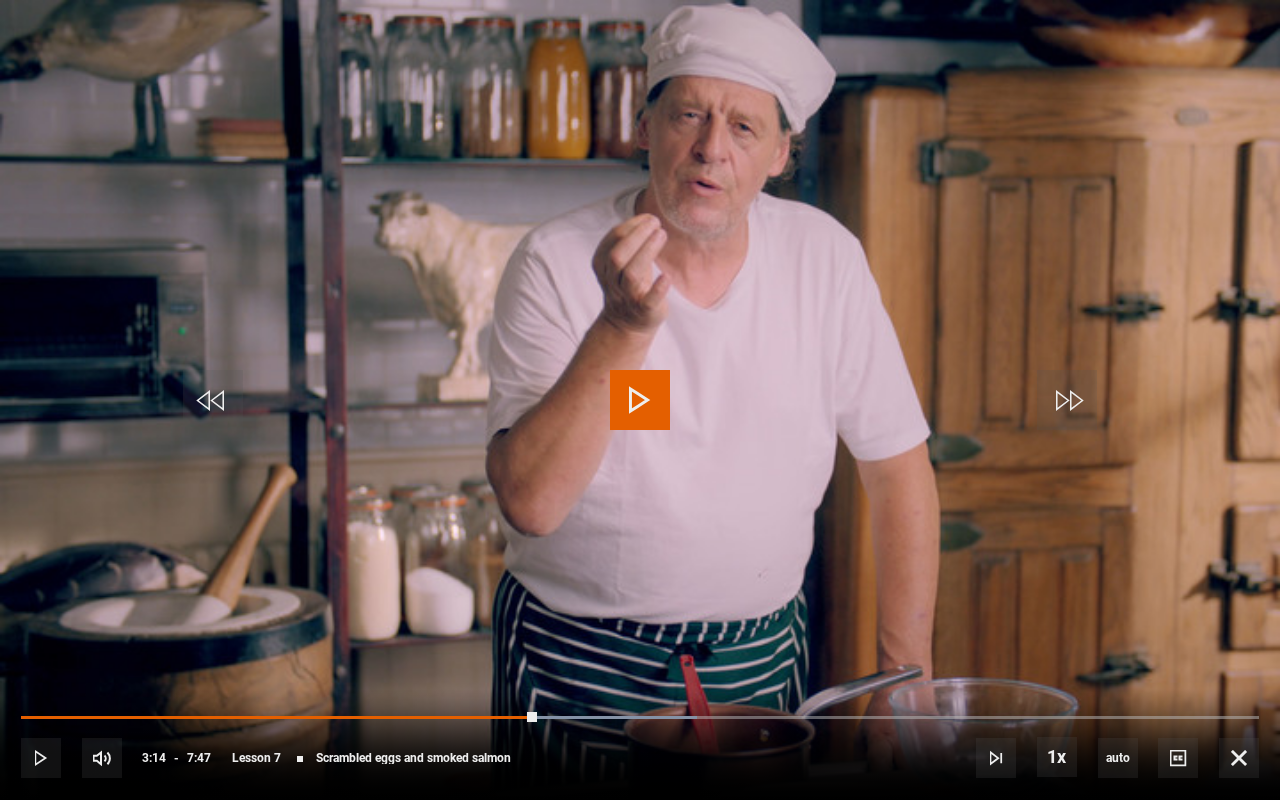 click at bounding box center [640, 400] 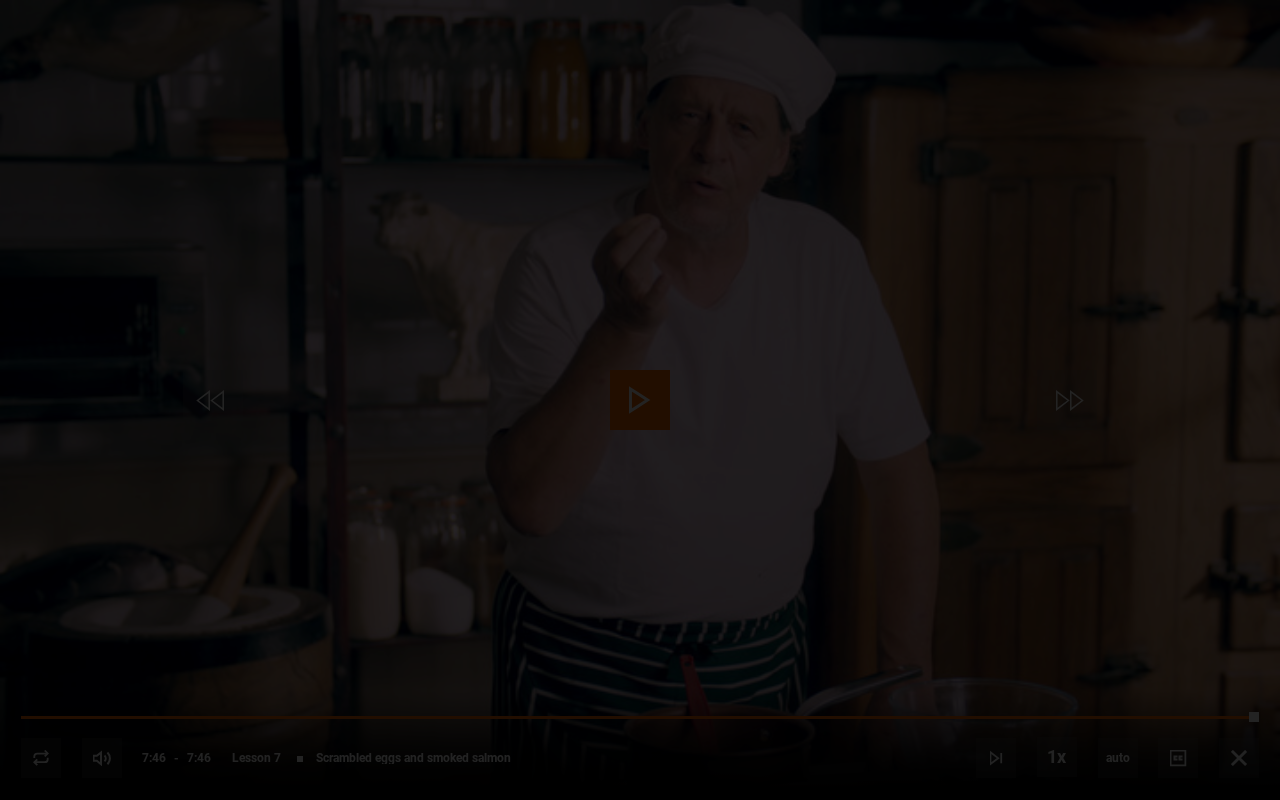 click on "Lesson Completed
Up next
Langoustine cocktail
Cancel
Do you want to save this lesson?
Save lesson
Rewatch
Rewatch
Play next
Play next" at bounding box center (640, 400) 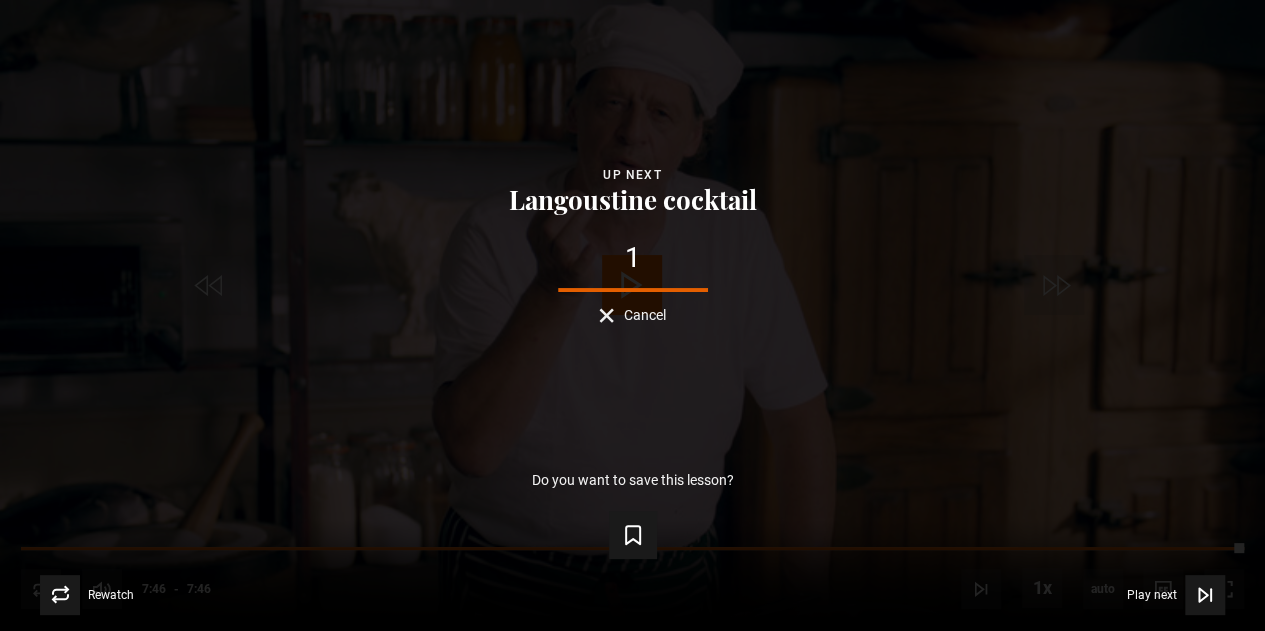scroll, scrollTop: 713, scrollLeft: 0, axis: vertical 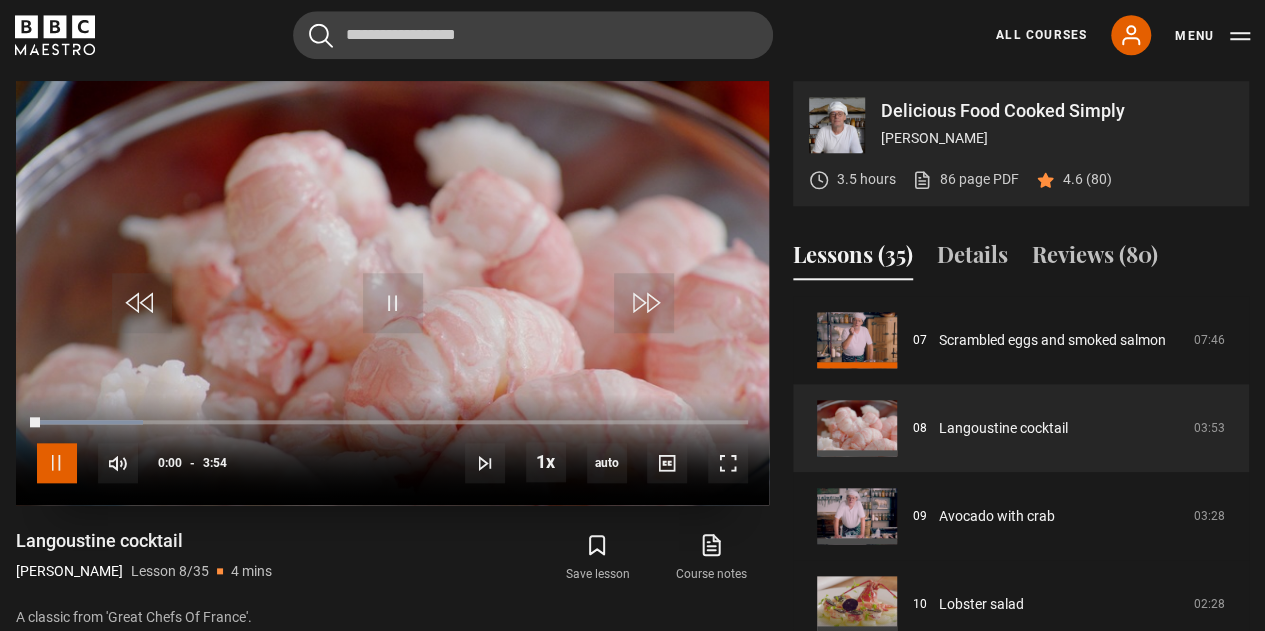 click at bounding box center [57, 463] 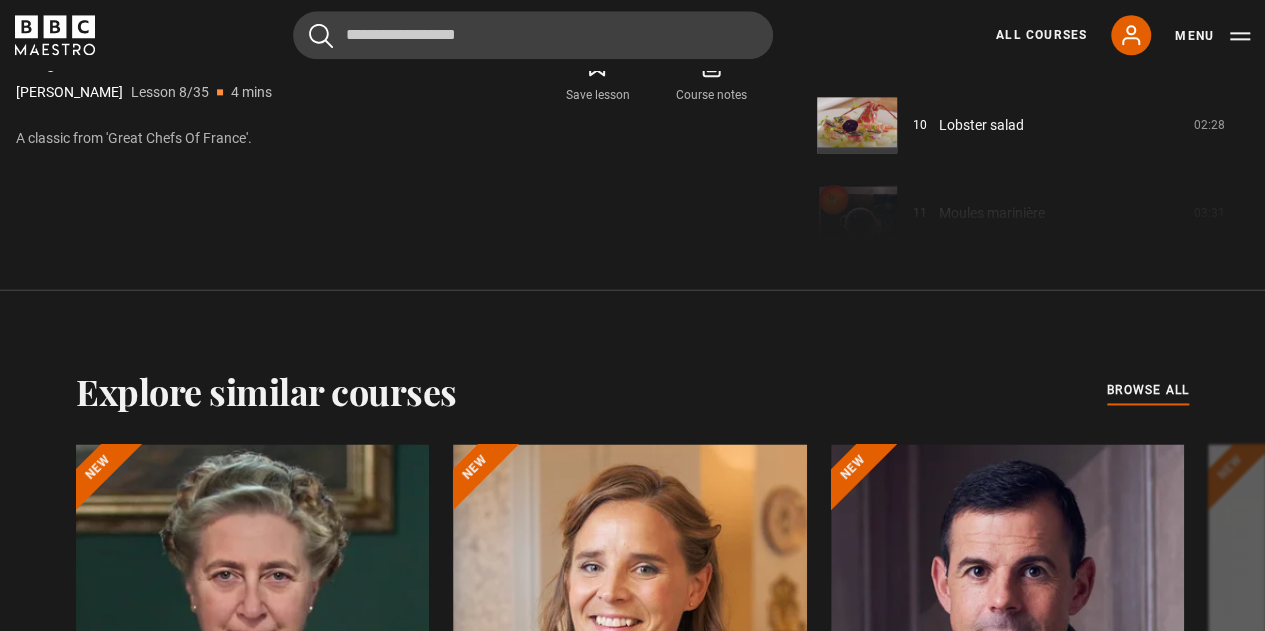 scroll, scrollTop: 1151, scrollLeft: 0, axis: vertical 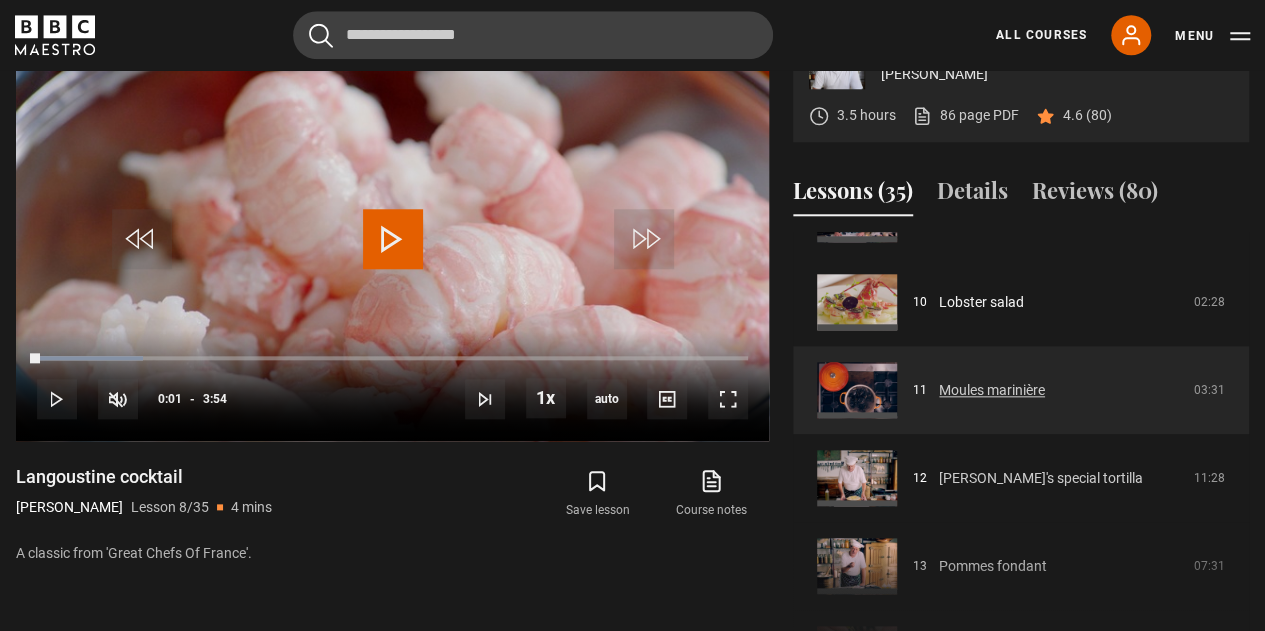 click on "Marco's special tortilla" at bounding box center [1041, 478] 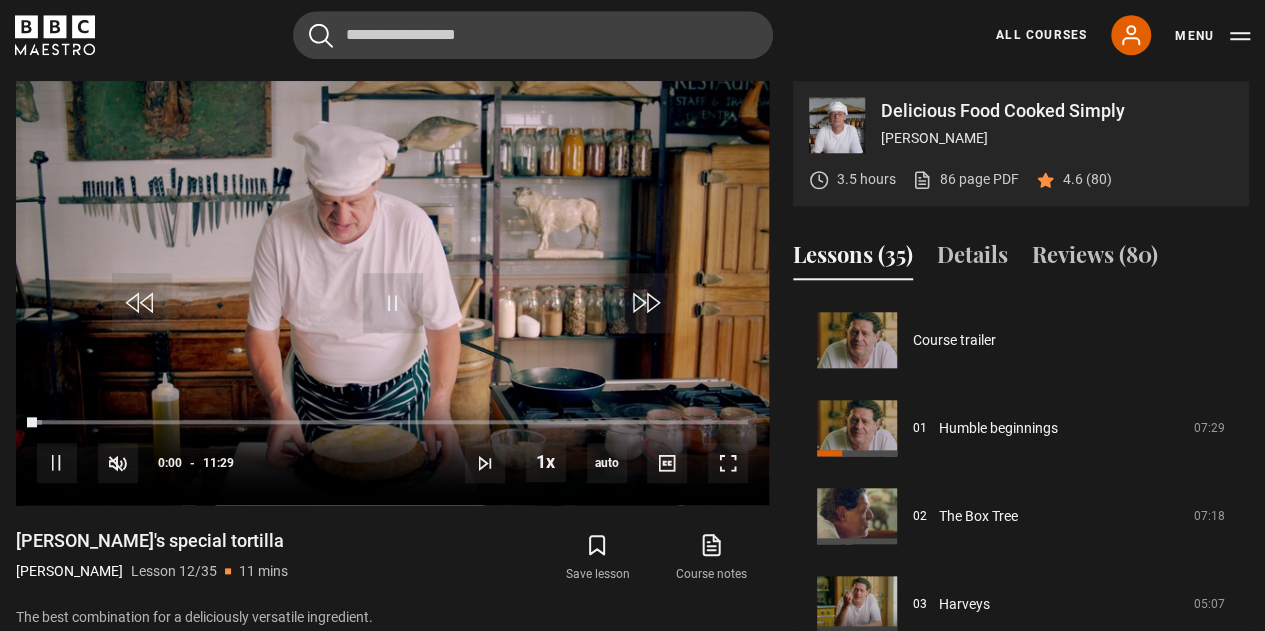 scroll, scrollTop: 827, scrollLeft: 0, axis: vertical 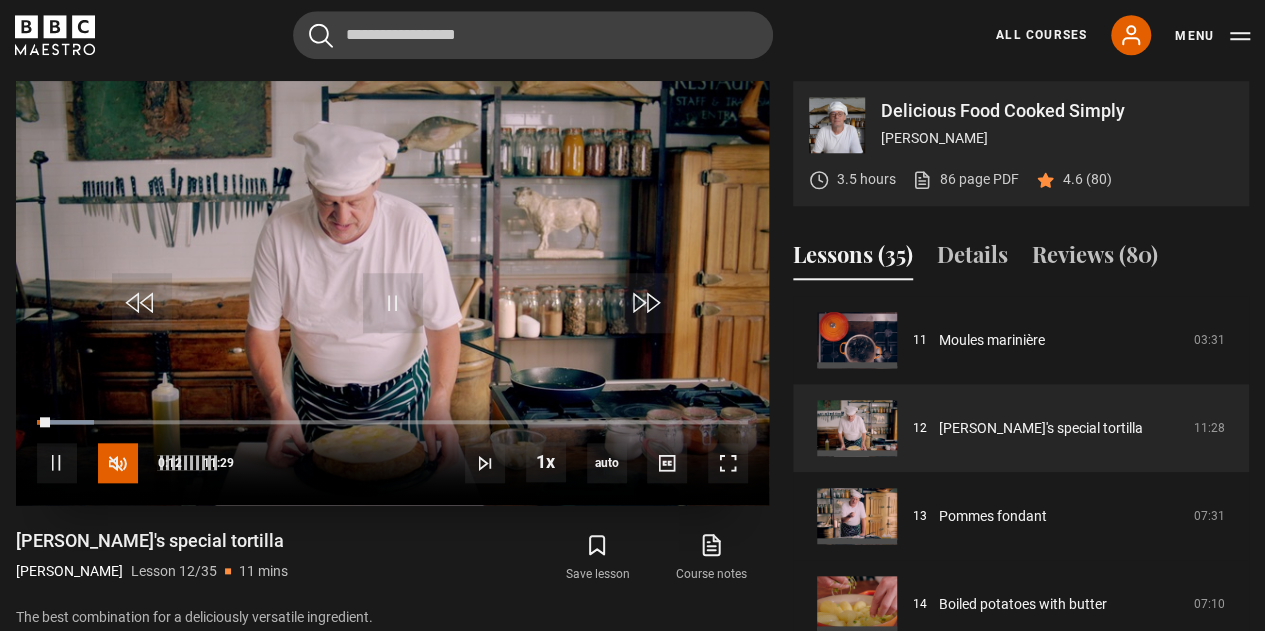 click at bounding box center [118, 463] 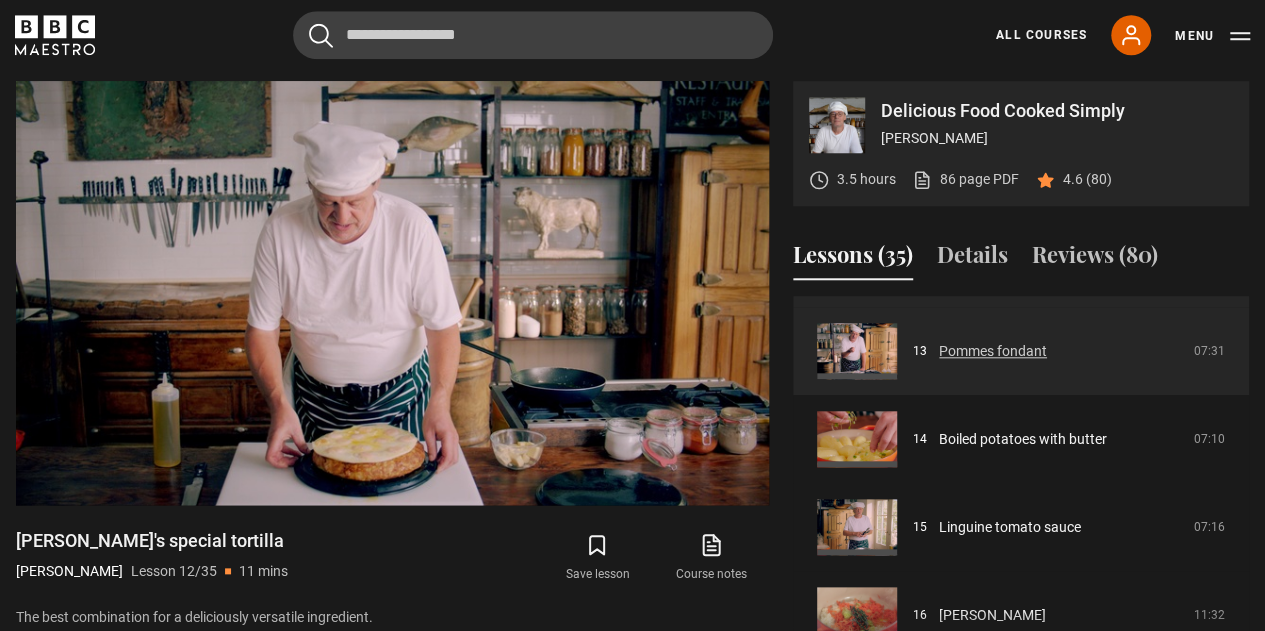 scroll, scrollTop: 1143, scrollLeft: 0, axis: vertical 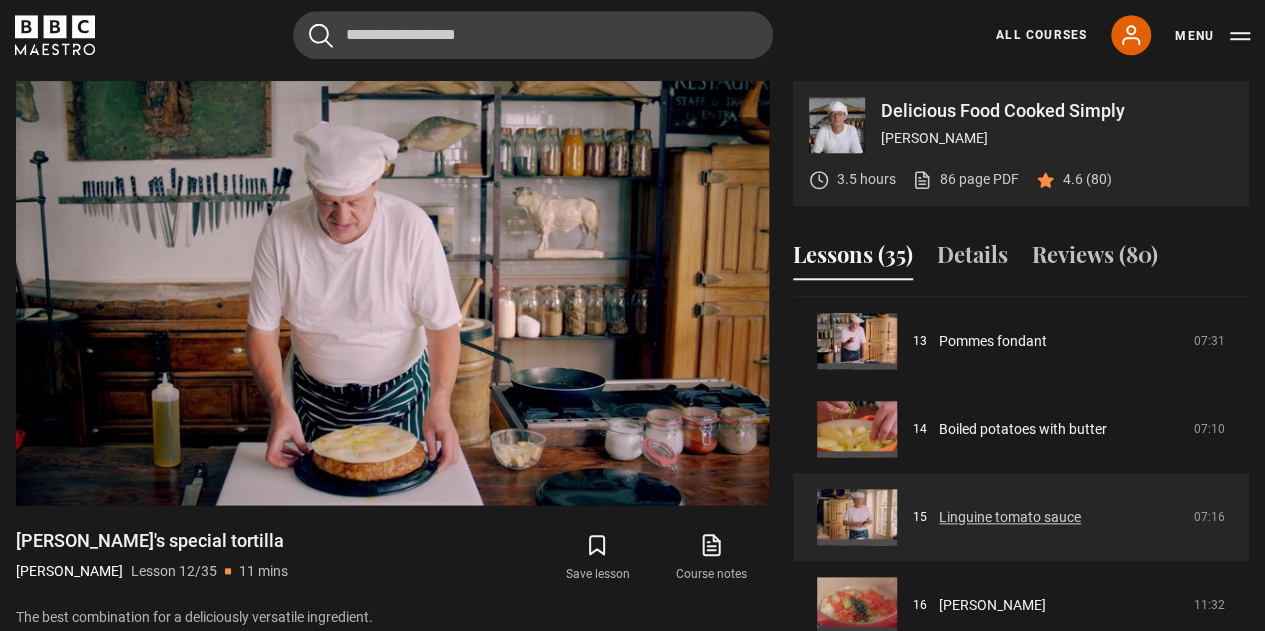 click on "Linguine tomato sauce" at bounding box center [1010, 517] 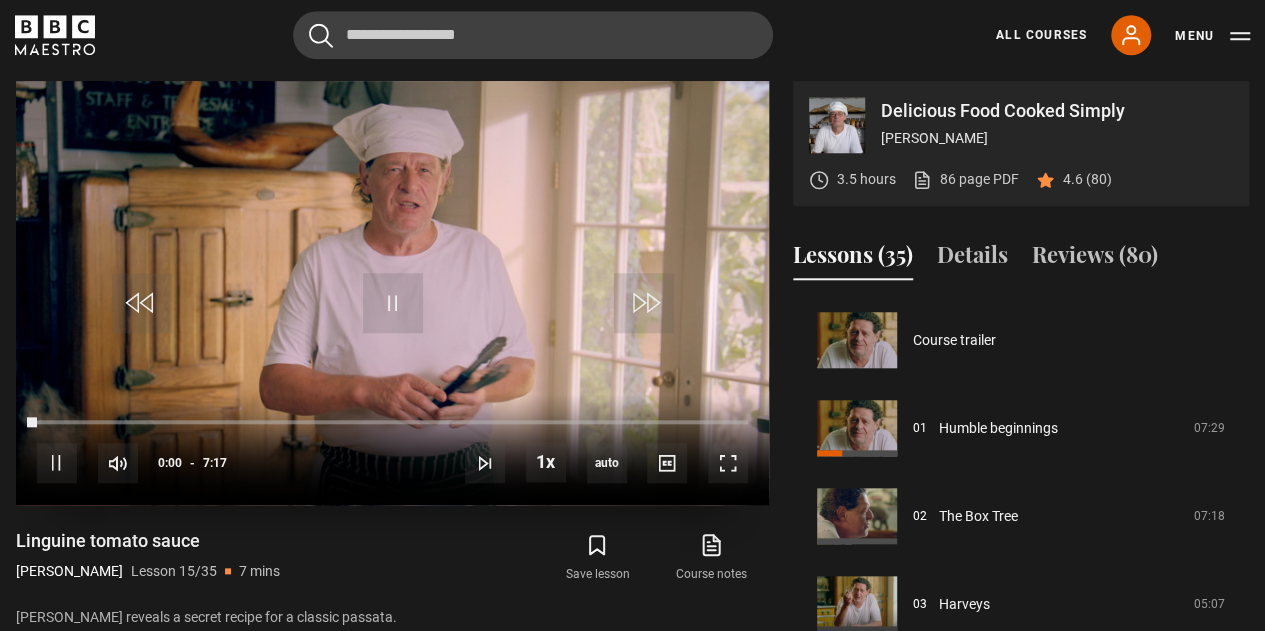 scroll, scrollTop: 827, scrollLeft: 0, axis: vertical 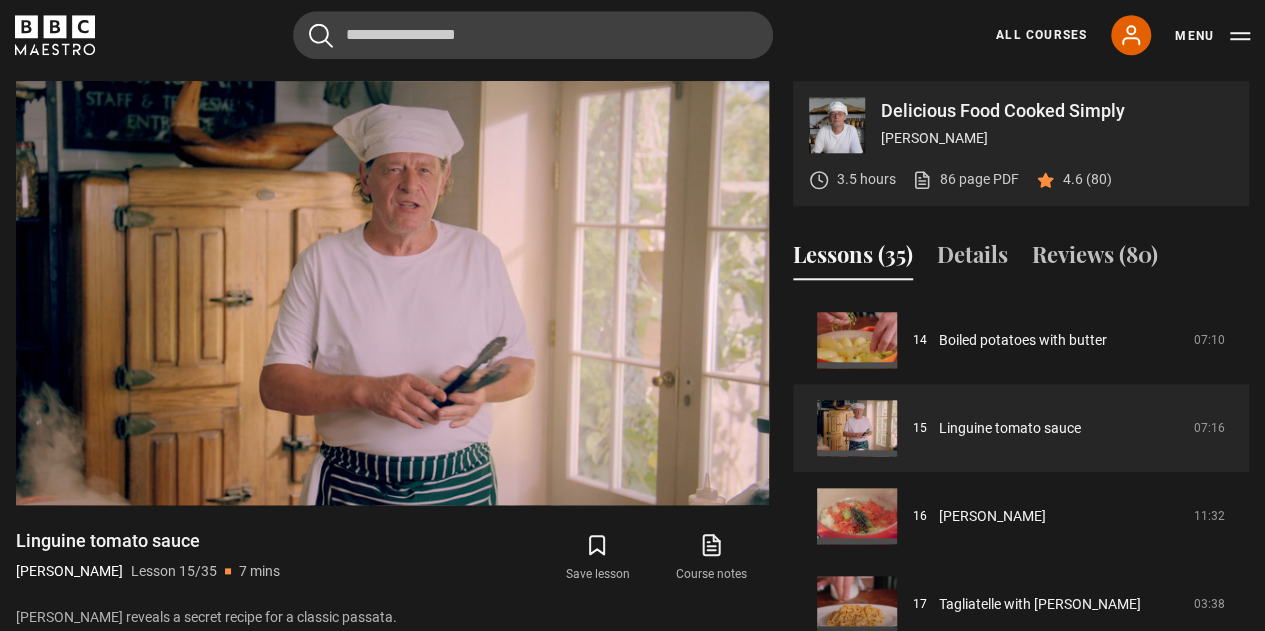 click on "Delicious Food Cooked Simply
[PERSON_NAME]
3.5 hours
86 page PDF
(opens in new tab)
4.6 (80)
Video Player is loading. Play Lesson Linguine tomato sauce 10s Skip Back 10 seconds Pause 10s Skip Forward 10 seconds Loaded :  21.74% 0:32 Pause Mute Current Time  0:32 - Duration  7:17
[PERSON_NAME]
Lesson 15
Linguine tomato sauce
1x Playback Rate 2x 1.5x 1x , selected 0.5x auto Quality 360p 720p 1080p 2160p" at bounding box center (632, 404) 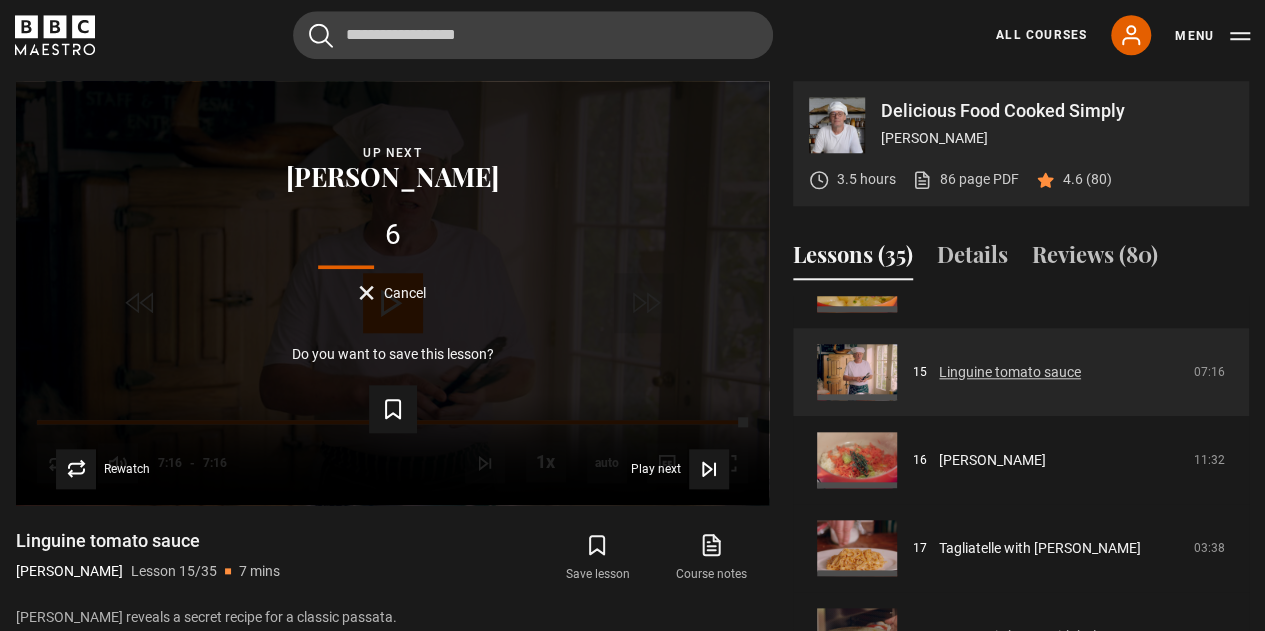 scroll, scrollTop: 1289, scrollLeft: 0, axis: vertical 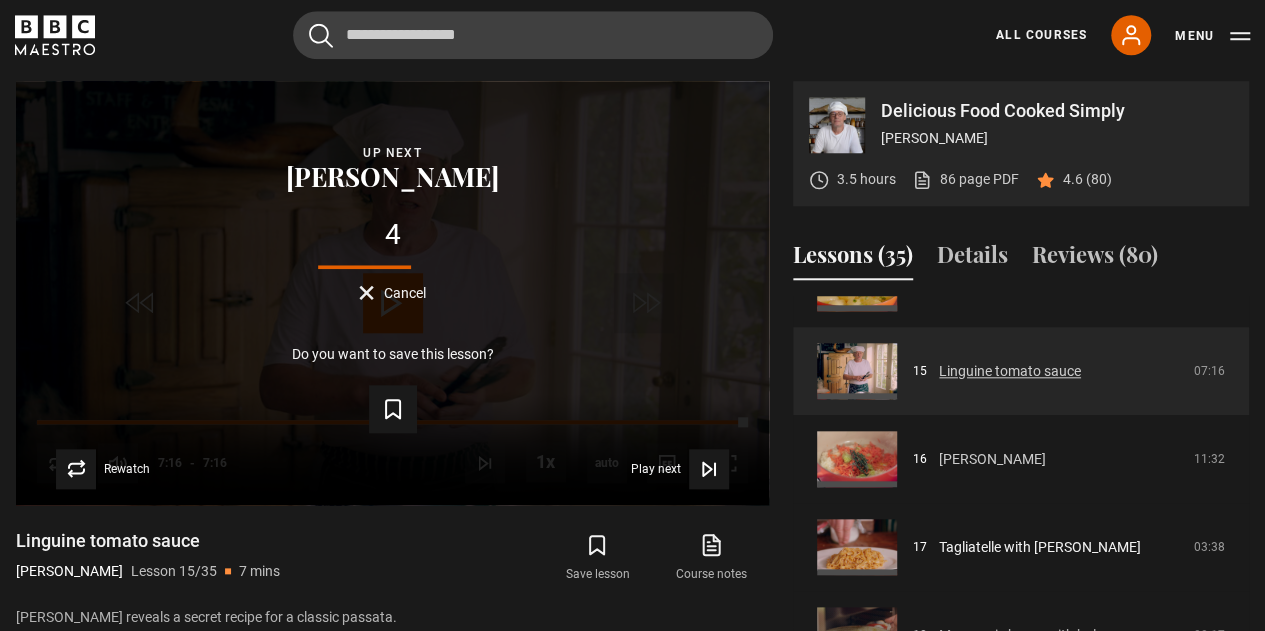 click on "[PERSON_NAME]" at bounding box center (992, 459) 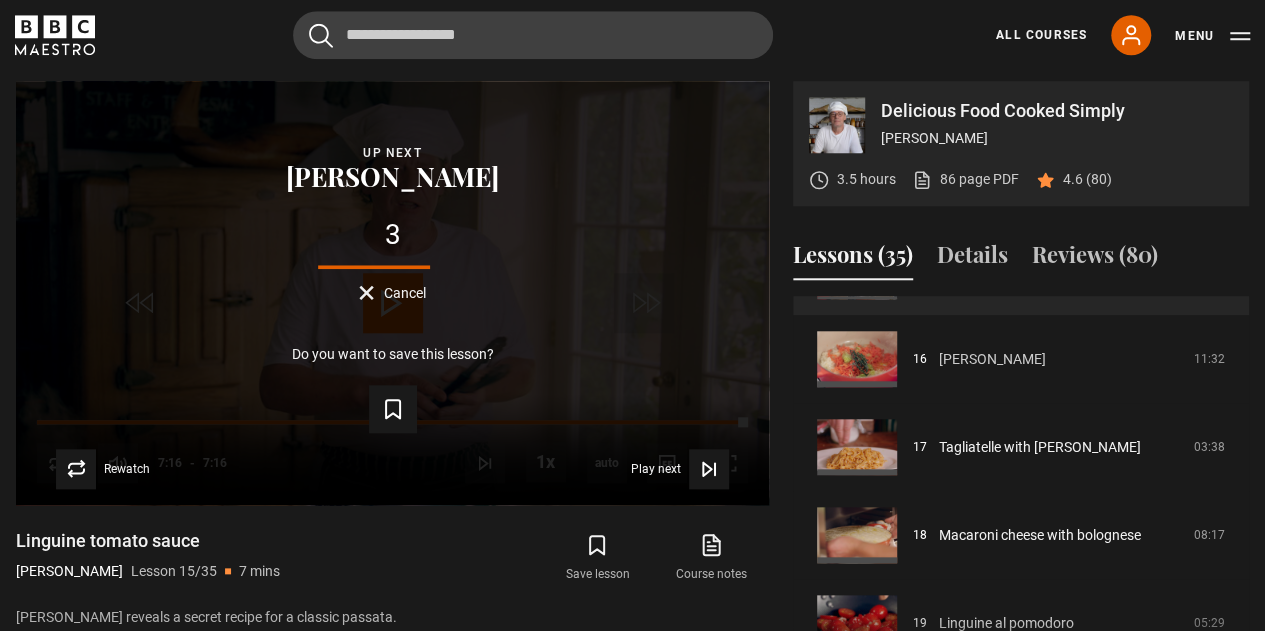 scroll, scrollTop: 1390, scrollLeft: 0, axis: vertical 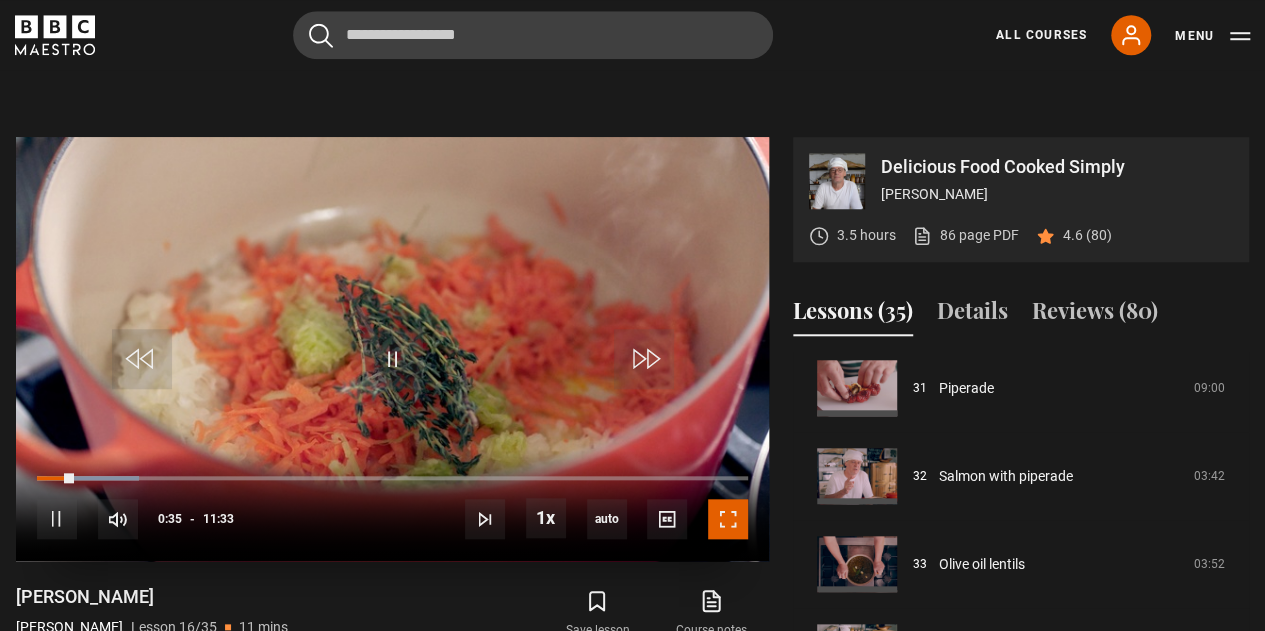 drag, startPoint x: 734, startPoint y: 513, endPoint x: 734, endPoint y: 634, distance: 121 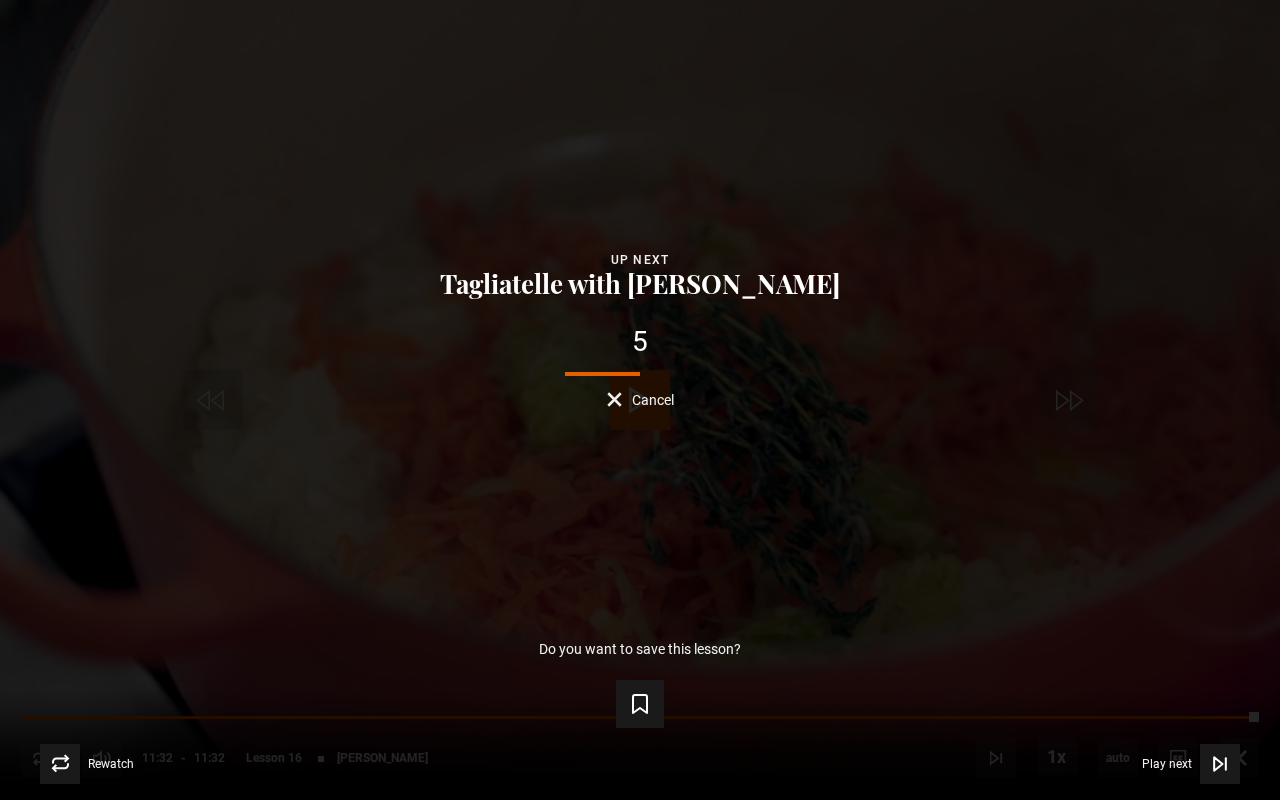 click on "Lesson Completed
Up next
Tagliatelle with ragu bolognese
5
Cancel
Do you want to save this lesson?
Save lesson
Rewatch
Rewatch
Play next
Play next" at bounding box center [640, 400] 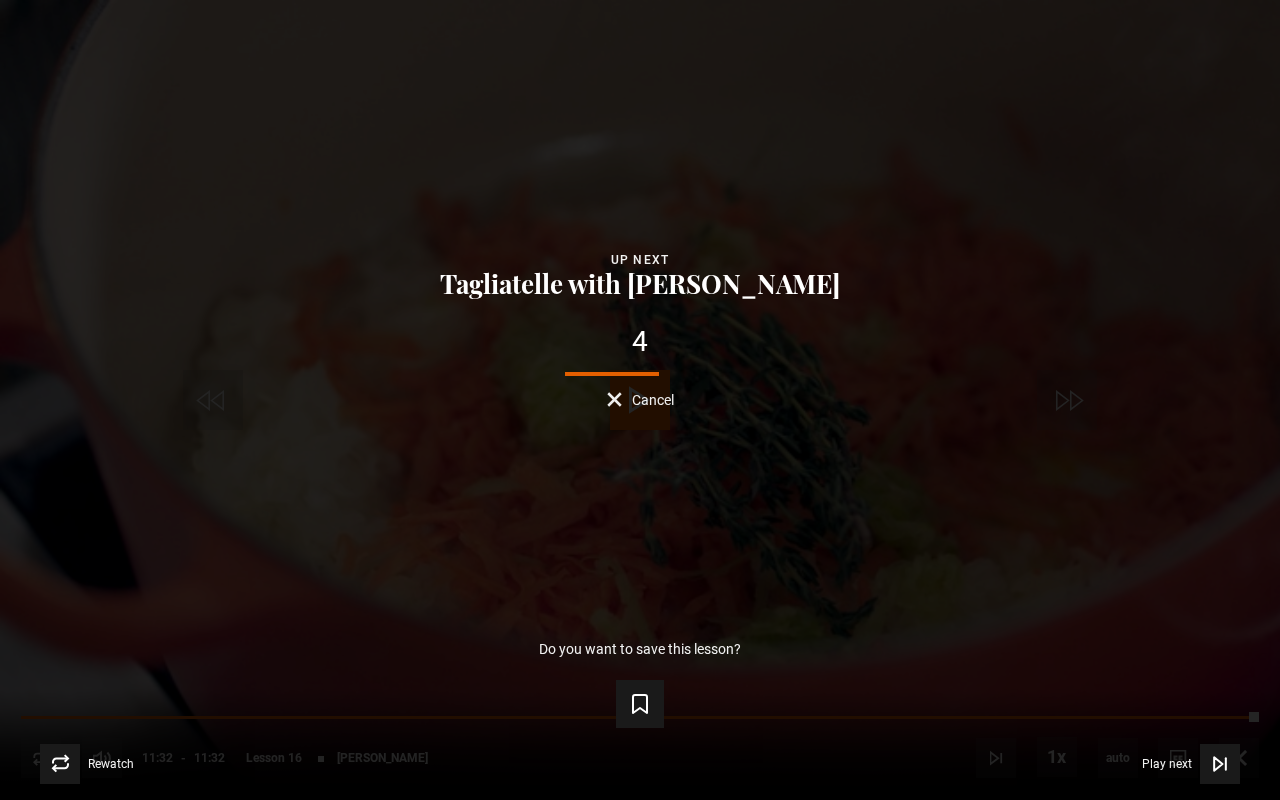 click on "Cancel" at bounding box center [640, 399] 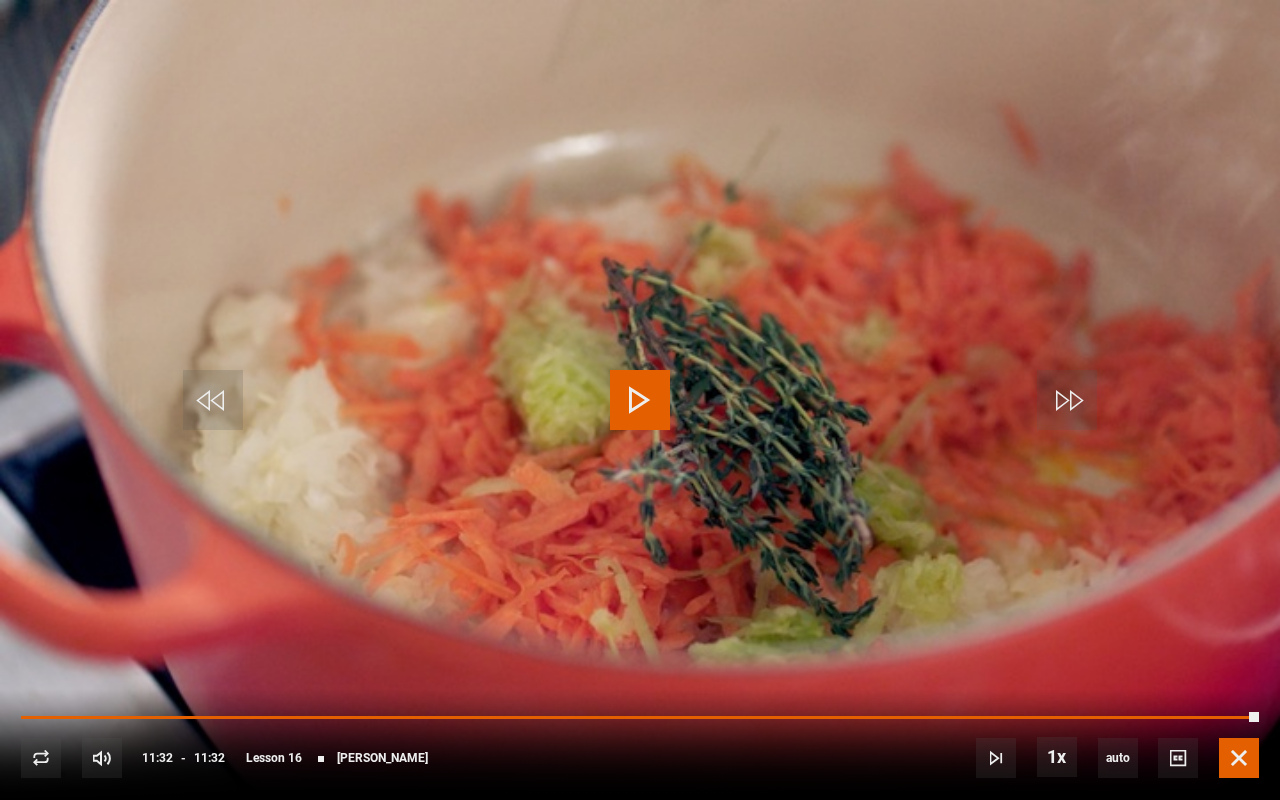 click at bounding box center [1239, 758] 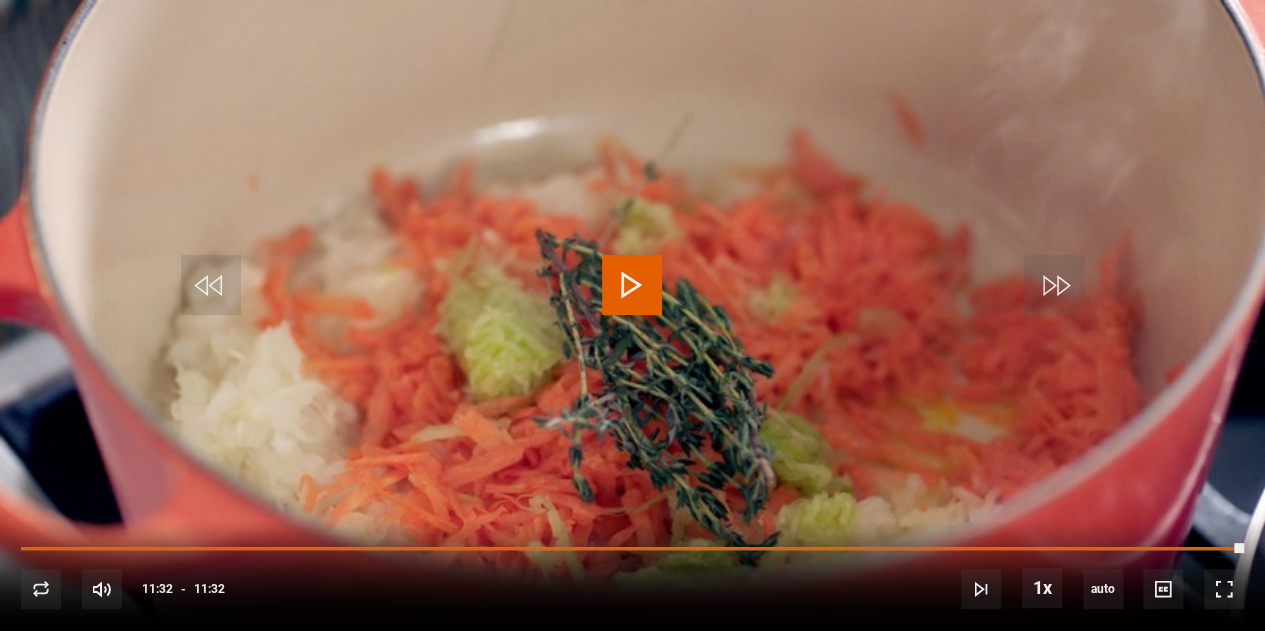 scroll, scrollTop: 1071, scrollLeft: 0, axis: vertical 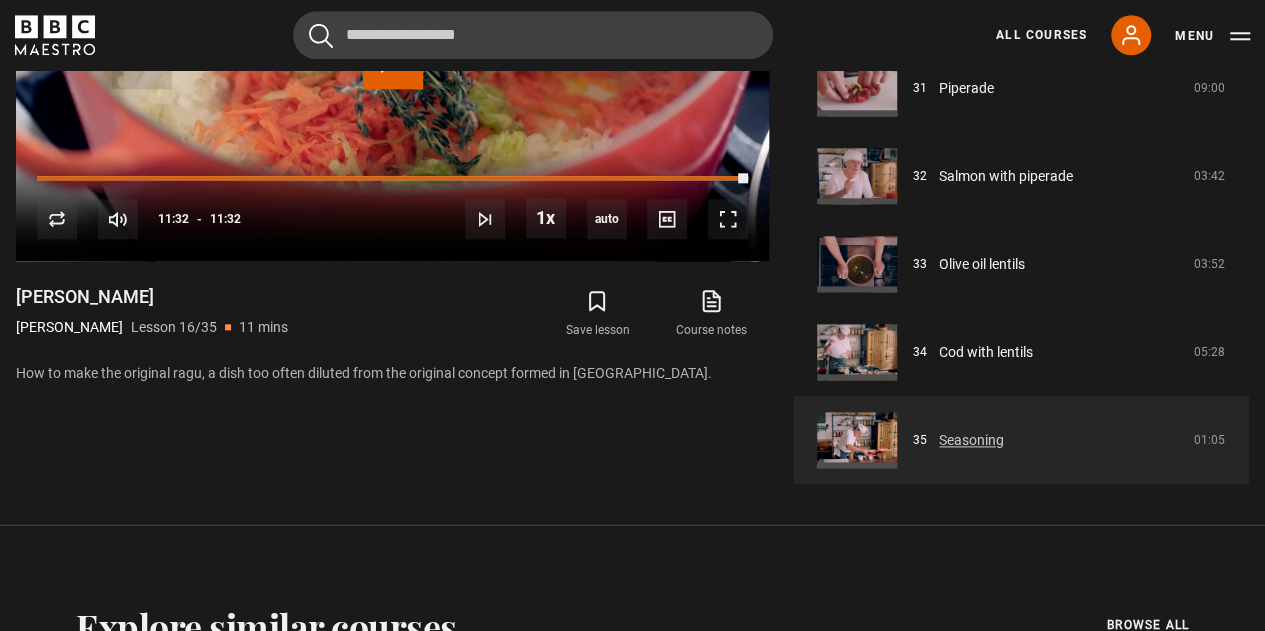click on "Seasoning" at bounding box center [971, 440] 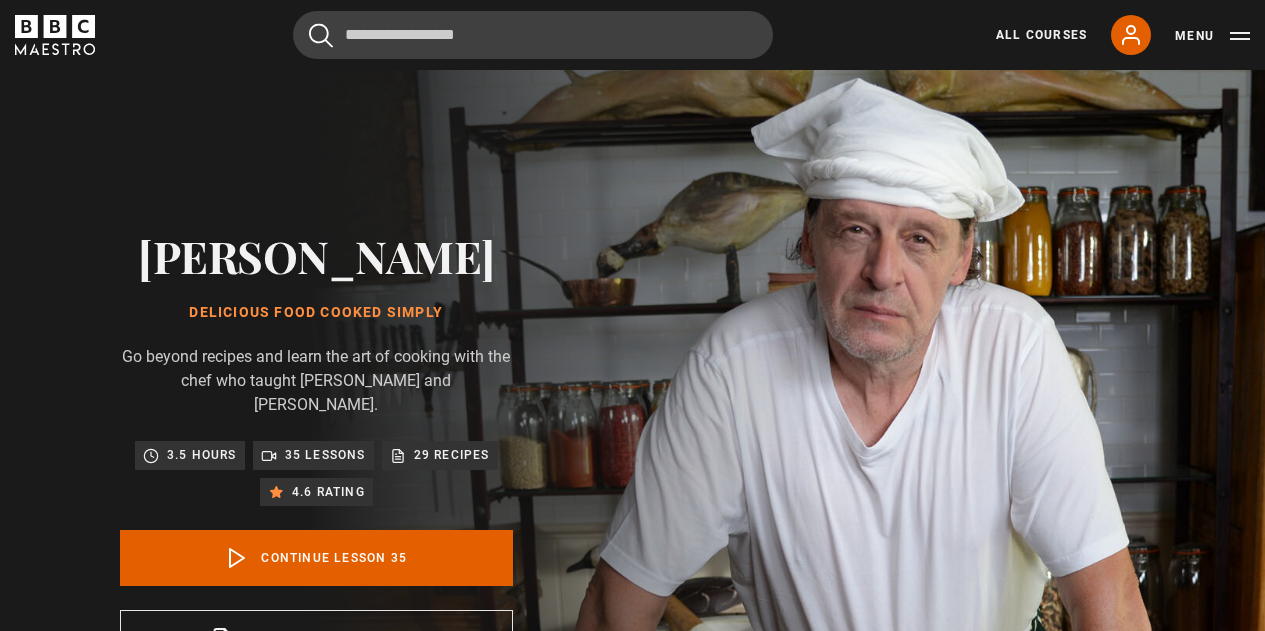 scroll, scrollTop: 827, scrollLeft: 0, axis: vertical 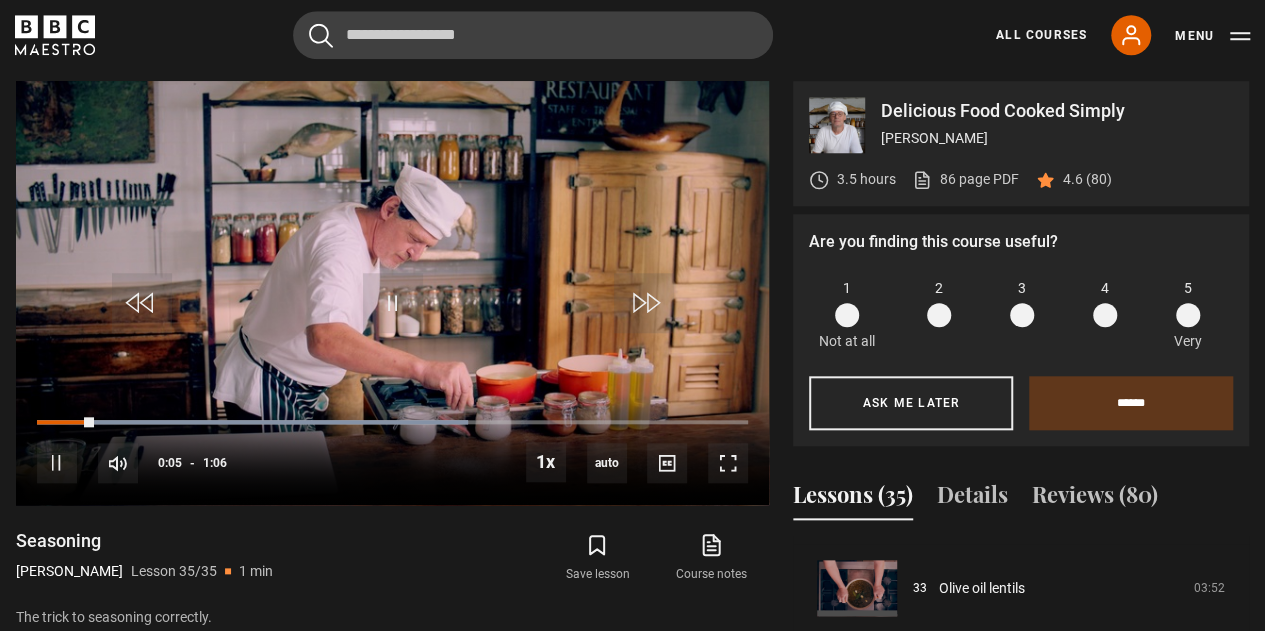 click at bounding box center (1188, 315) 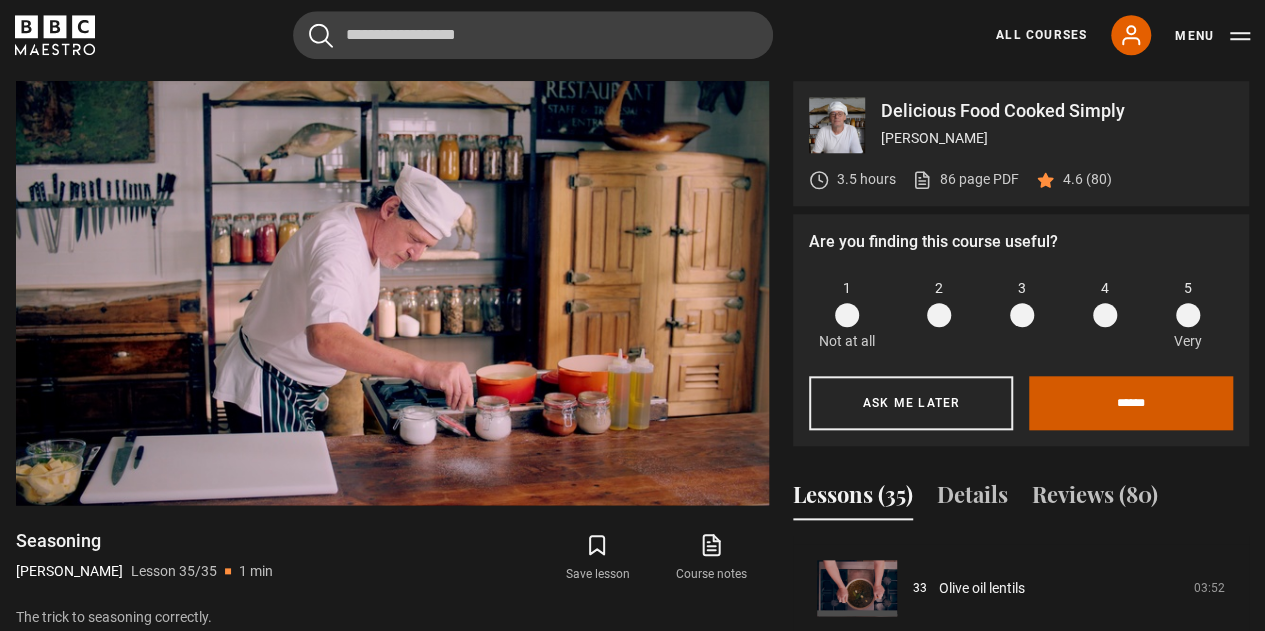 click on "******" at bounding box center [1131, 403] 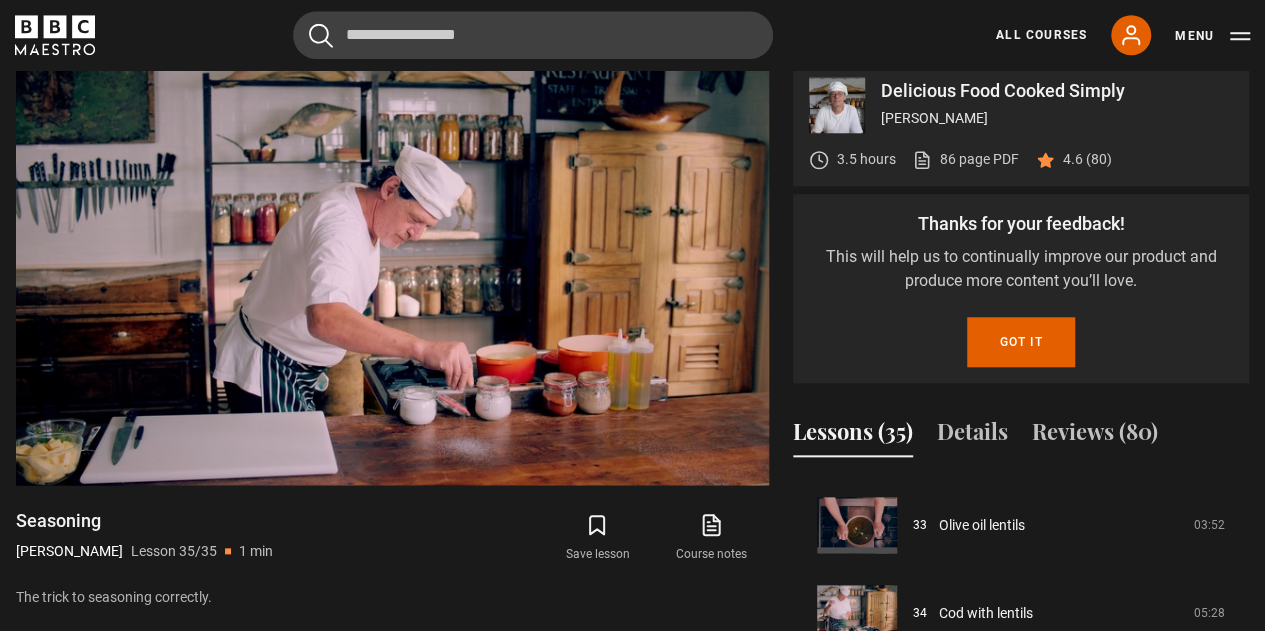scroll, scrollTop: 848, scrollLeft: 0, axis: vertical 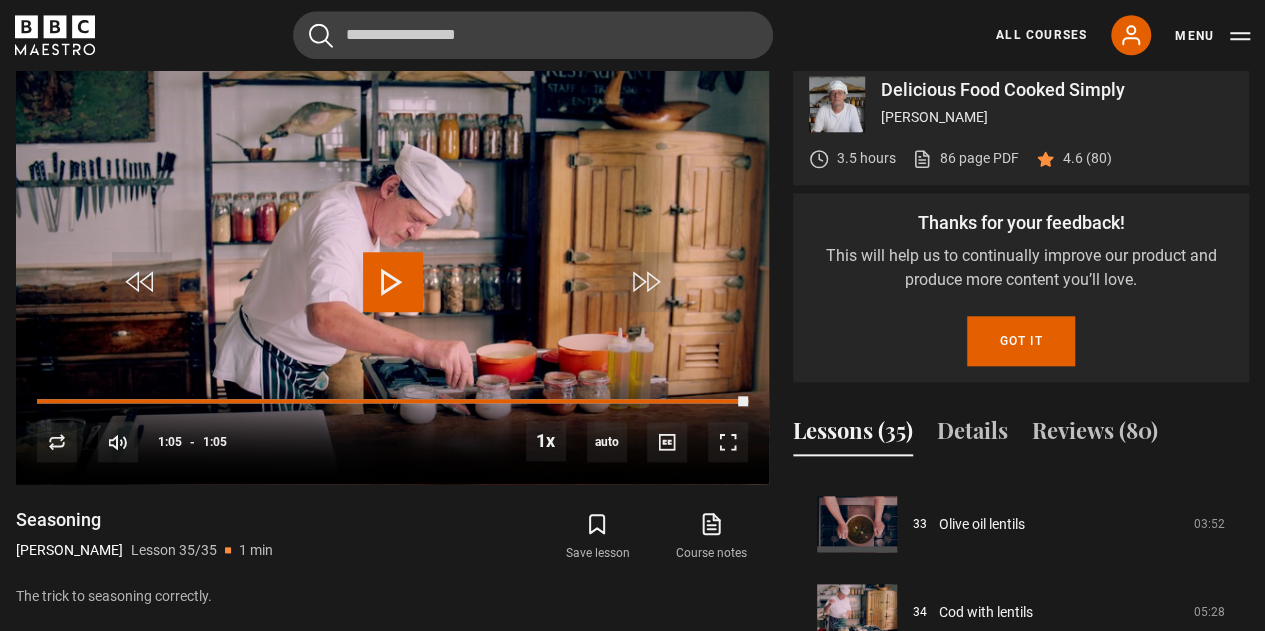 click on "Delicious Food Cooked Simply
Marco Pierre White
3.5 hours
86 page PDF
(opens in new tab)
4.6 (80)
Are you finding this course useful?
1
Not at all
2
3
4
5
Very
Ask me later
******
Thanks for your feedback!
Got it" at bounding box center [632, 402] 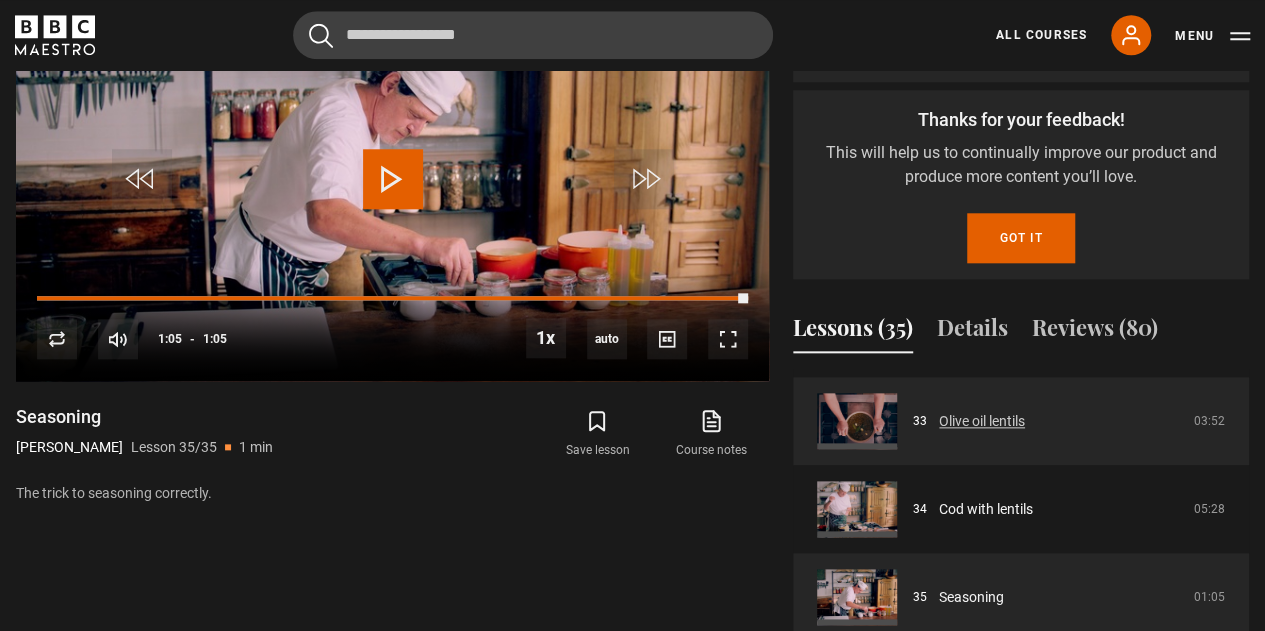 scroll, scrollTop: 949, scrollLeft: 0, axis: vertical 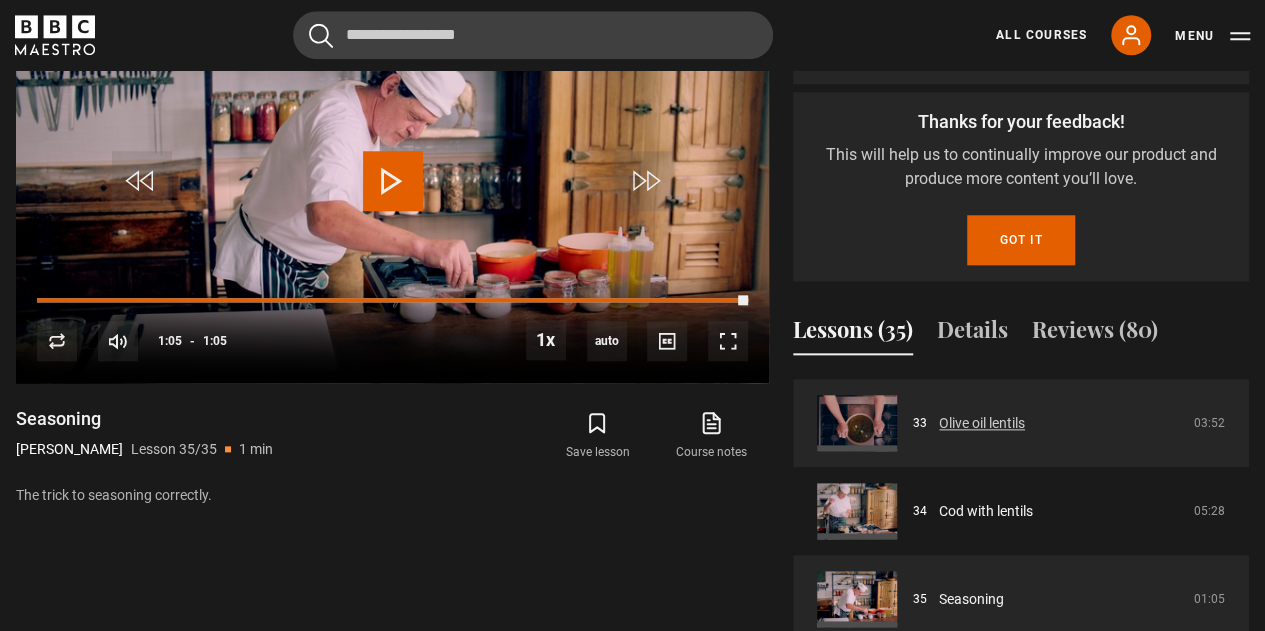 click on "Olive oil lentils" at bounding box center (982, 423) 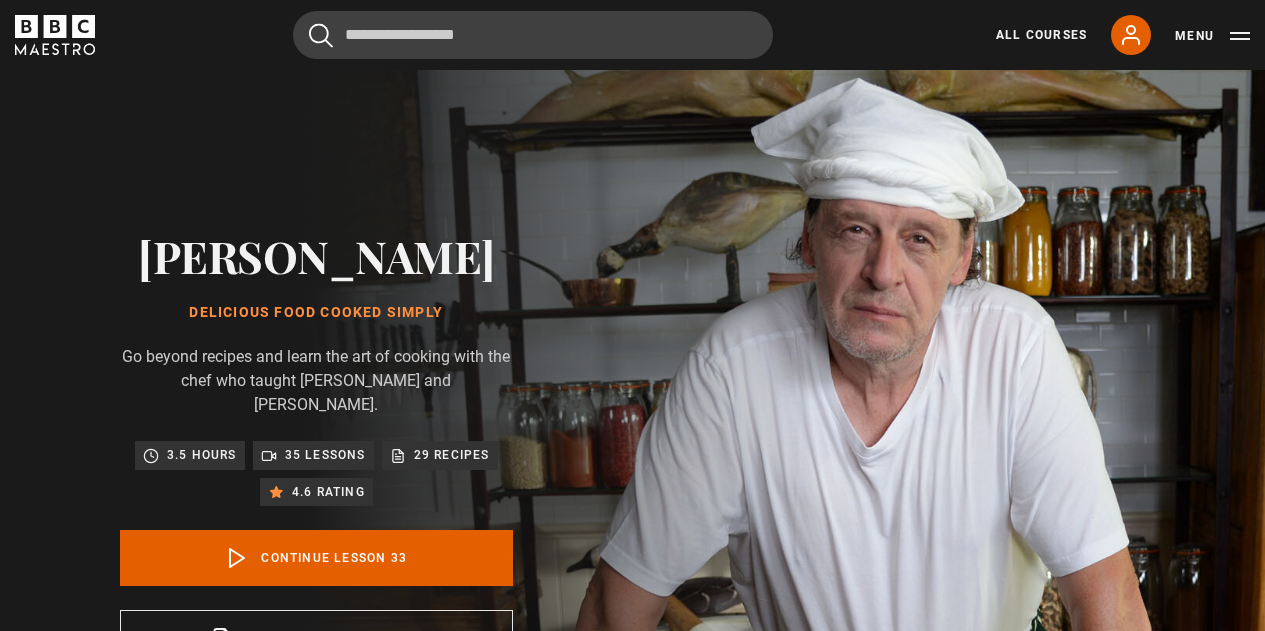scroll, scrollTop: 827, scrollLeft: 0, axis: vertical 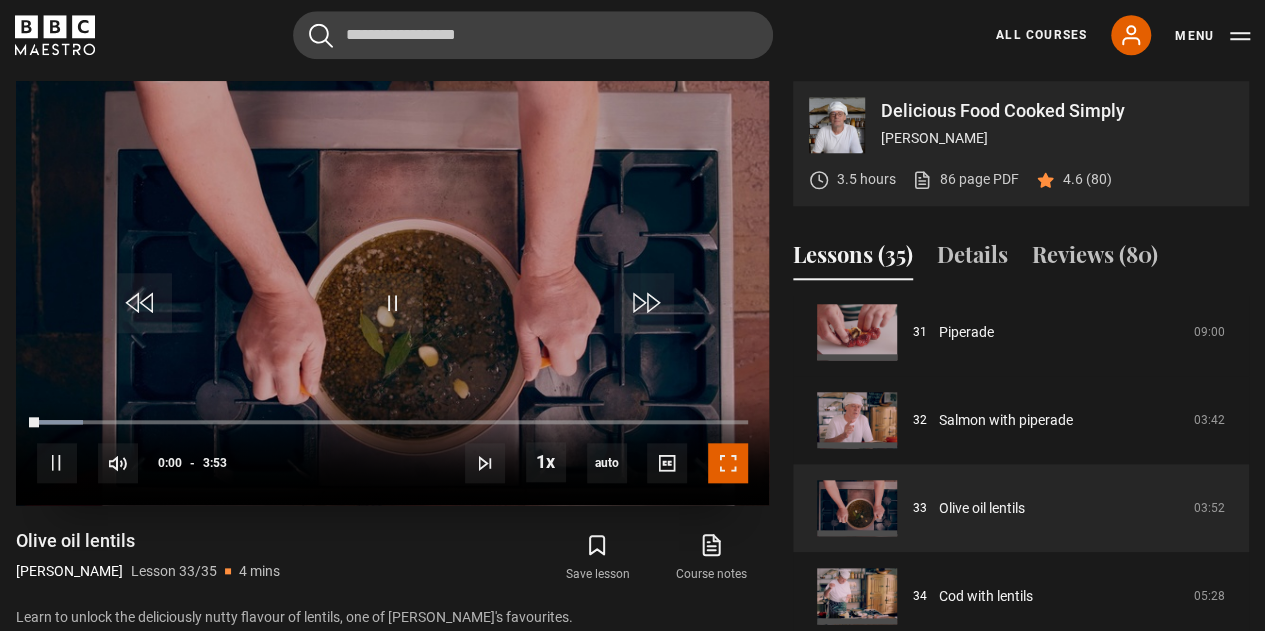 click at bounding box center (728, 463) 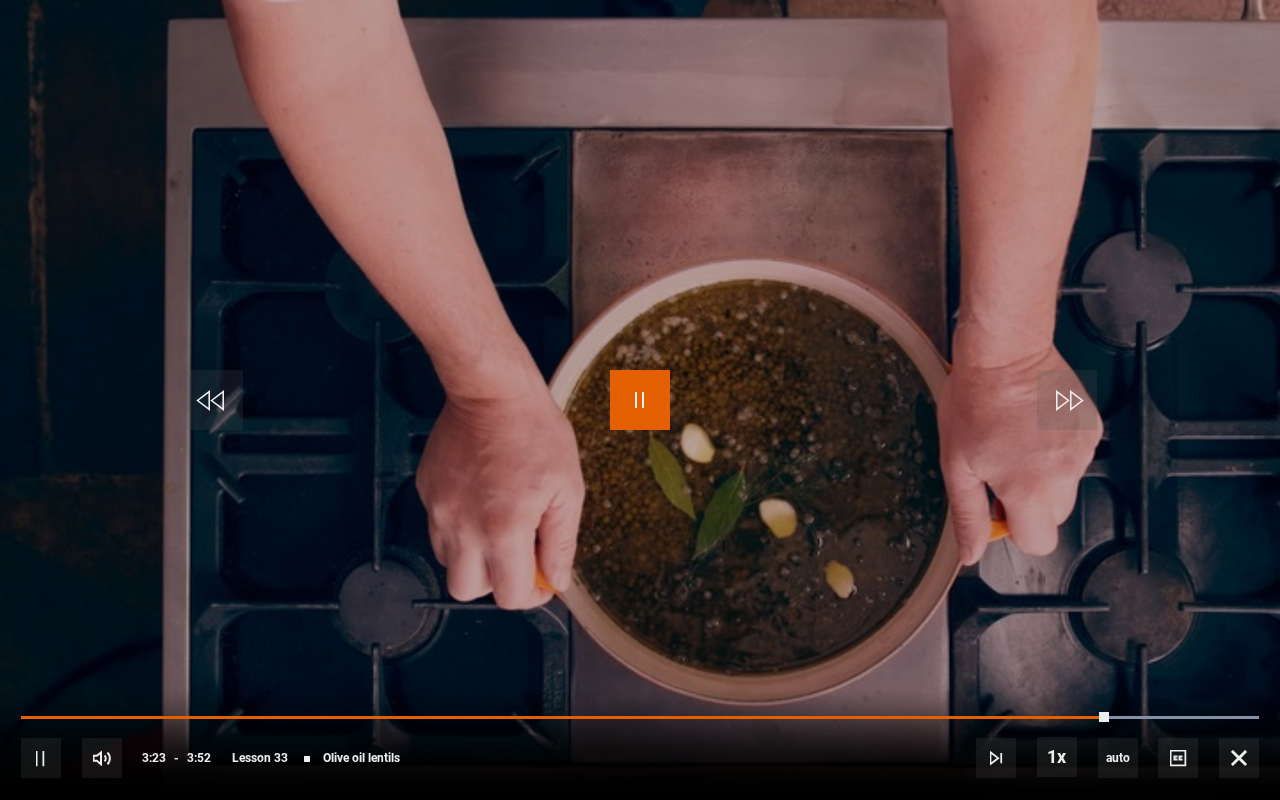 click at bounding box center [640, 400] 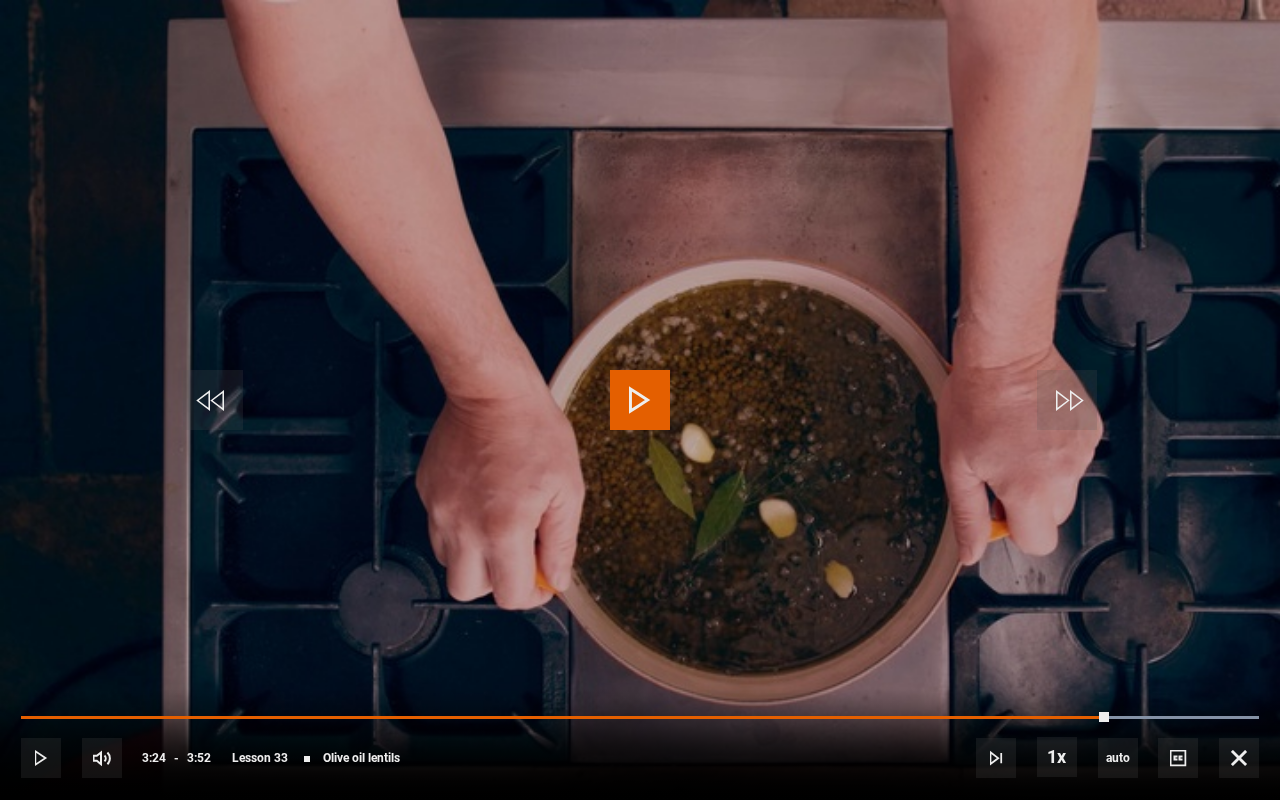 click at bounding box center [640, 400] 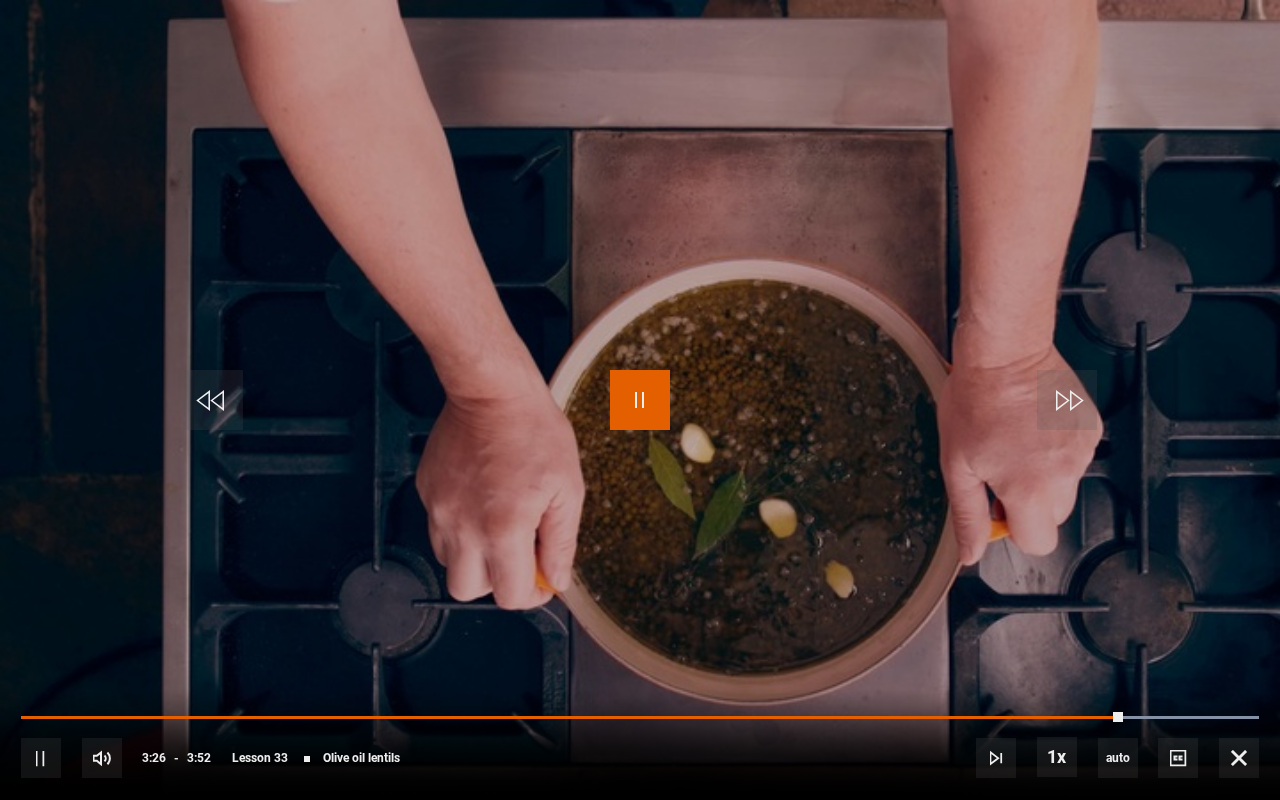 click at bounding box center [640, 400] 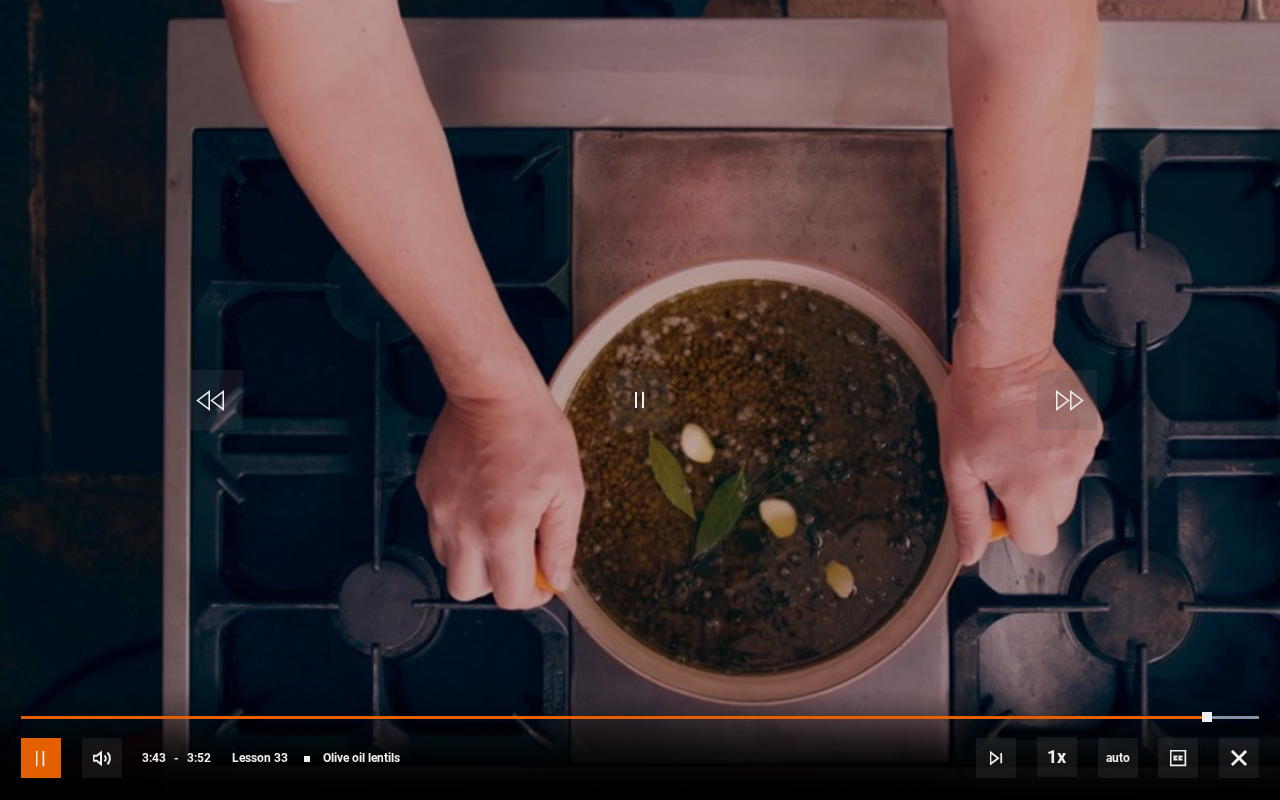 click at bounding box center (41, 758) 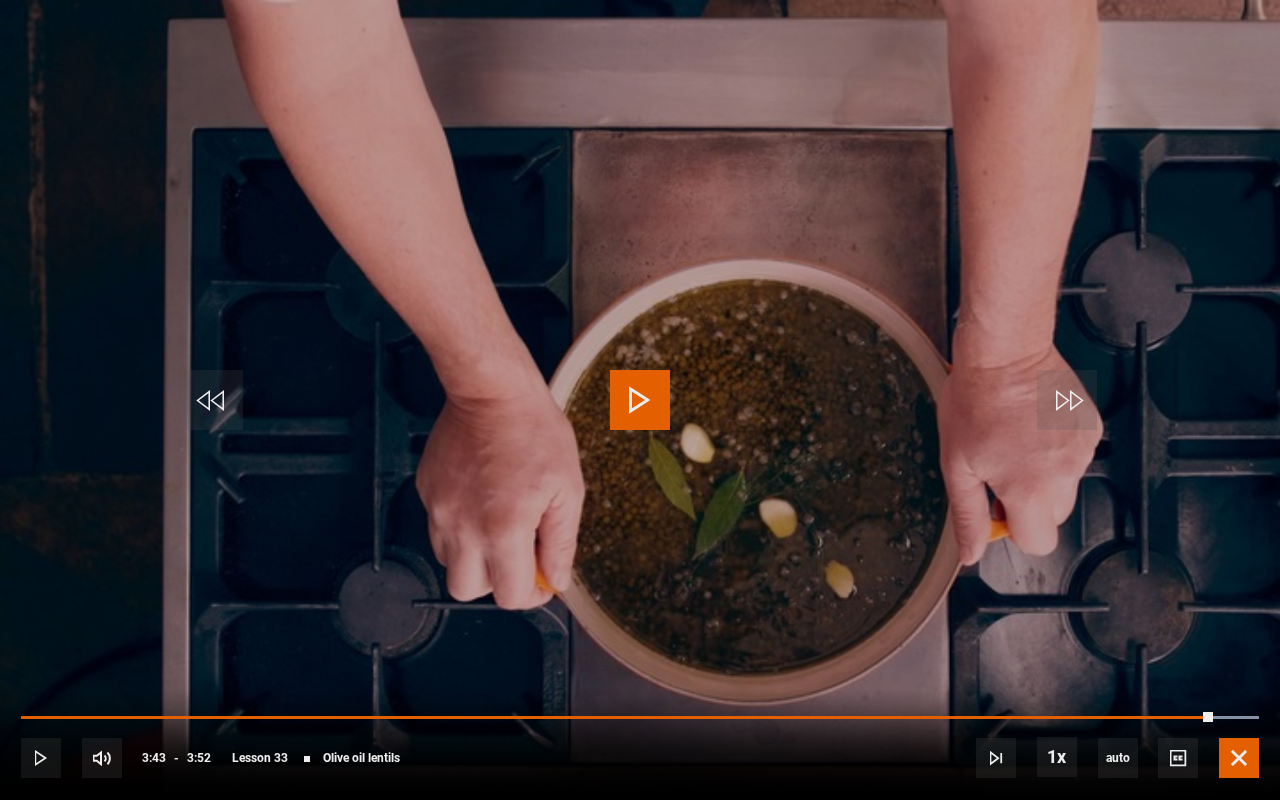 click at bounding box center [1239, 758] 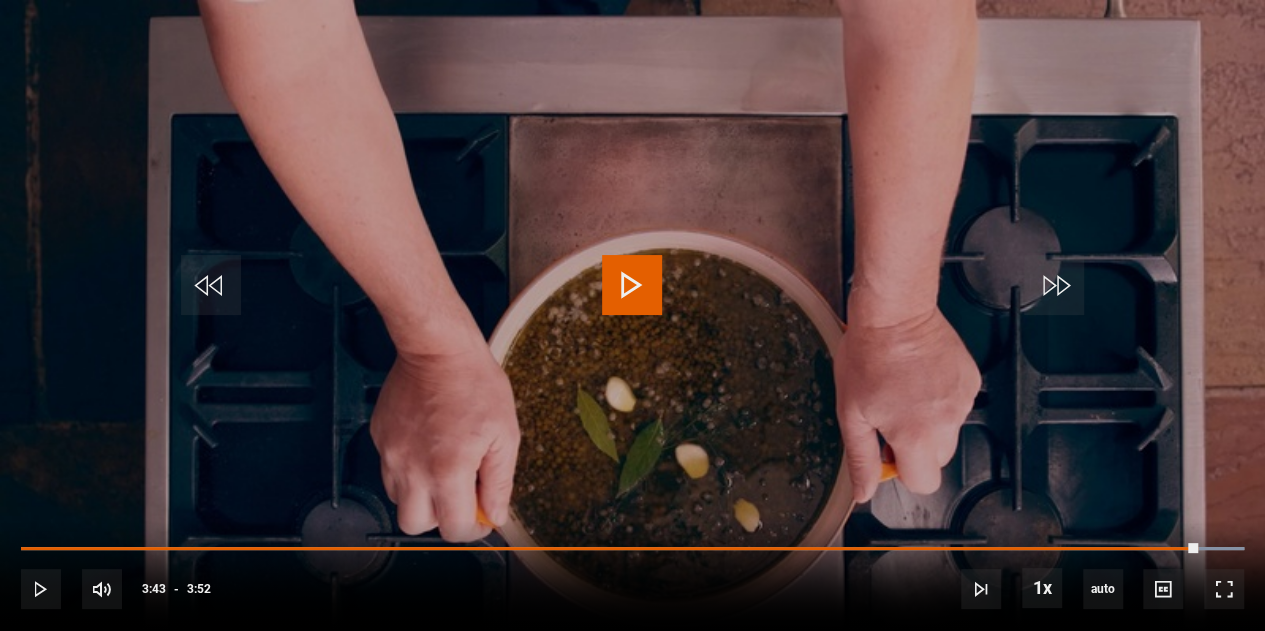 scroll, scrollTop: 1029, scrollLeft: 0, axis: vertical 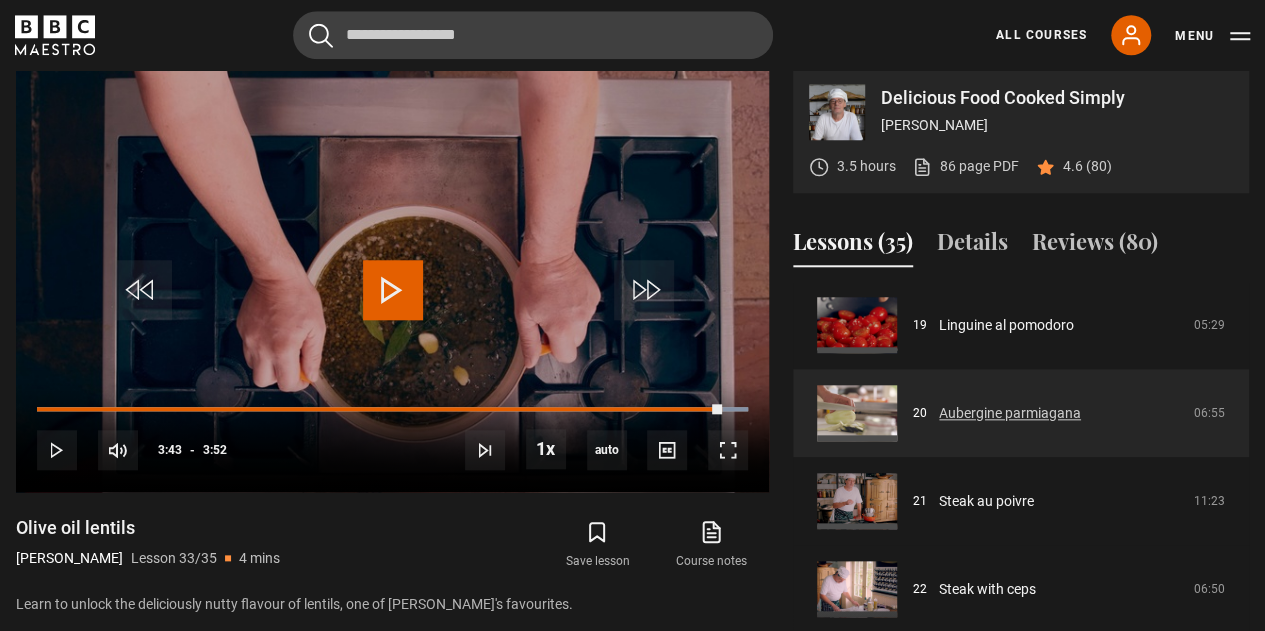 click on "Aubergine parmiagana" at bounding box center (1010, 413) 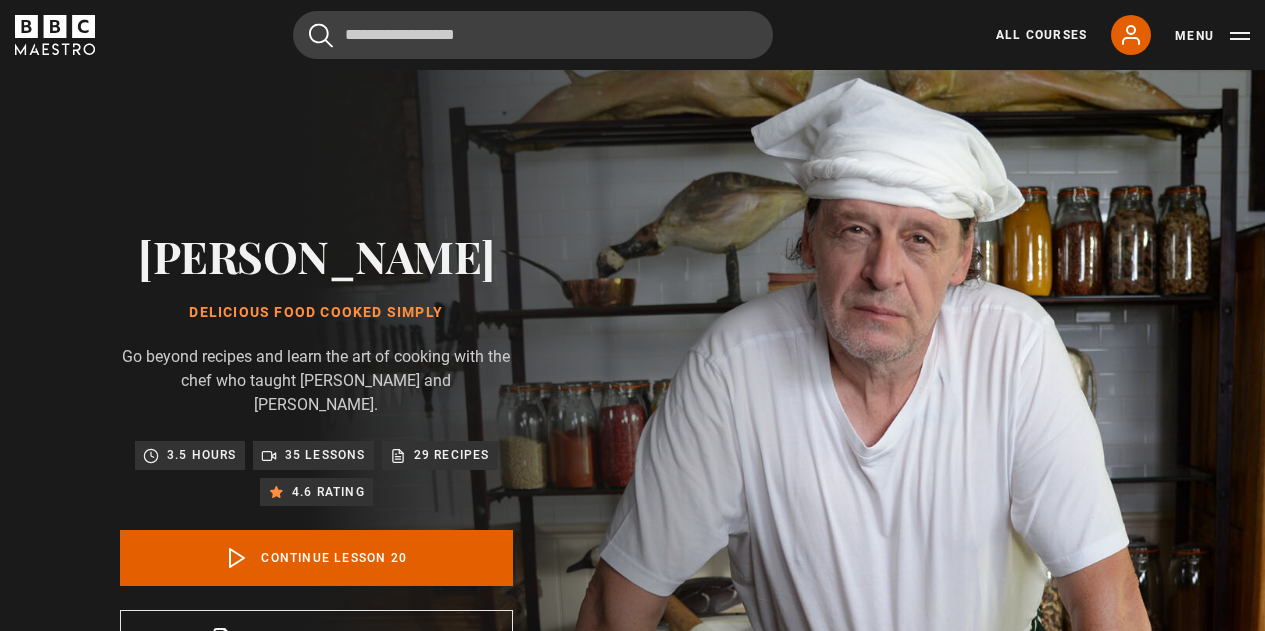 click at bounding box center (728, 1290) 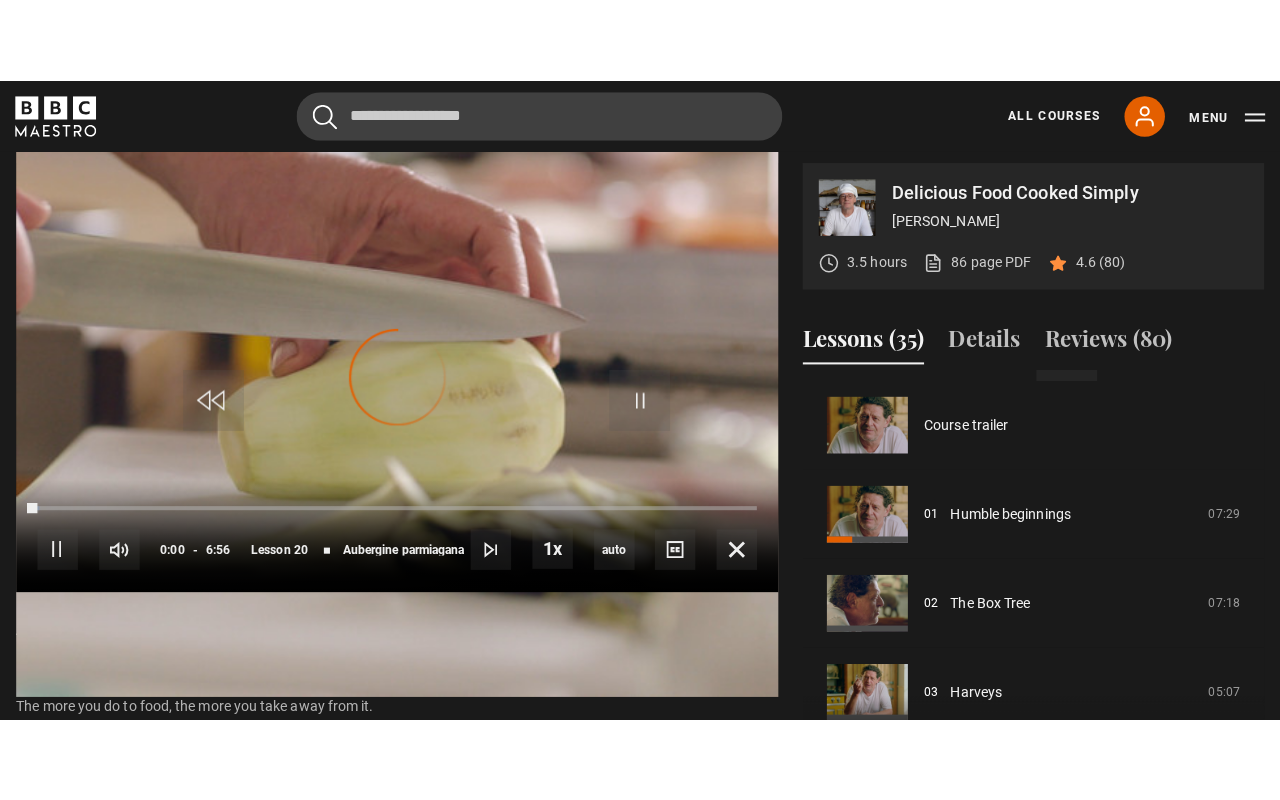 scroll, scrollTop: 827, scrollLeft: 0, axis: vertical 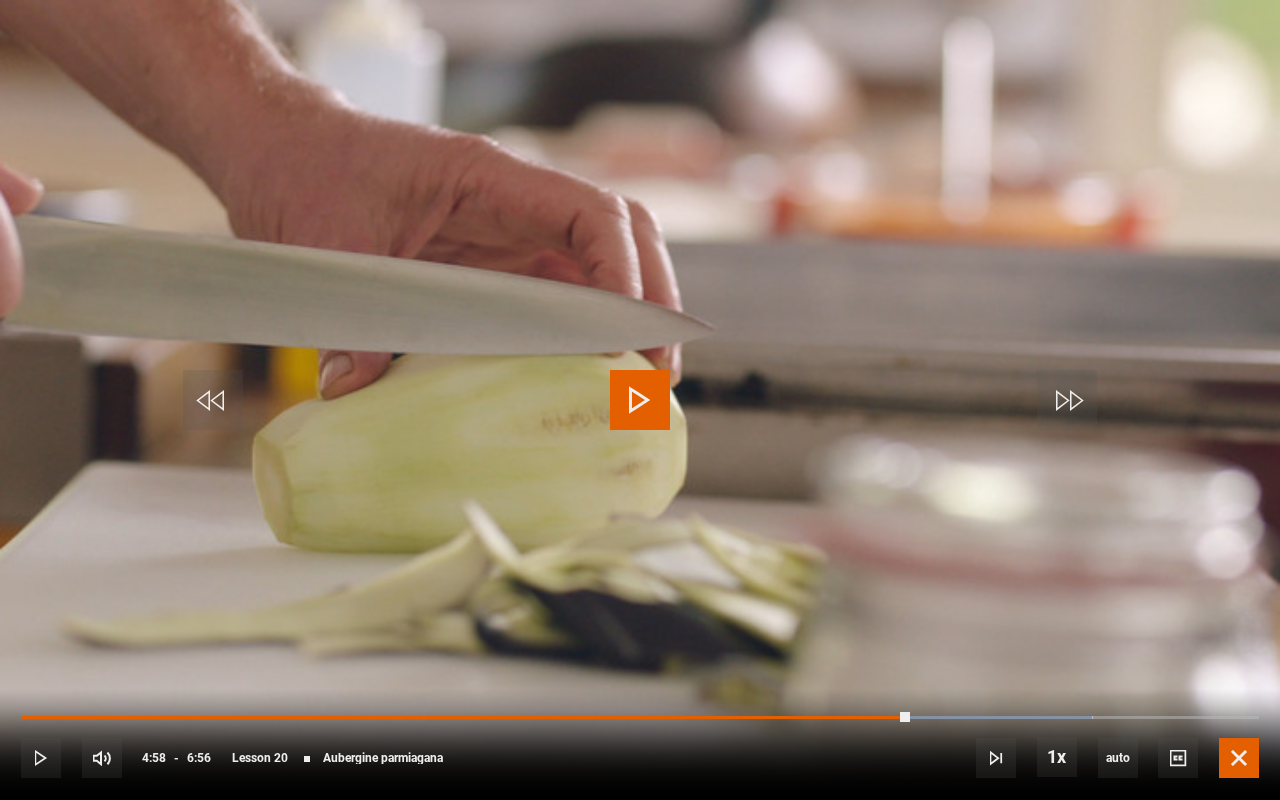 click at bounding box center [1239, 758] 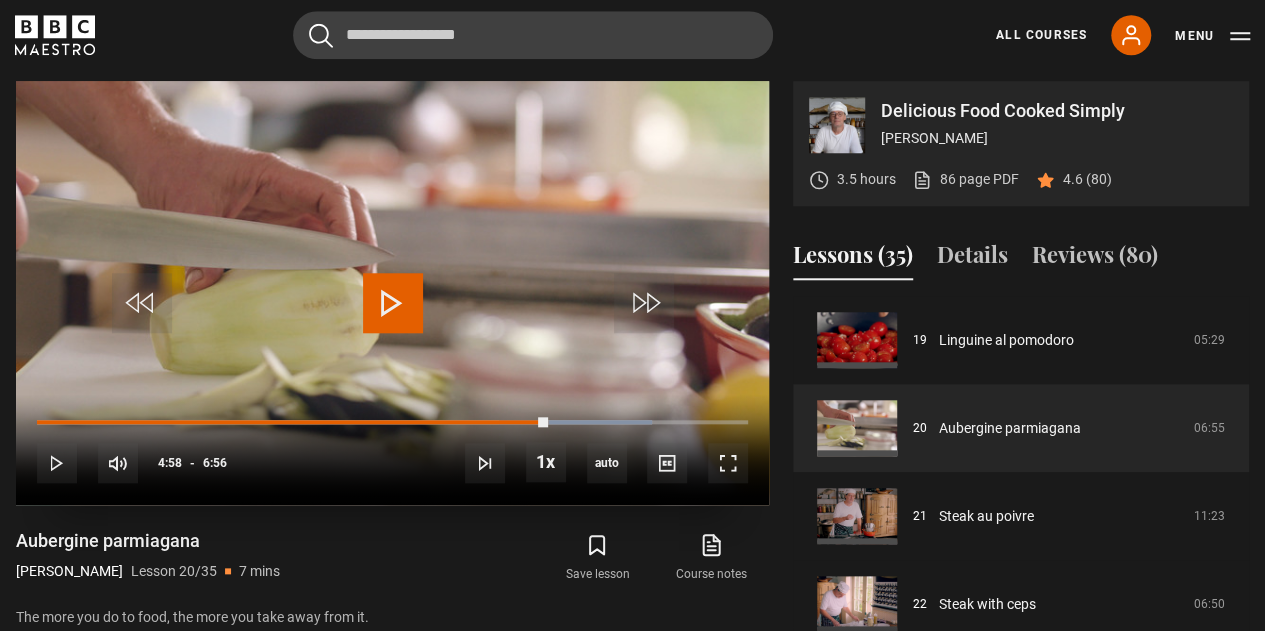 click at bounding box center (393, 303) 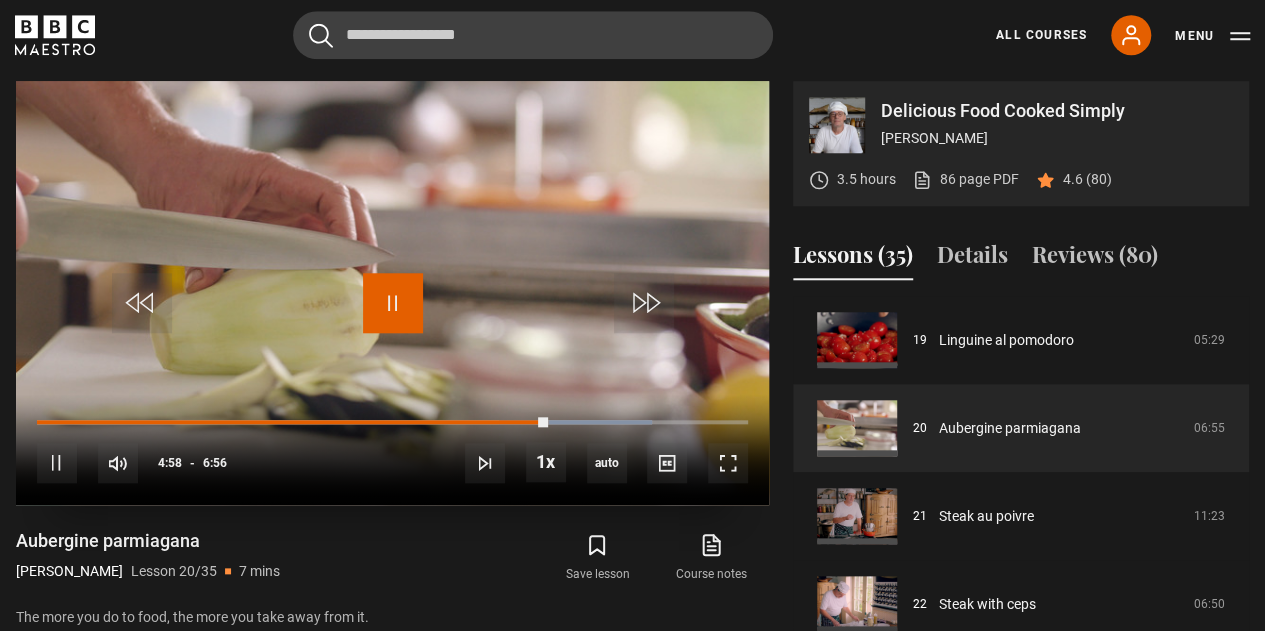 click at bounding box center (393, 303) 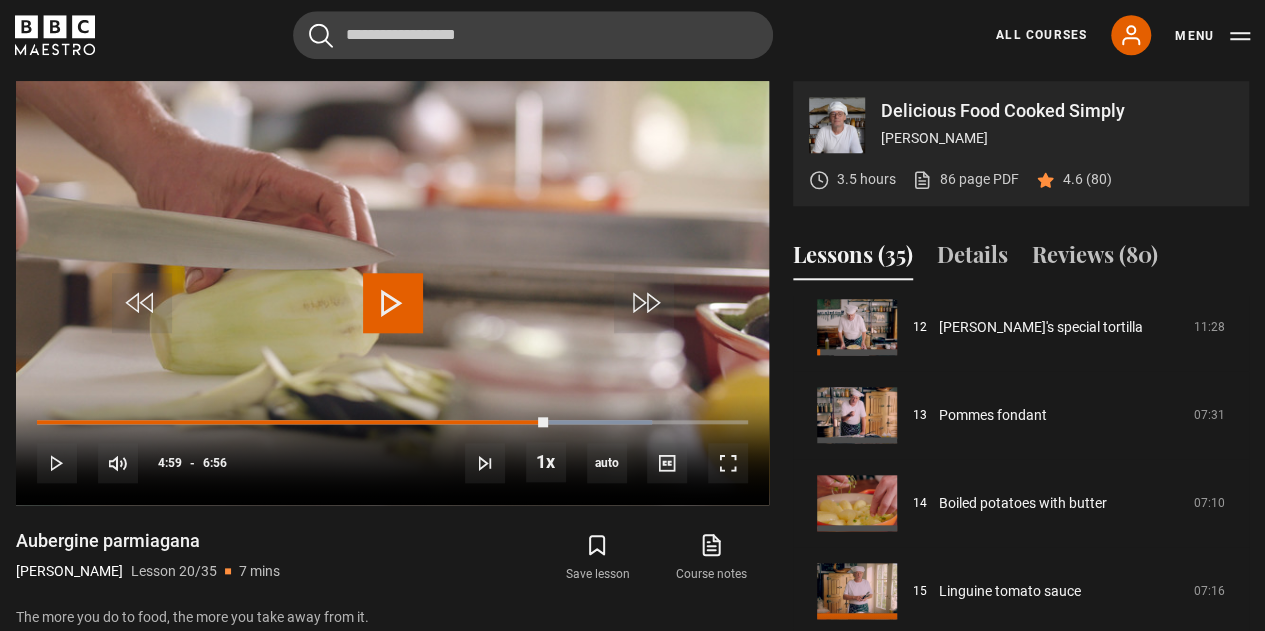 scroll, scrollTop: 1105, scrollLeft: 0, axis: vertical 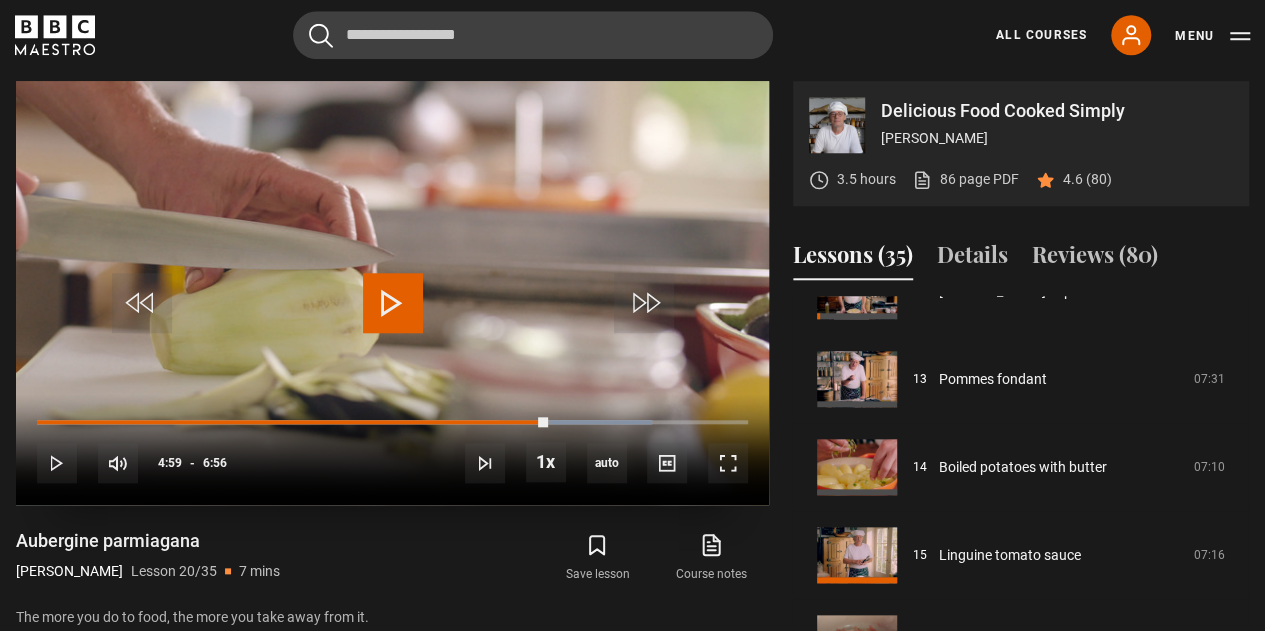 click at bounding box center [393, 303] 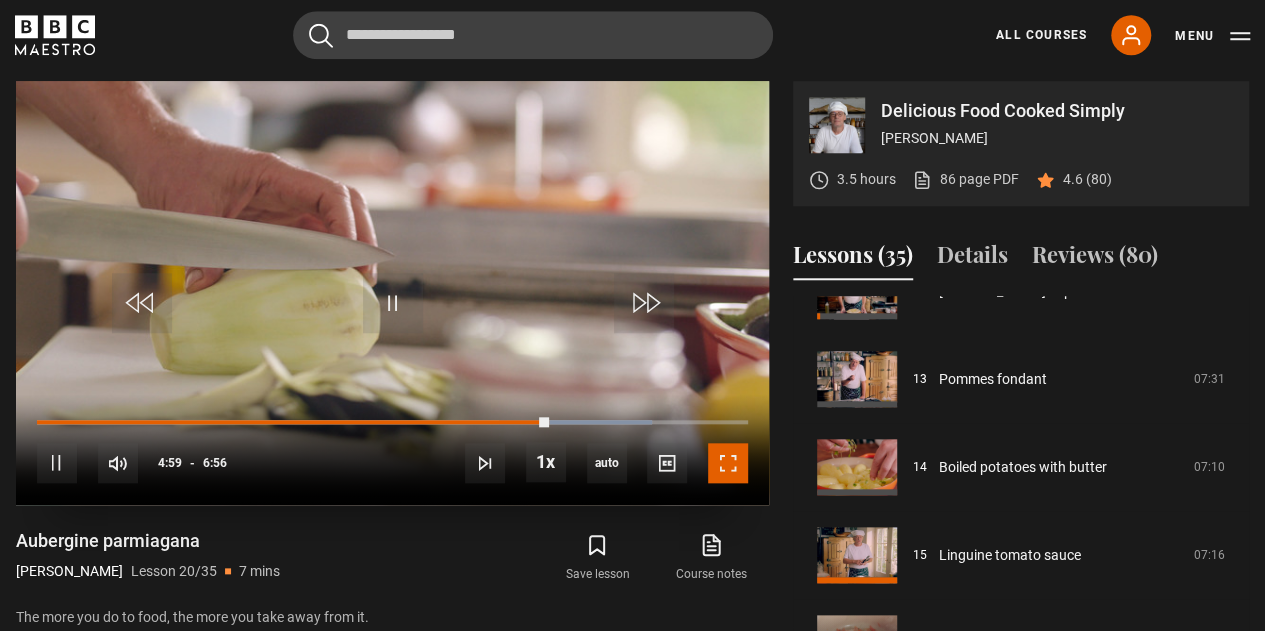 click at bounding box center [728, 463] 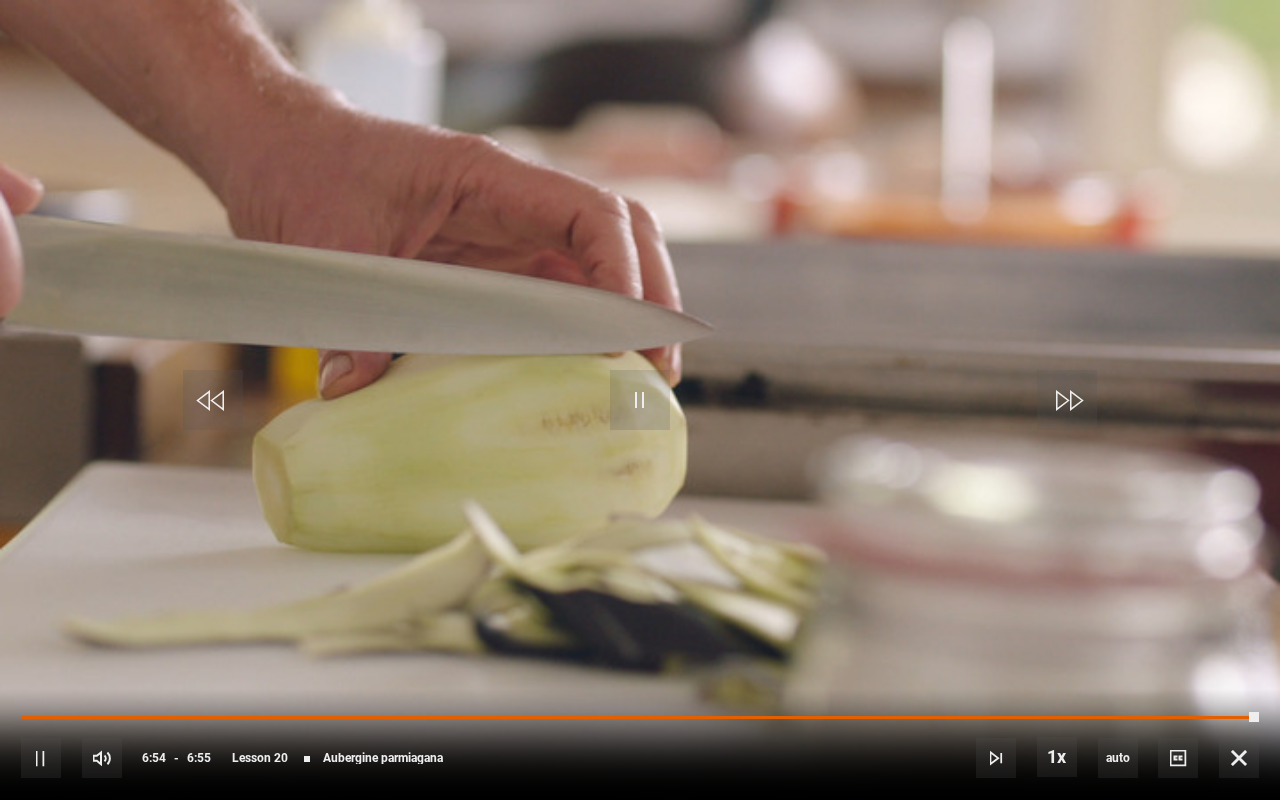click on "Lesson Completed
Up next
Steak au poivre
Cancel
Do you want to save this lesson?
Save lesson
Rewatch
Rewatch
Play next
Play next" at bounding box center [640, 400] 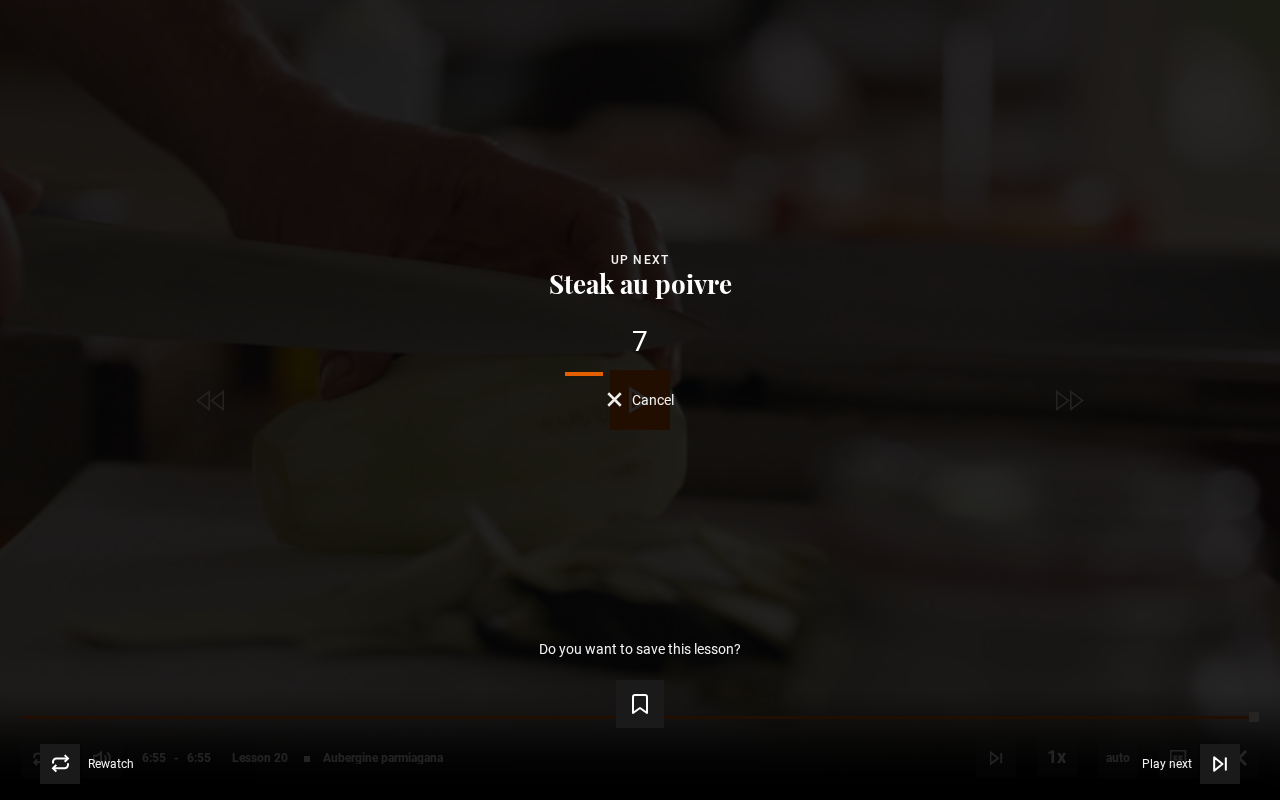 click on "7
Cancel" at bounding box center (640, 367) 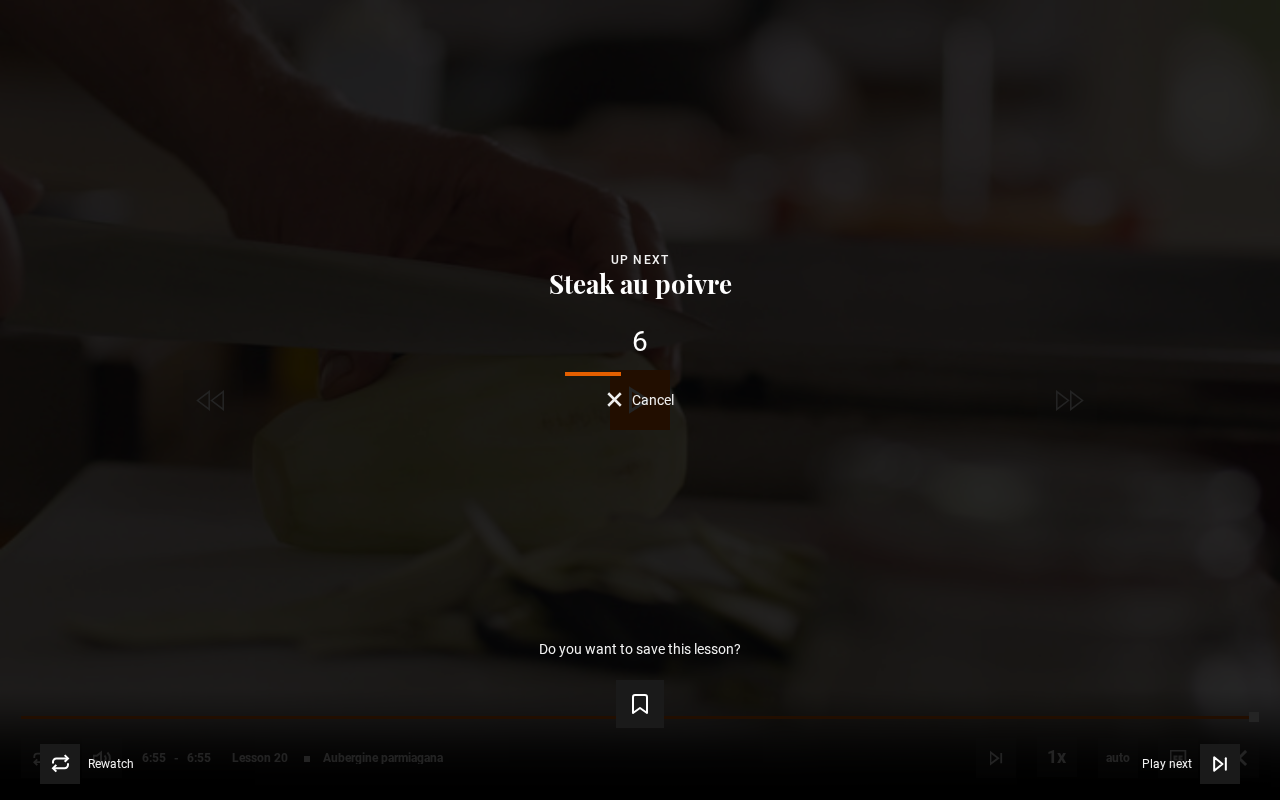 click on "Cancel" at bounding box center [653, 400] 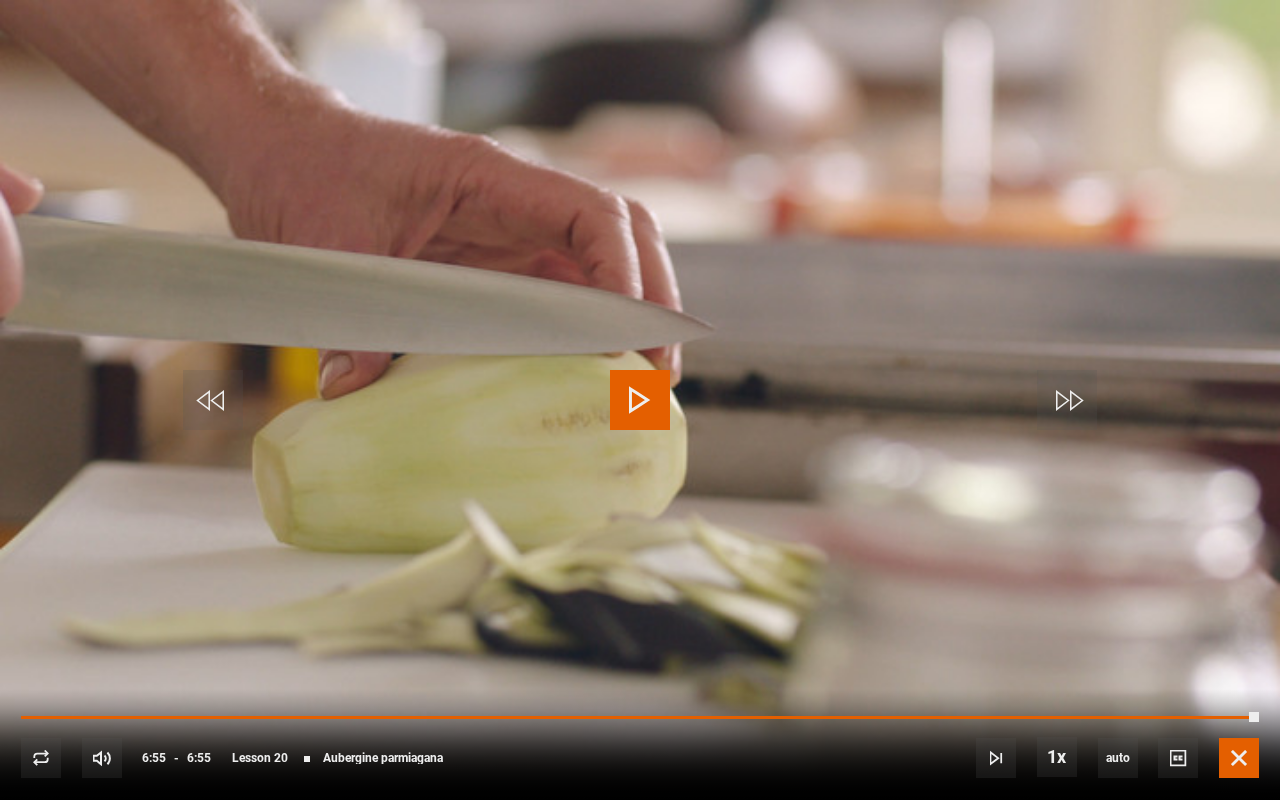 click at bounding box center [1239, 758] 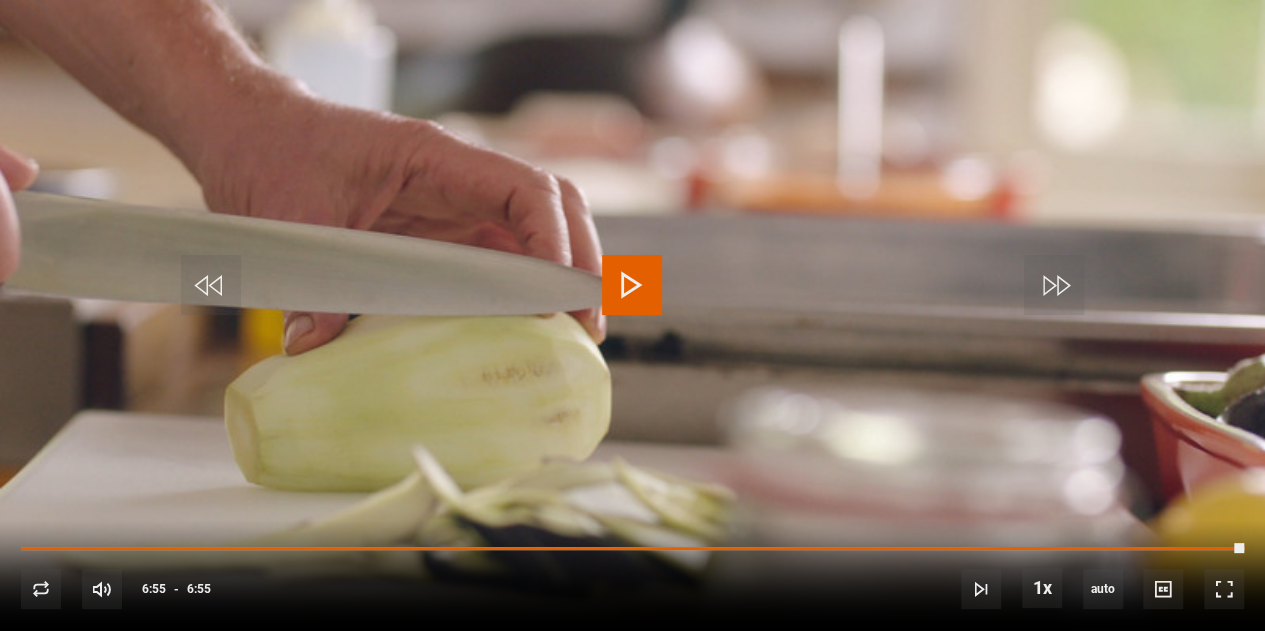 scroll, scrollTop: 1108, scrollLeft: 0, axis: vertical 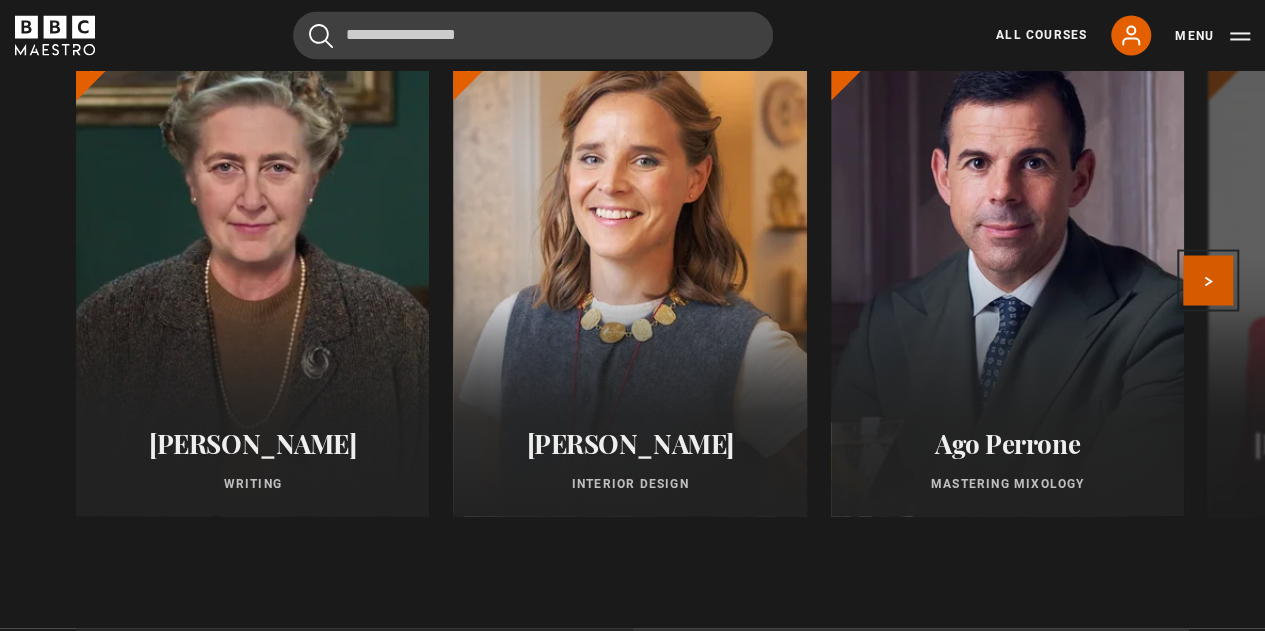 click on "Next" at bounding box center [1208, 280] 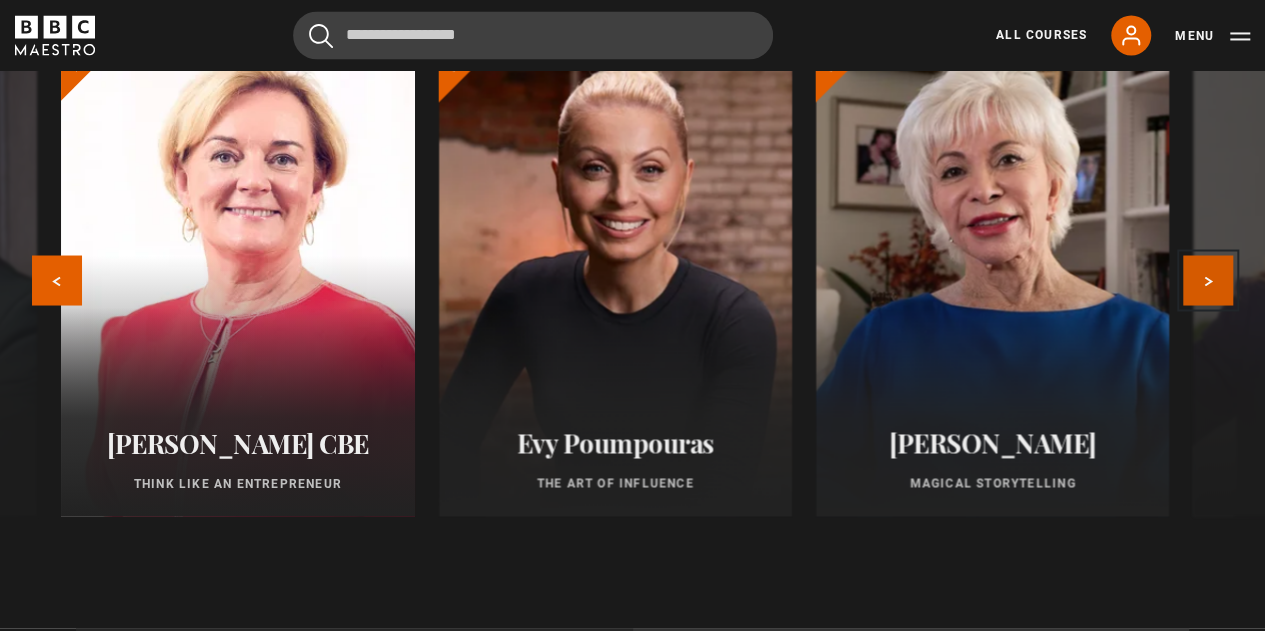 click on "Next" at bounding box center [1208, 280] 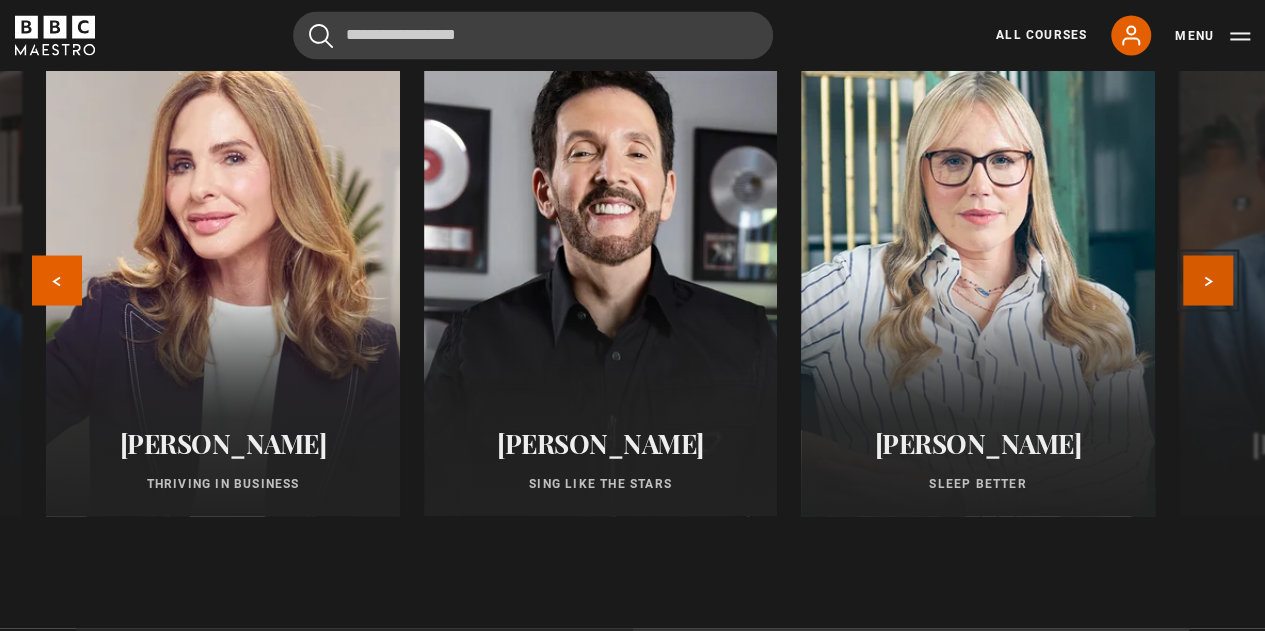 click on "Next" at bounding box center (1208, 280) 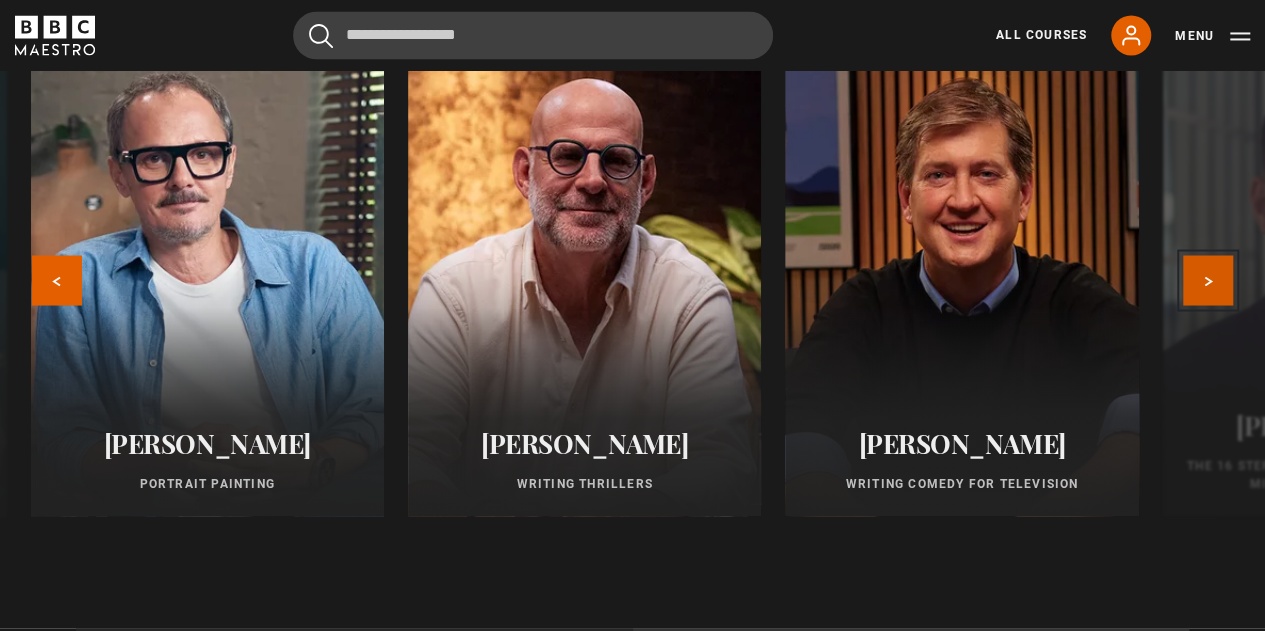 click on "Next" at bounding box center [1208, 280] 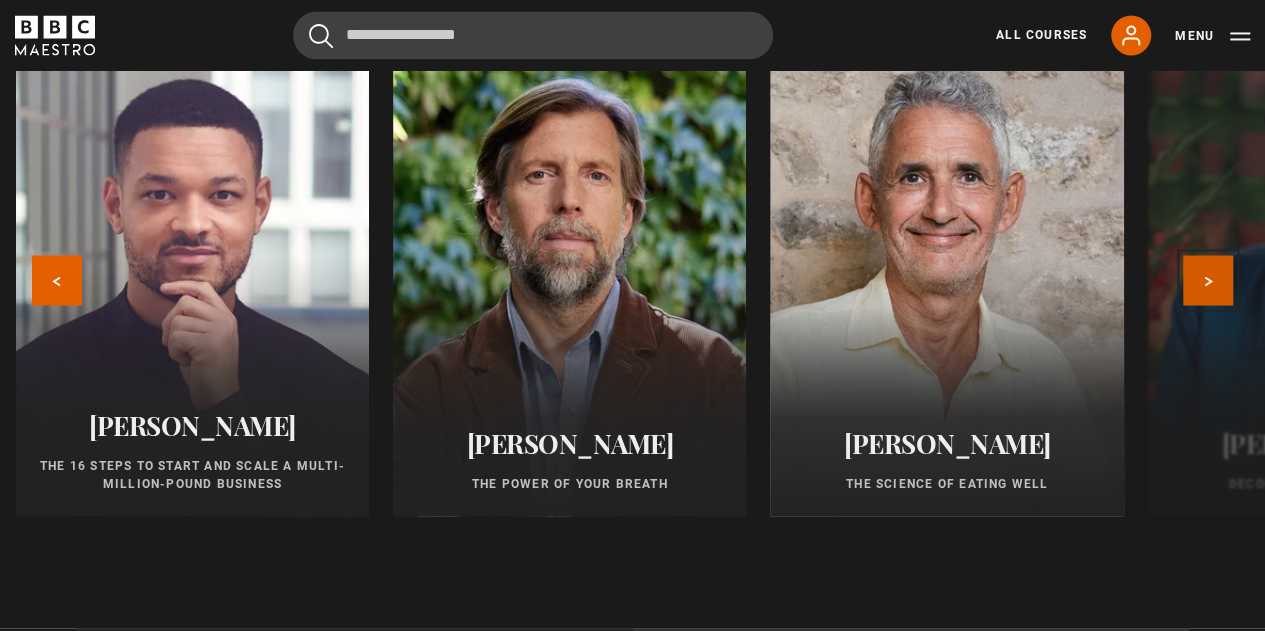 click on "Next" at bounding box center (1208, 280) 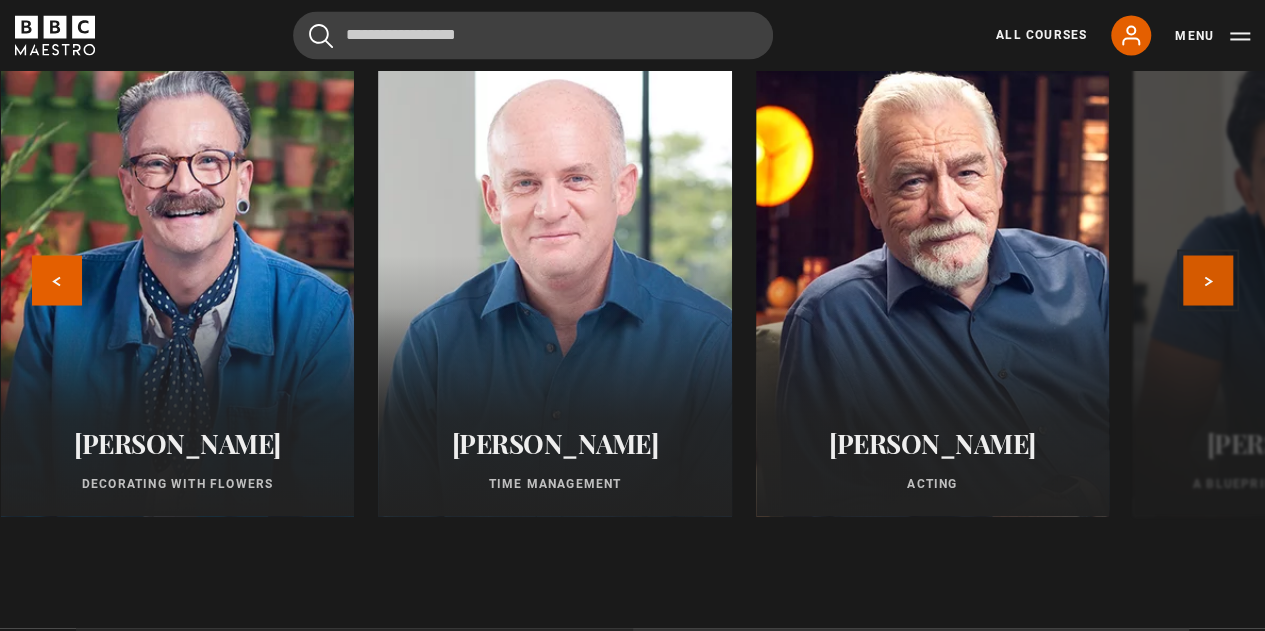 click on "Next" at bounding box center (1208, 280) 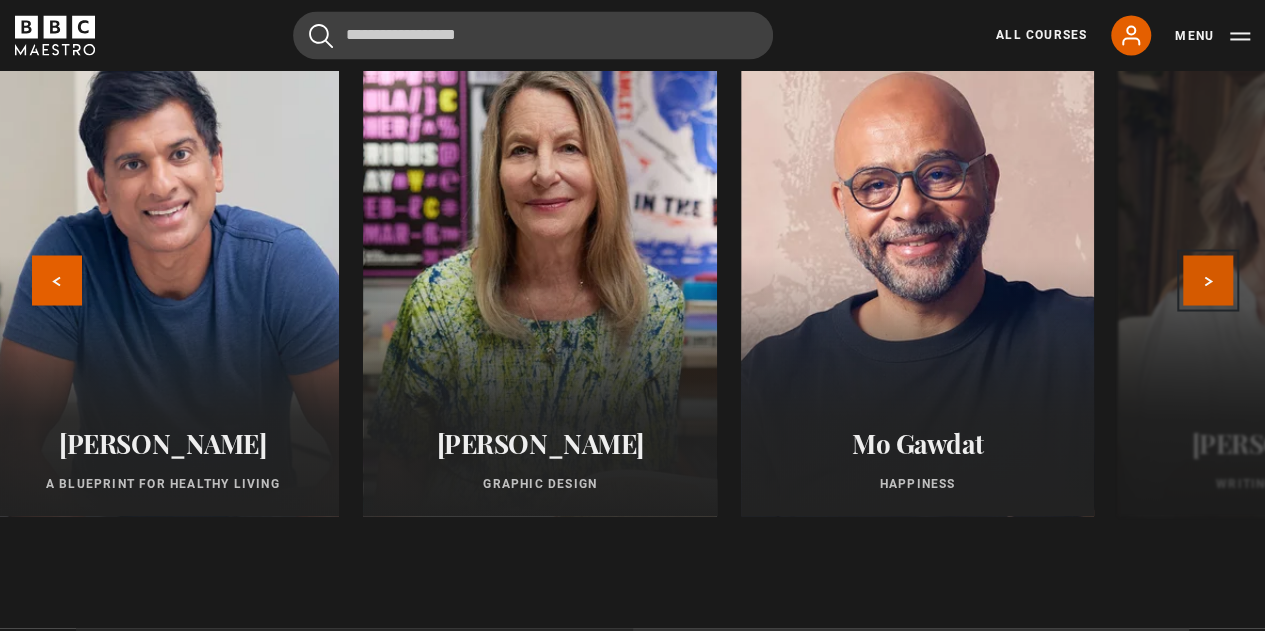 click on "Next" at bounding box center [1208, 280] 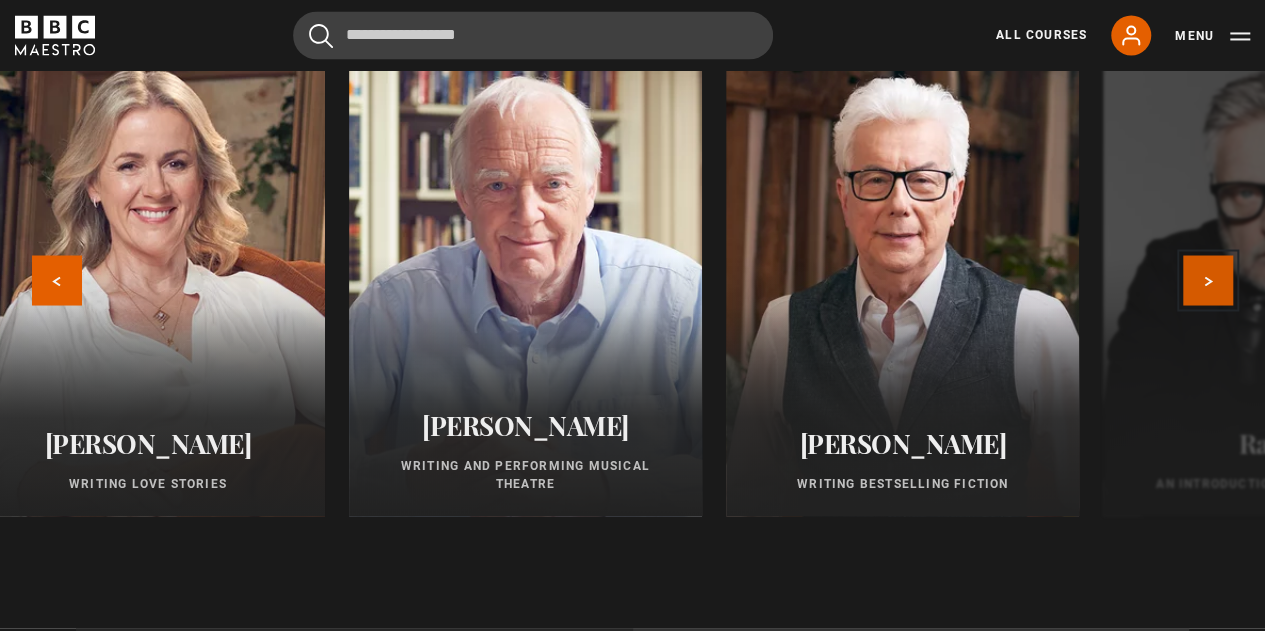 click on "Next" at bounding box center [1208, 280] 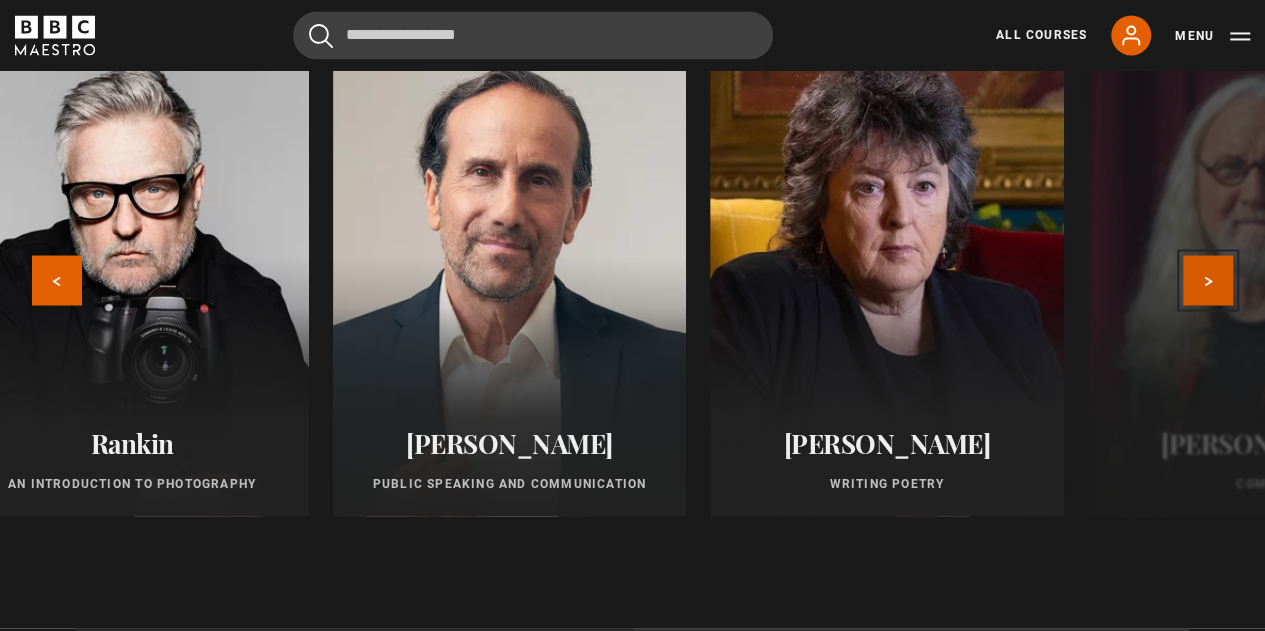click on "Next" at bounding box center [1208, 280] 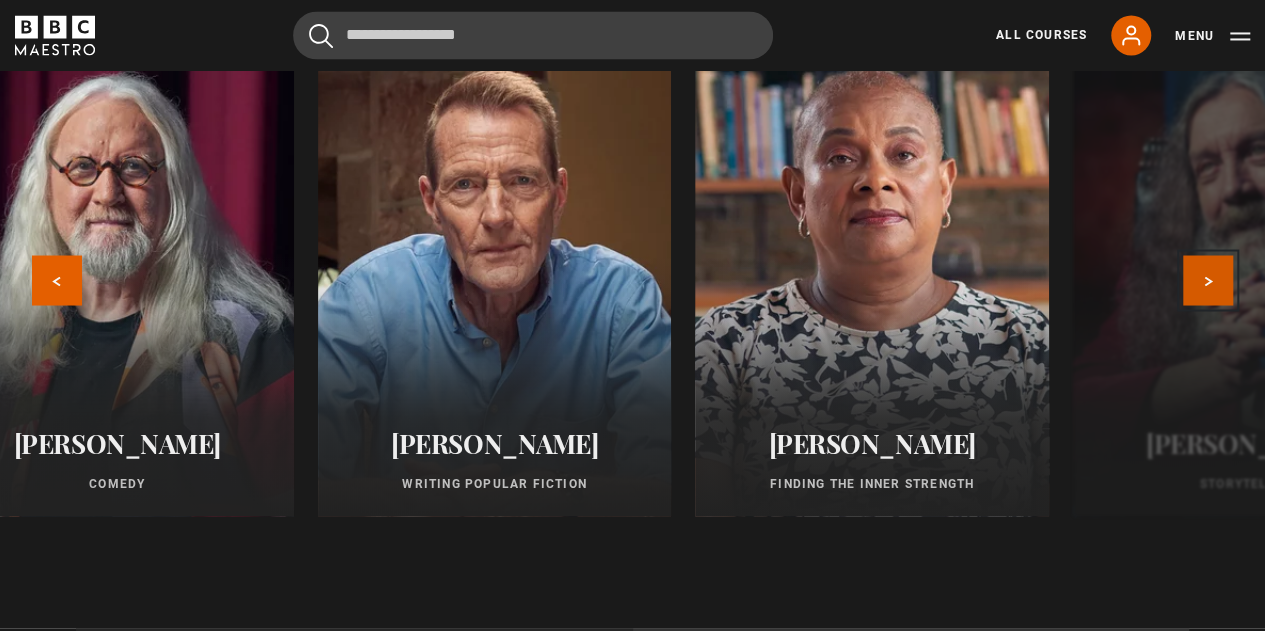 click on "Next" at bounding box center (1208, 280) 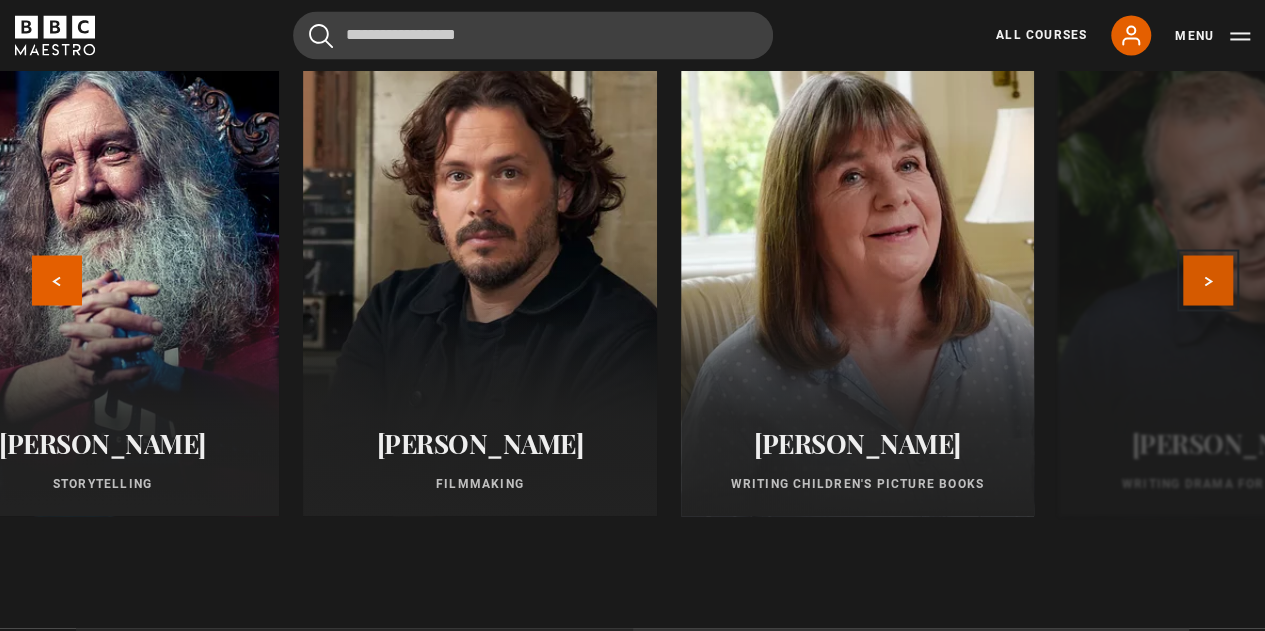 click on "Next" at bounding box center (1208, 280) 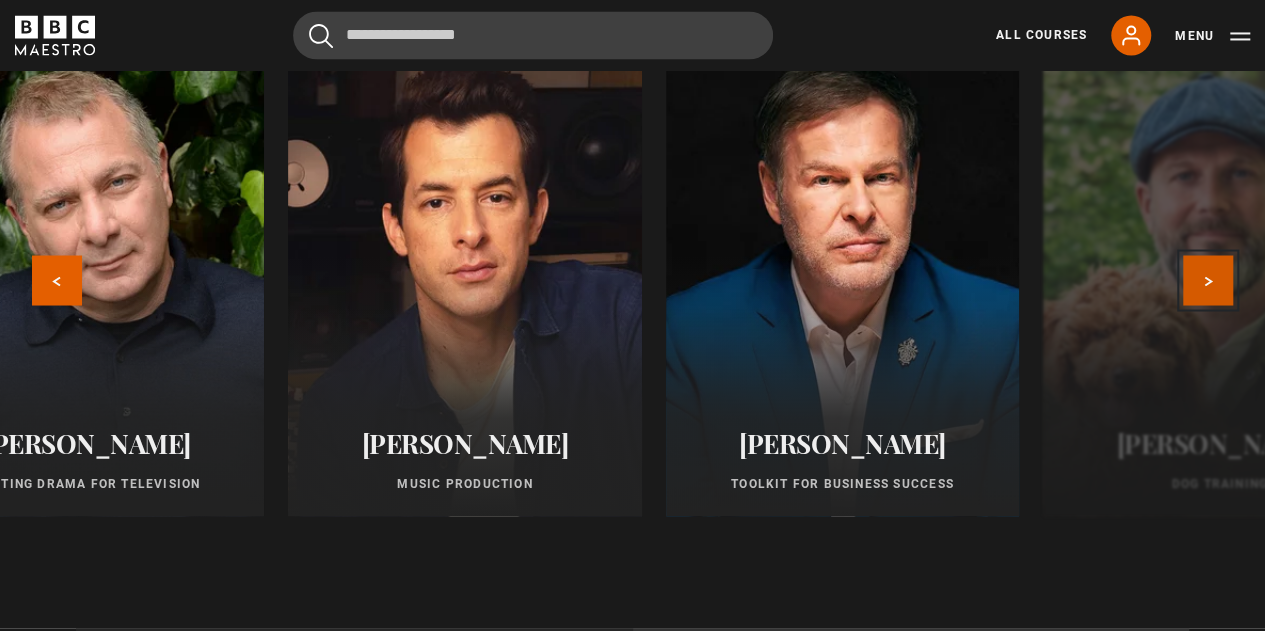 click on "Next" at bounding box center [1208, 280] 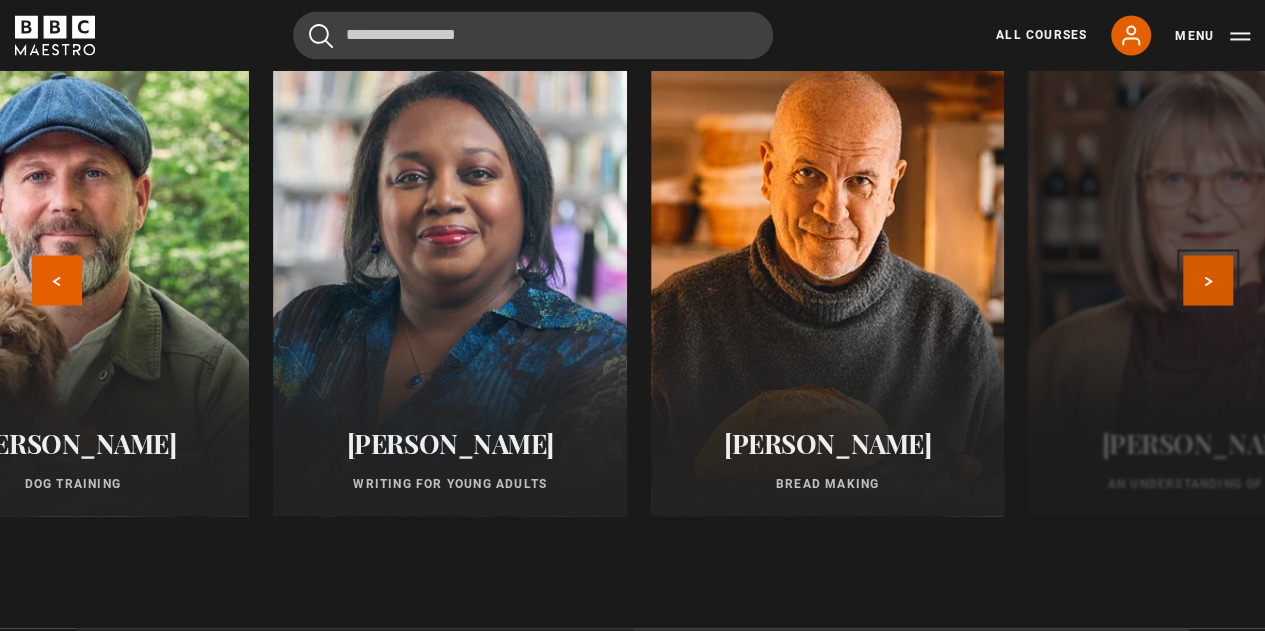 click on "Next" at bounding box center [1208, 280] 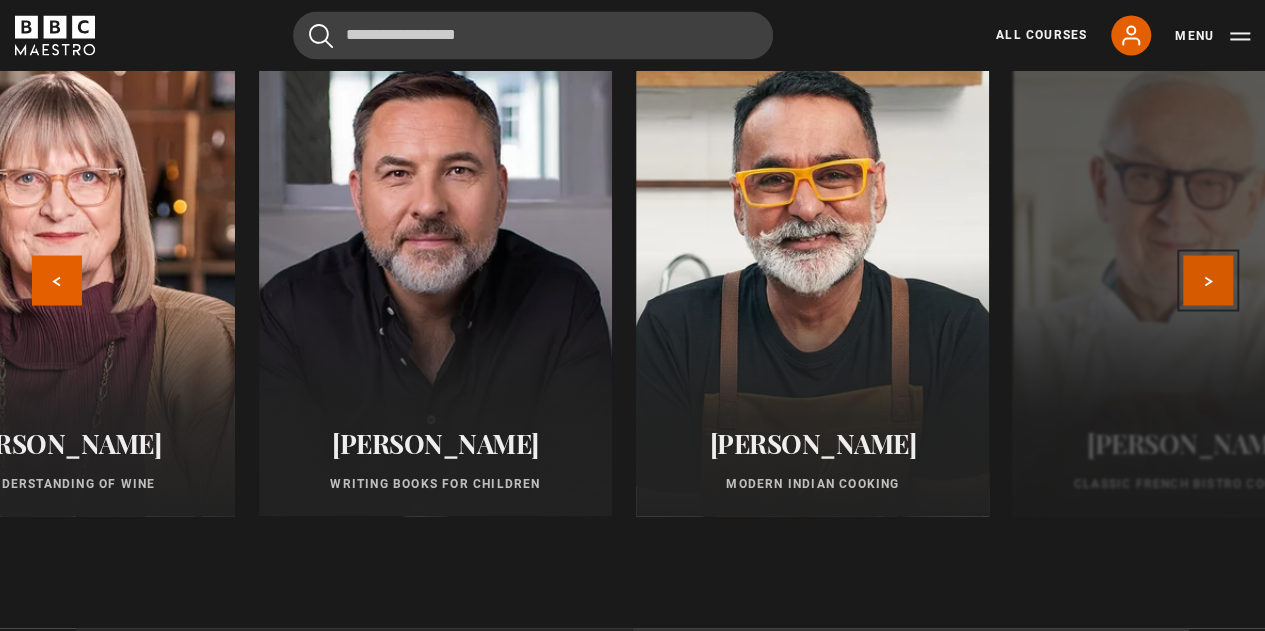 click on "Next" at bounding box center [1208, 280] 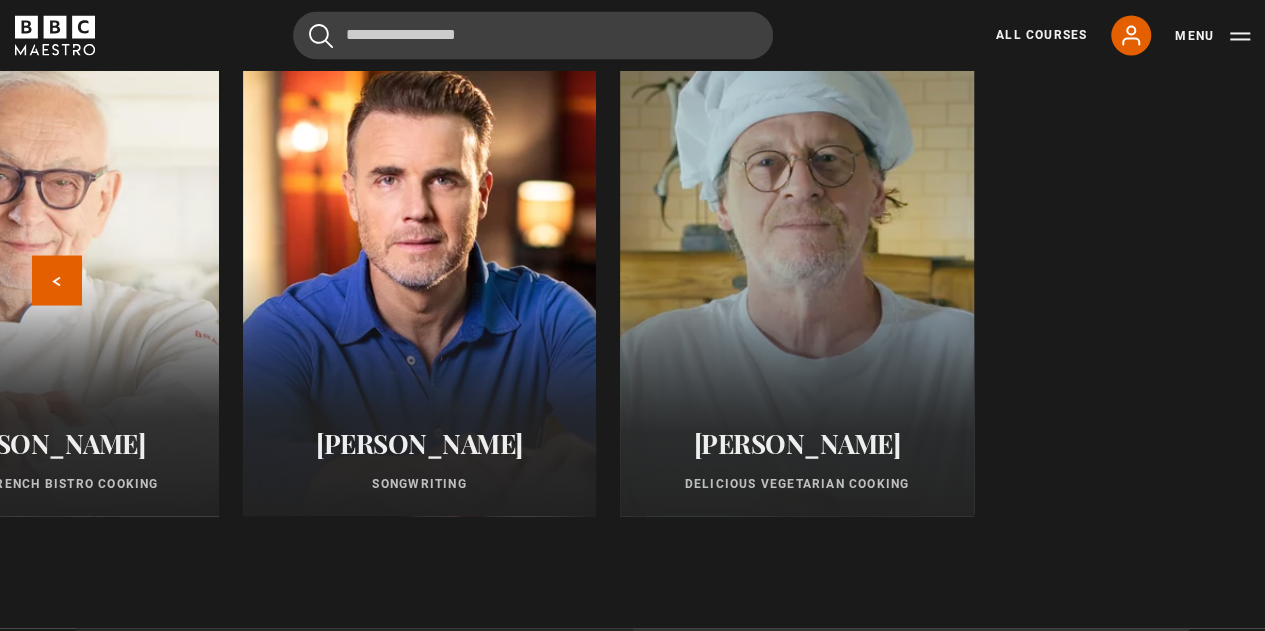 click at bounding box center [797, 276] 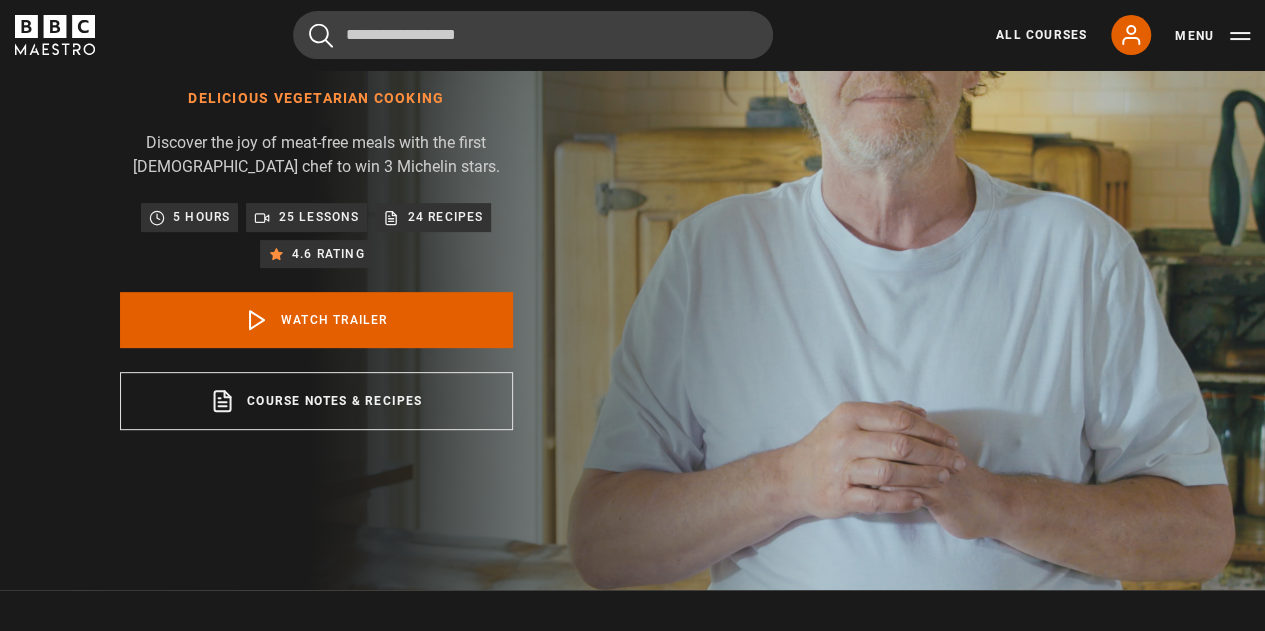 scroll, scrollTop: 0, scrollLeft: 0, axis: both 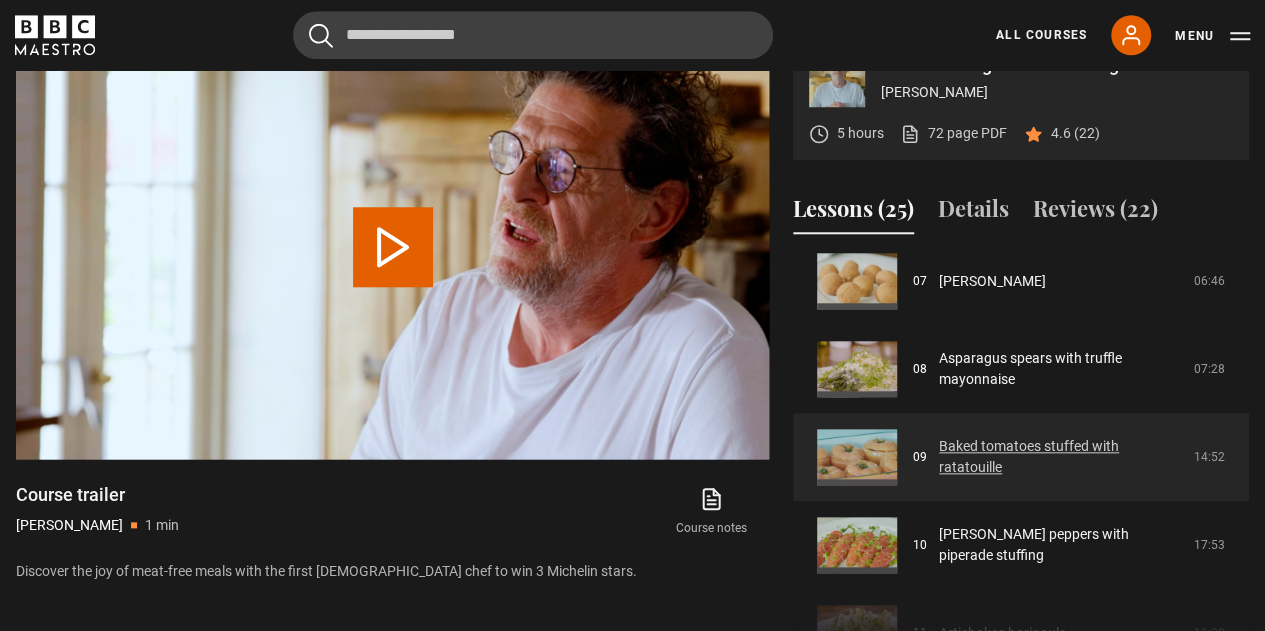 click on "Baked tomatoes stuffed with ratatouille" at bounding box center [1060, 457] 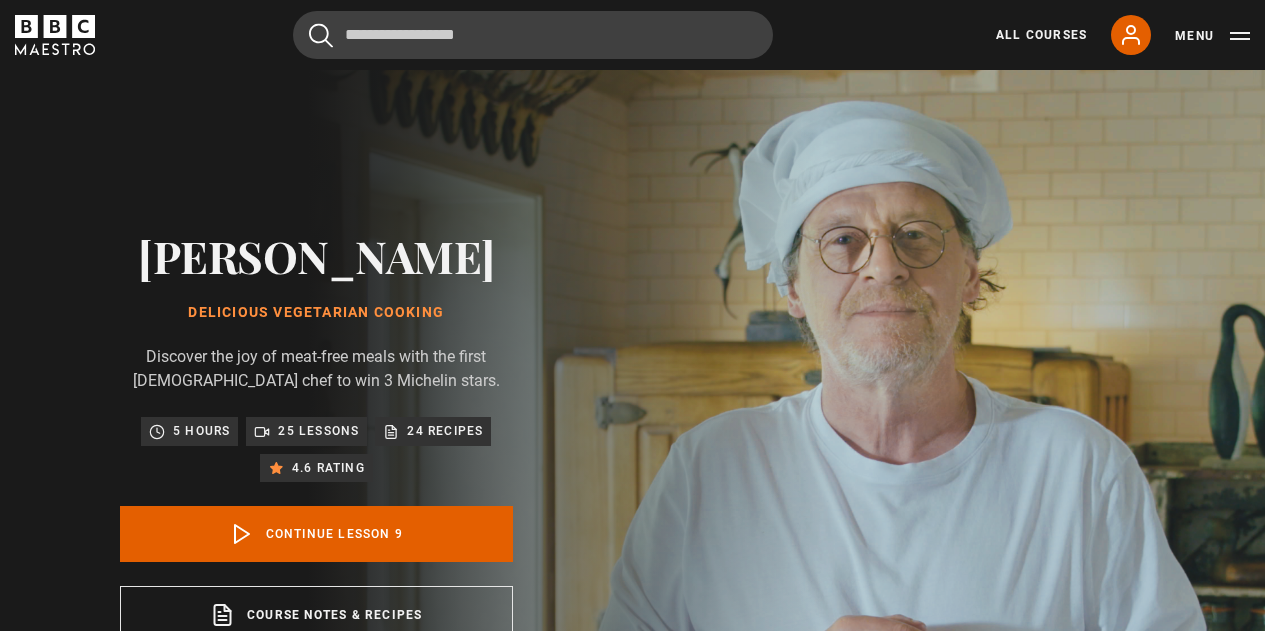 scroll, scrollTop: 803, scrollLeft: 0, axis: vertical 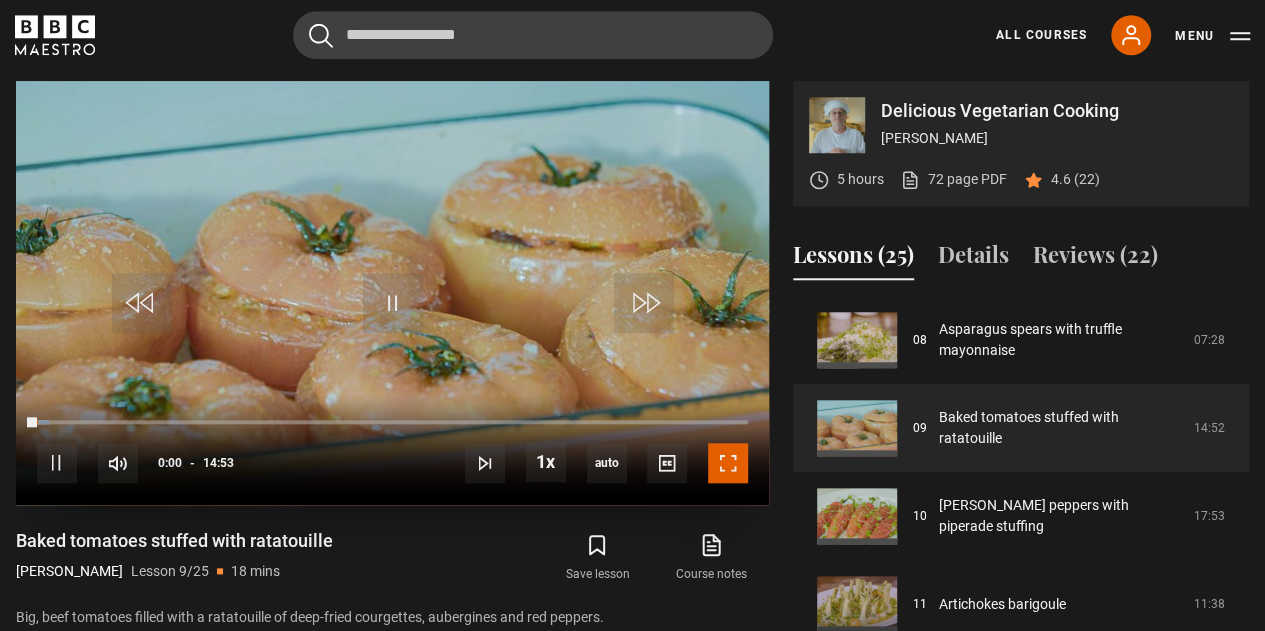 click at bounding box center [728, 463] 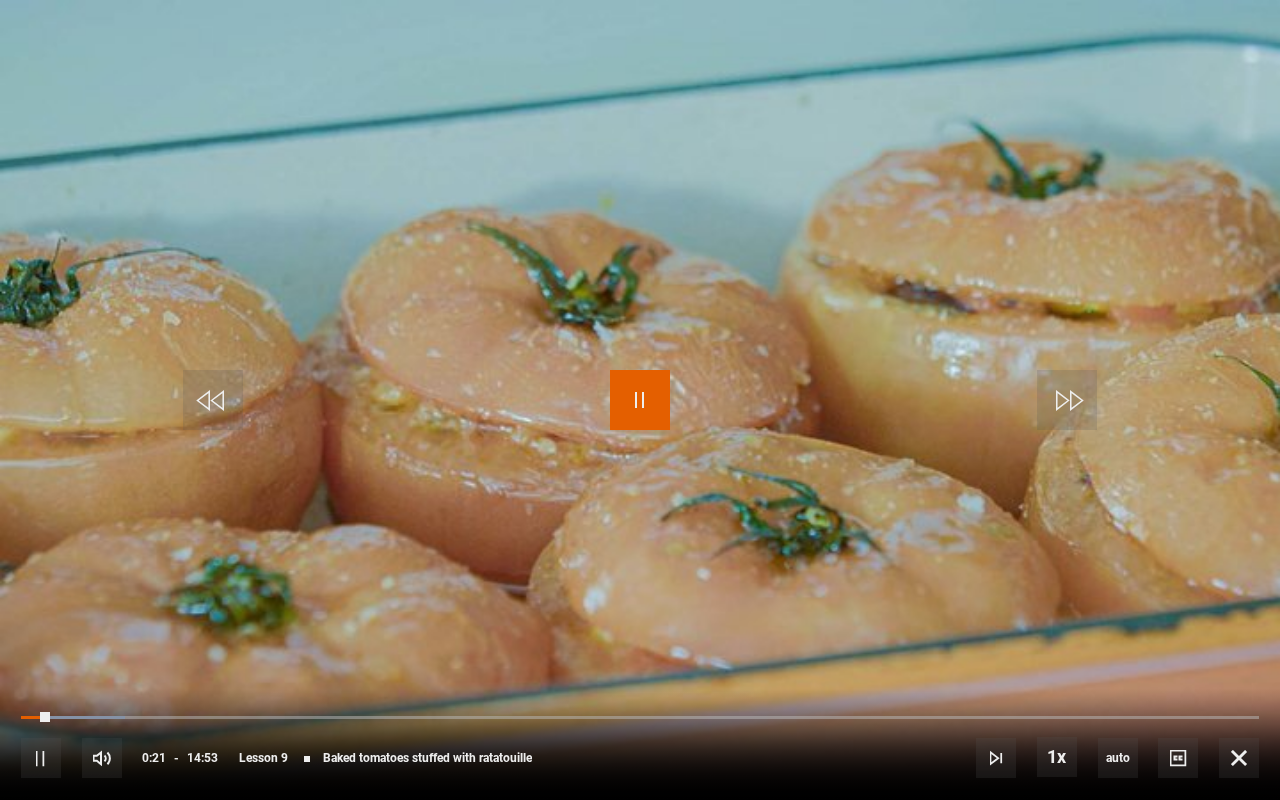 click at bounding box center (640, 400) 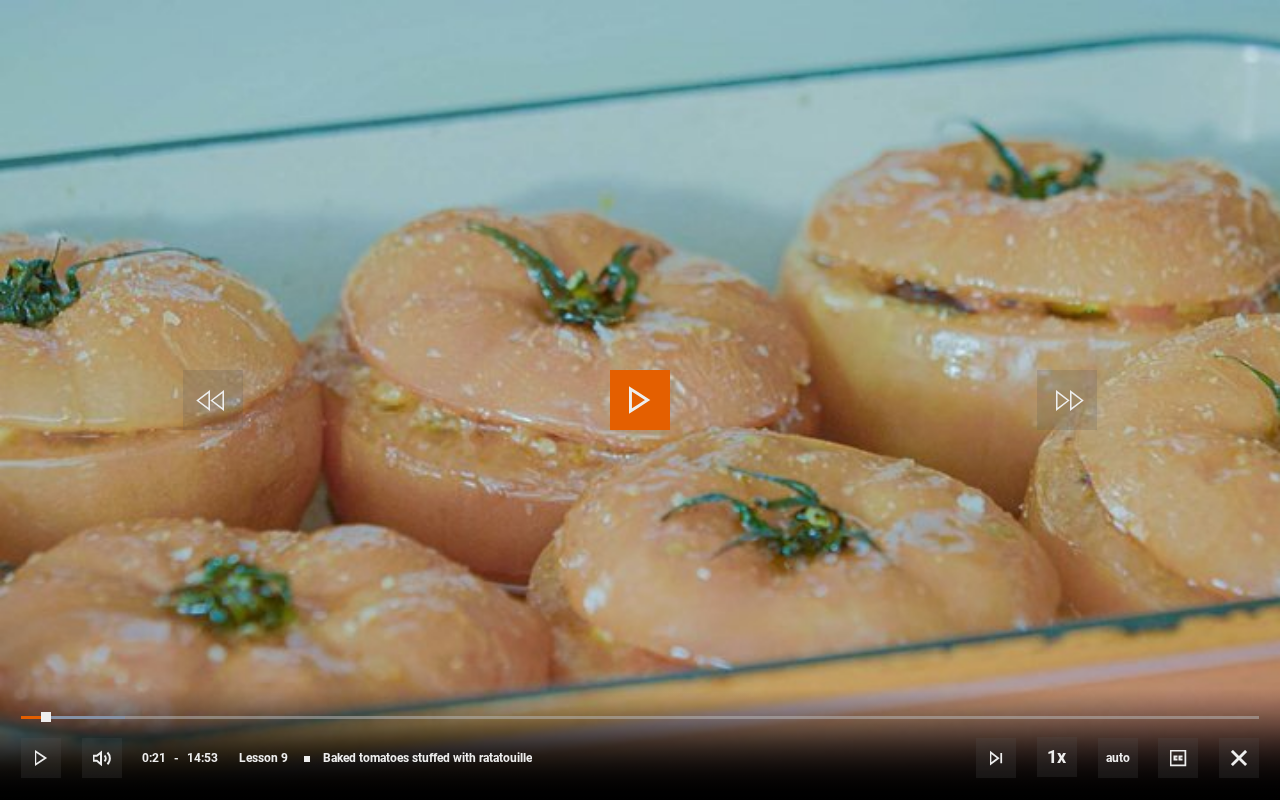 click at bounding box center [640, 400] 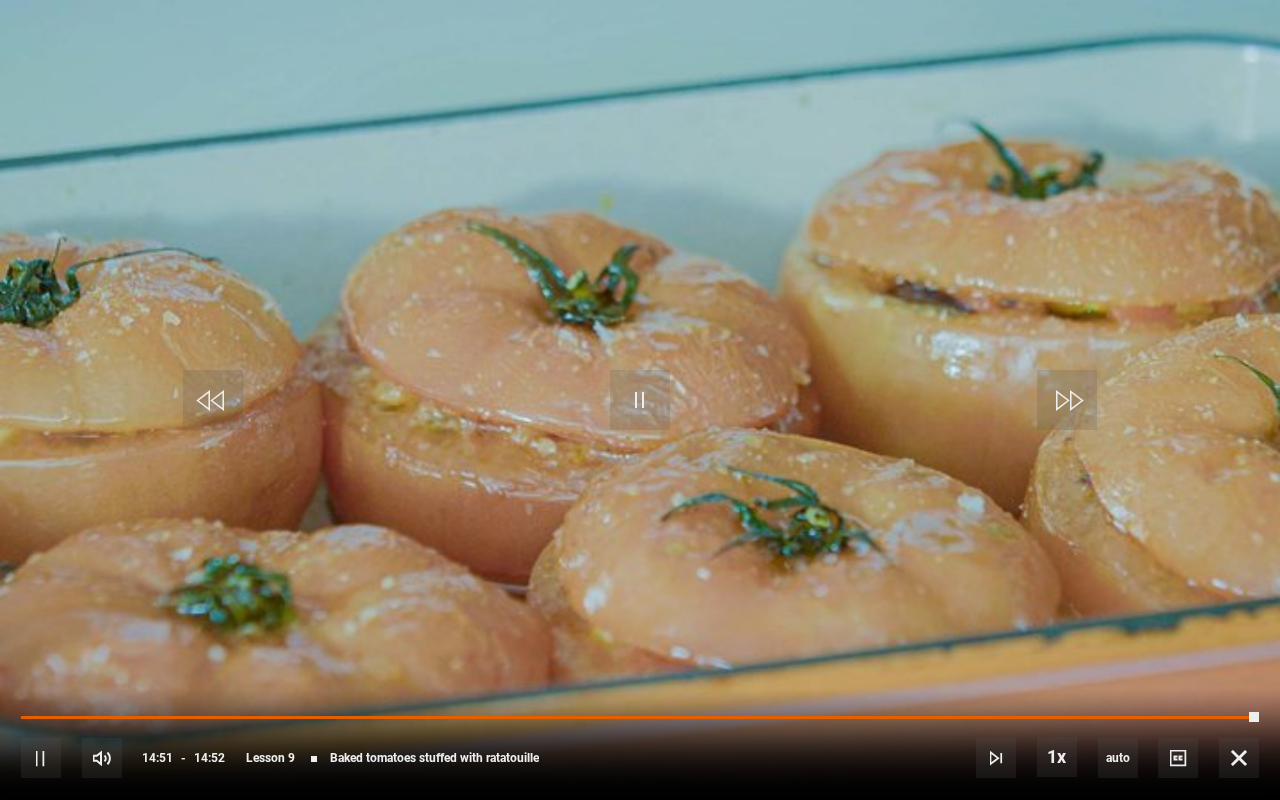 click on "Video Player is loading. Play Lesson Baked tomatoes stuffed with ratatouille  10s Skip Back 10 seconds Pause 10s Skip Forward 10 seconds Loaded :  100.00% 14:45 14:51 Pause Mute Current Time  14:51 - Duration  14:52
Marco Pierre White
Lesson 9
Baked tomatoes stuffed with ratatouille
1x Playback Rate 2x 1.5x 1x , selected 0.5x auto Quality 360p 720p 1080p 2160p Auto , selected Captions captions off , selected English  Captions This is a modal window.
Lesson Completed
Up next
Romano peppers with piperade stuffing
Cancel
Do you want to save this lesson?" at bounding box center [640, 400] 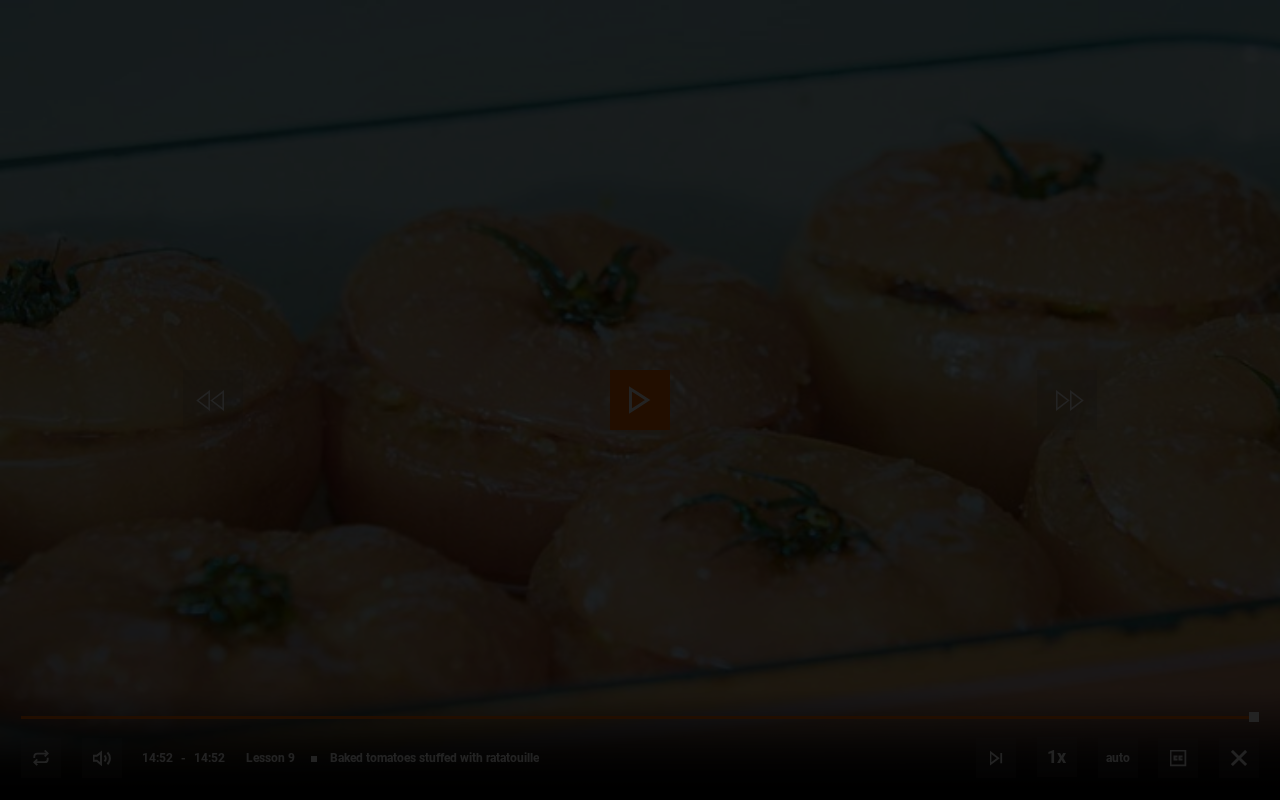 click on "Lesson Completed
Up next
Romano peppers with piperade stuffing
Cancel
Do you want to save this lesson?
Save lesson
Rewatch
Rewatch
Play next
Play next" at bounding box center (640, 400) 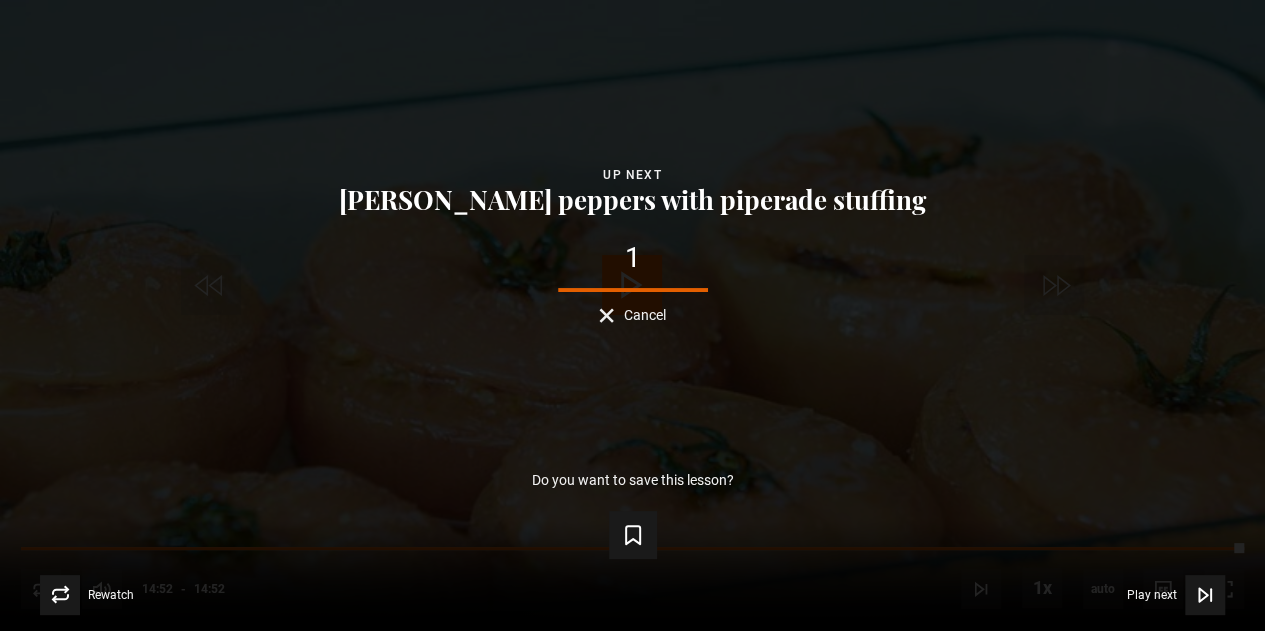 scroll, scrollTop: 1684, scrollLeft: 0, axis: vertical 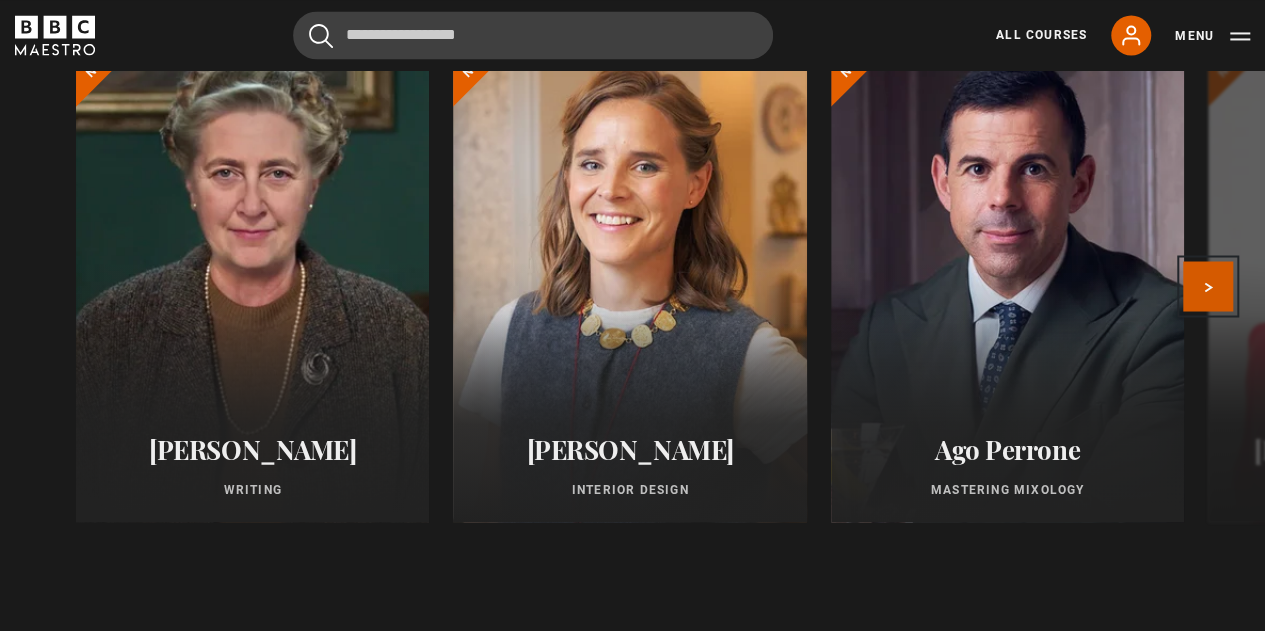 click on "Next" at bounding box center [1208, 286] 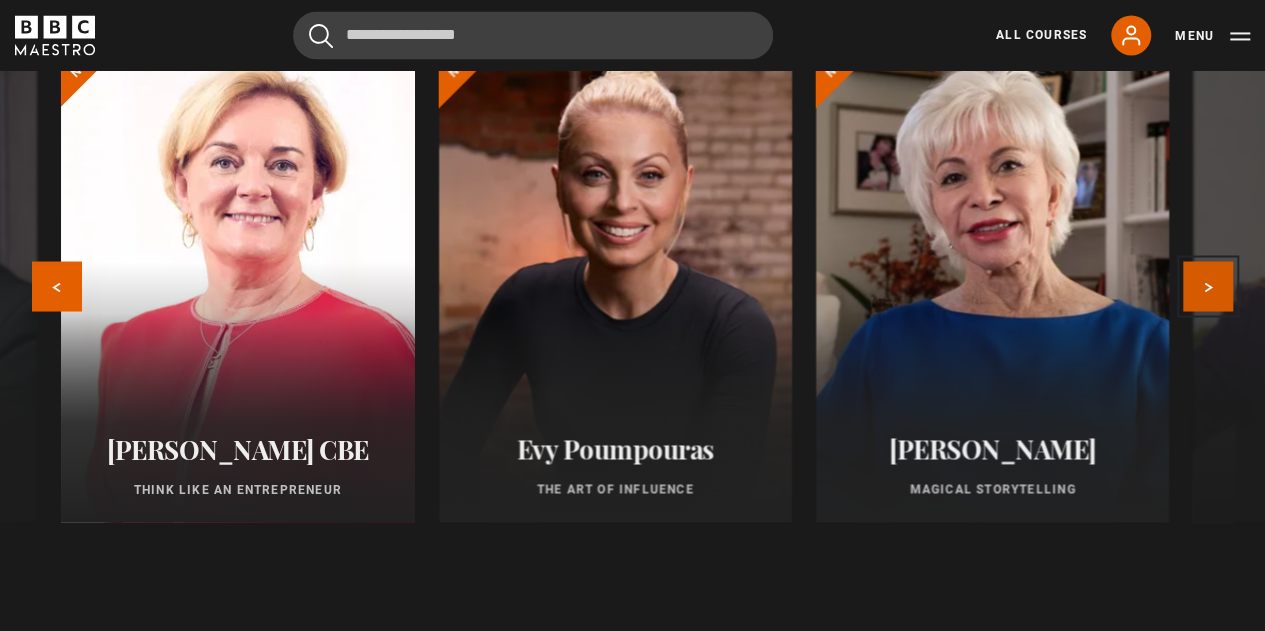 click on "Next" at bounding box center (1208, 286) 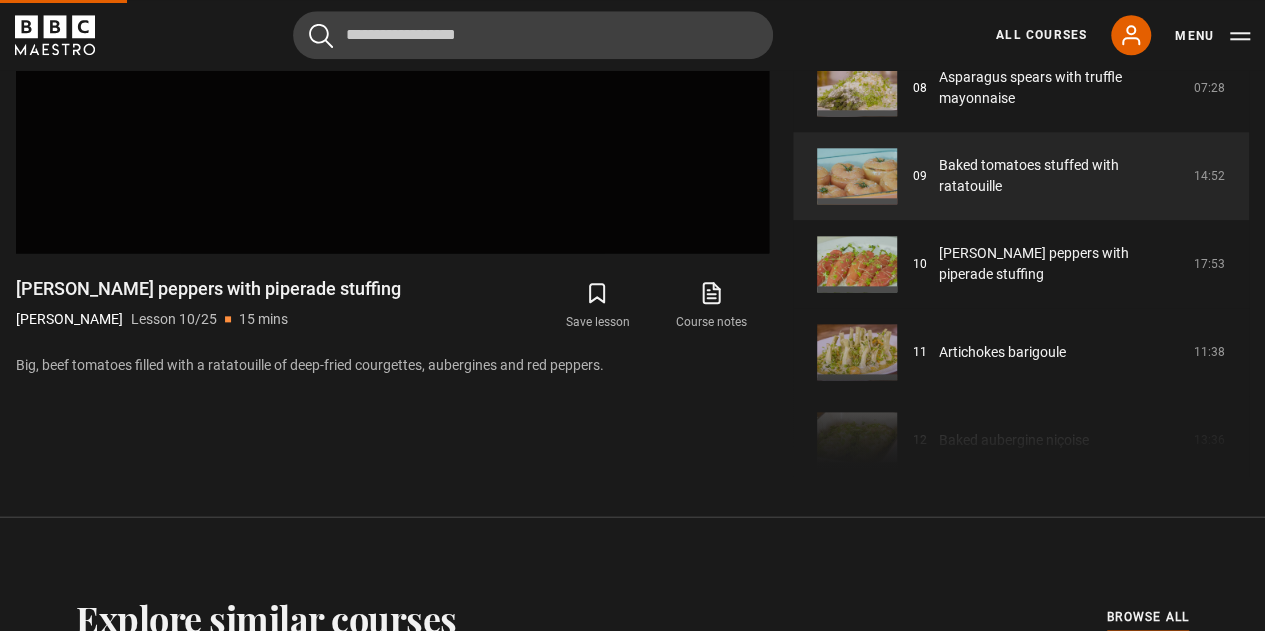 scroll, scrollTop: 1054, scrollLeft: 0, axis: vertical 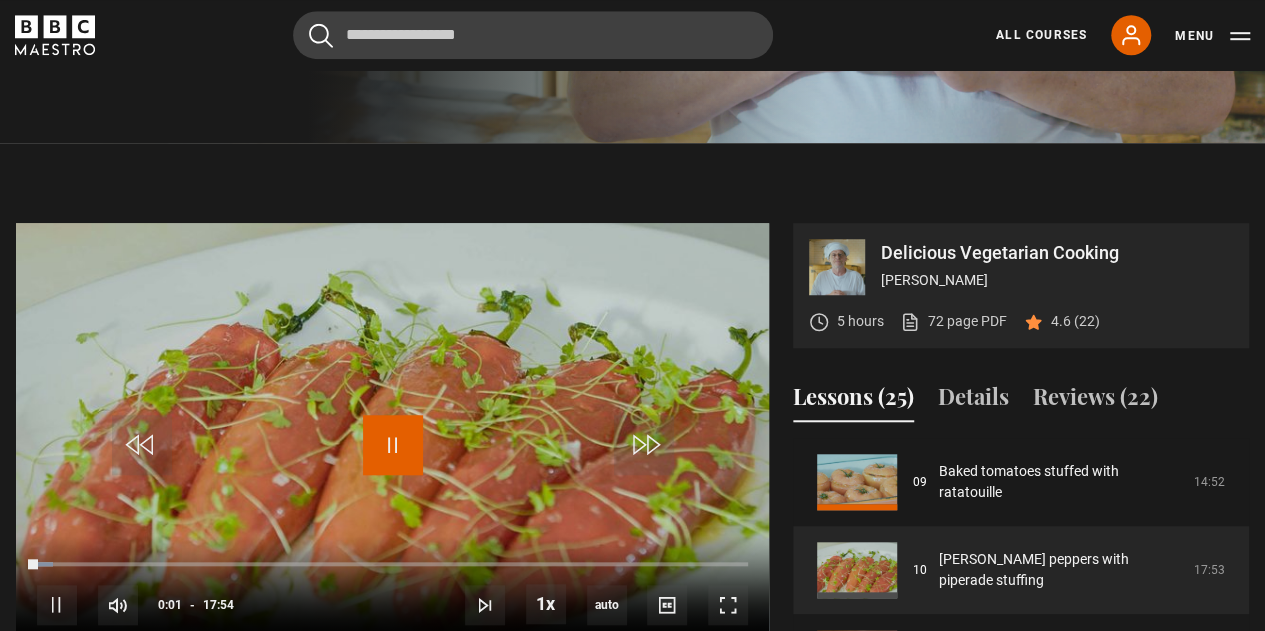 click at bounding box center [393, 445] 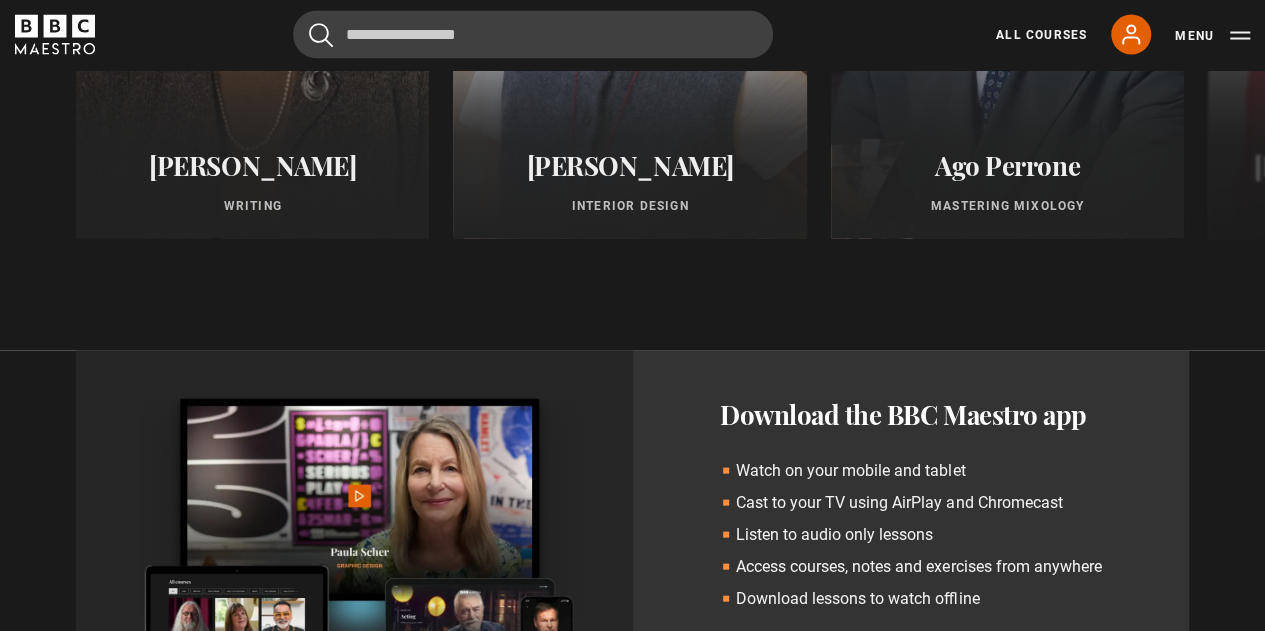 scroll, scrollTop: 1658, scrollLeft: 0, axis: vertical 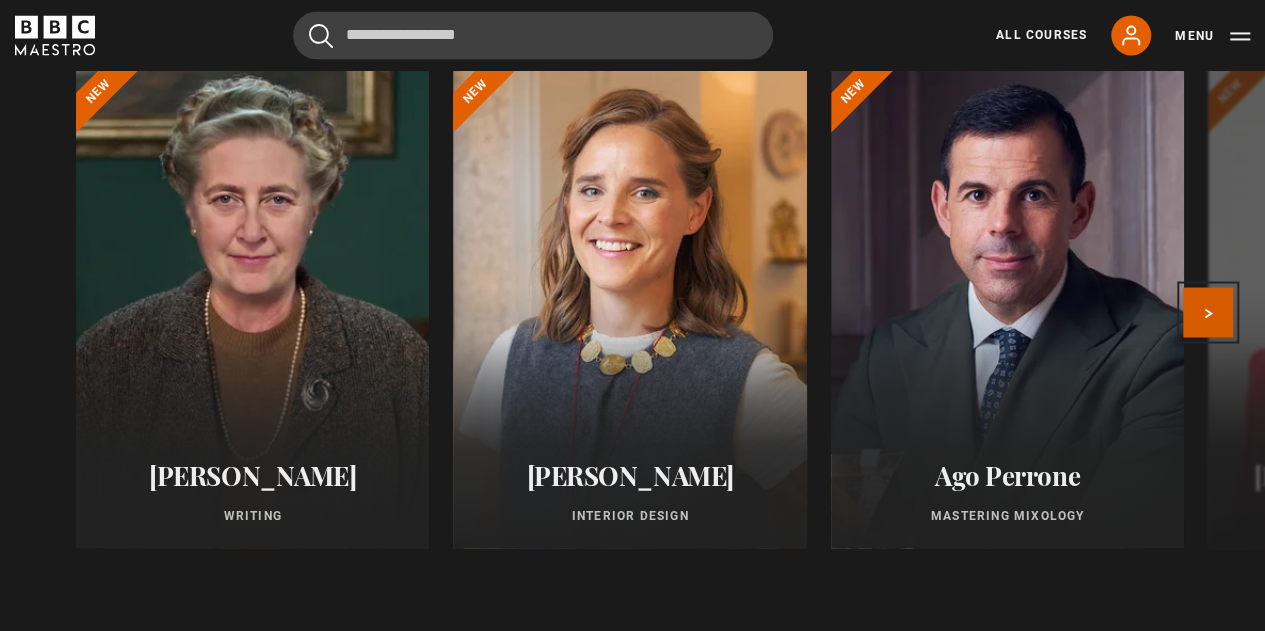 click on "Next" at bounding box center (1208, 312) 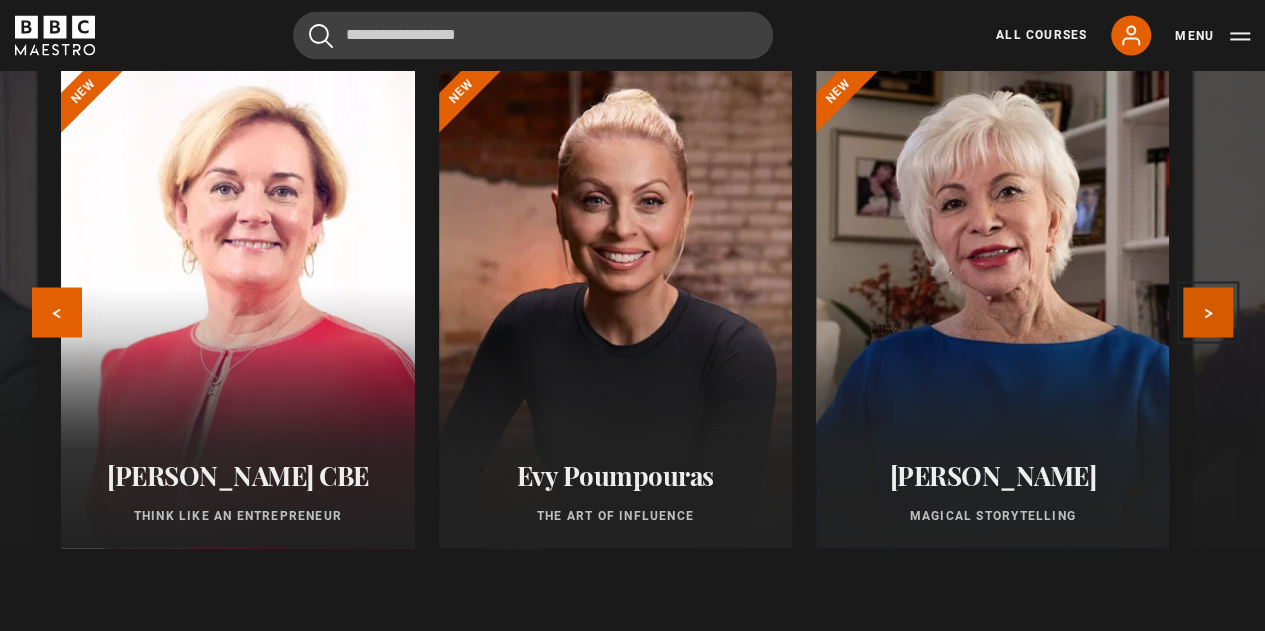 click on "Next" at bounding box center [1208, 312] 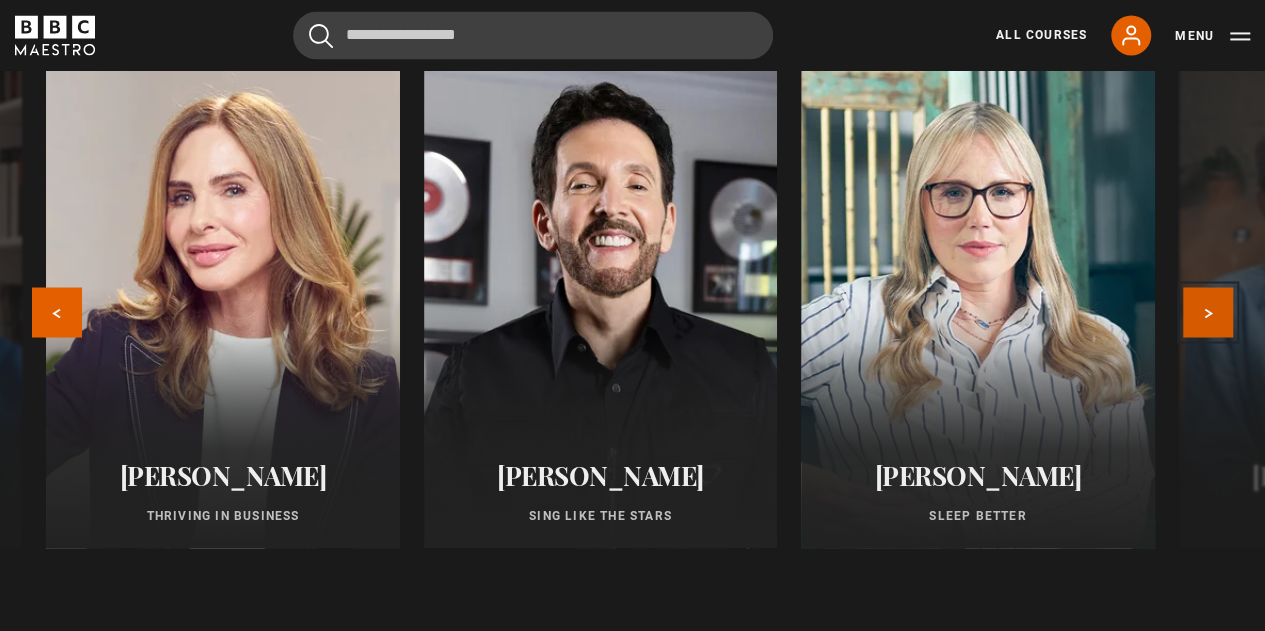 click on "Next" at bounding box center [1208, 312] 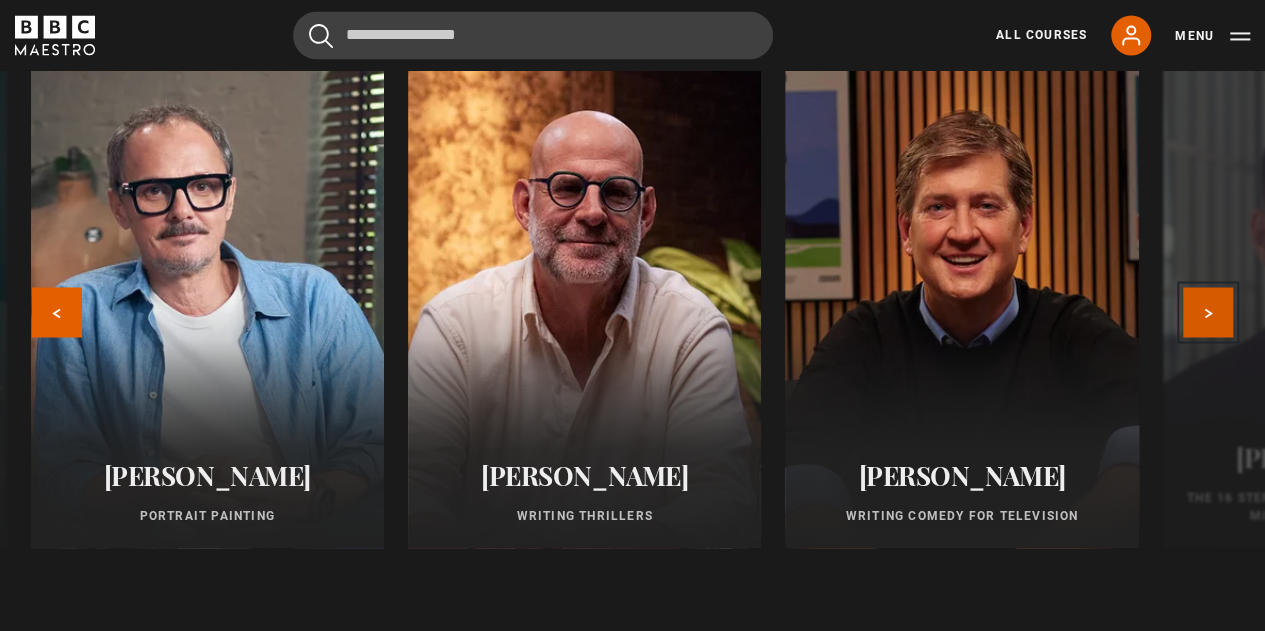click on "Next" at bounding box center (1208, 312) 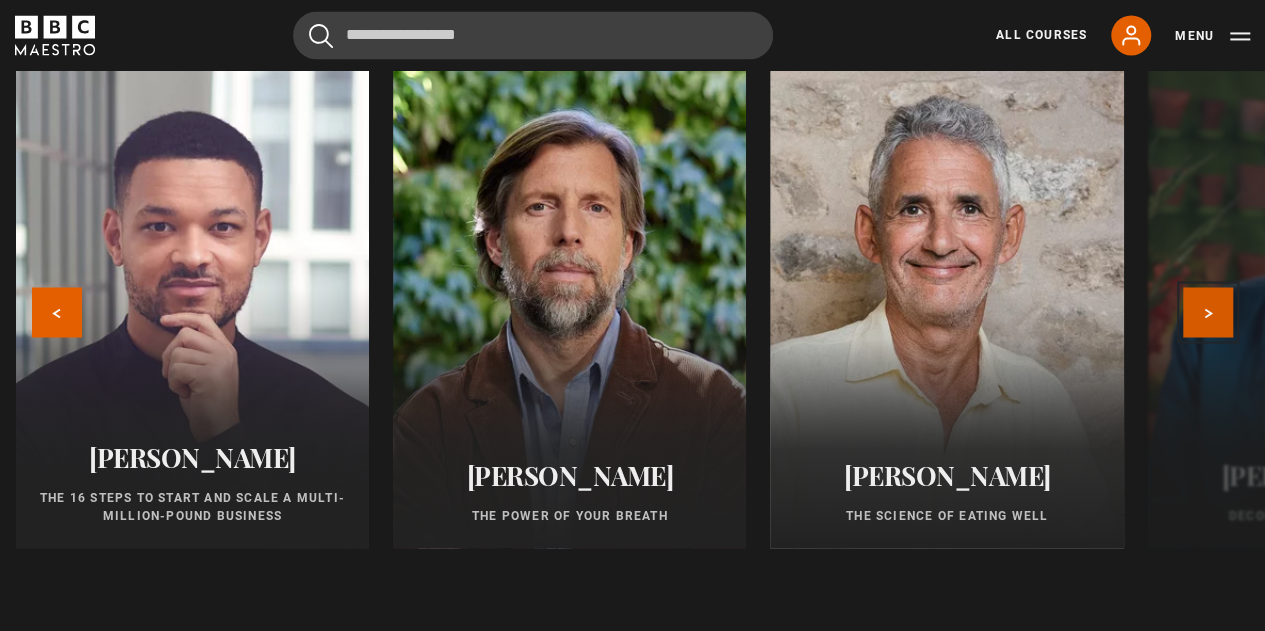 click on "Next" at bounding box center [1208, 312] 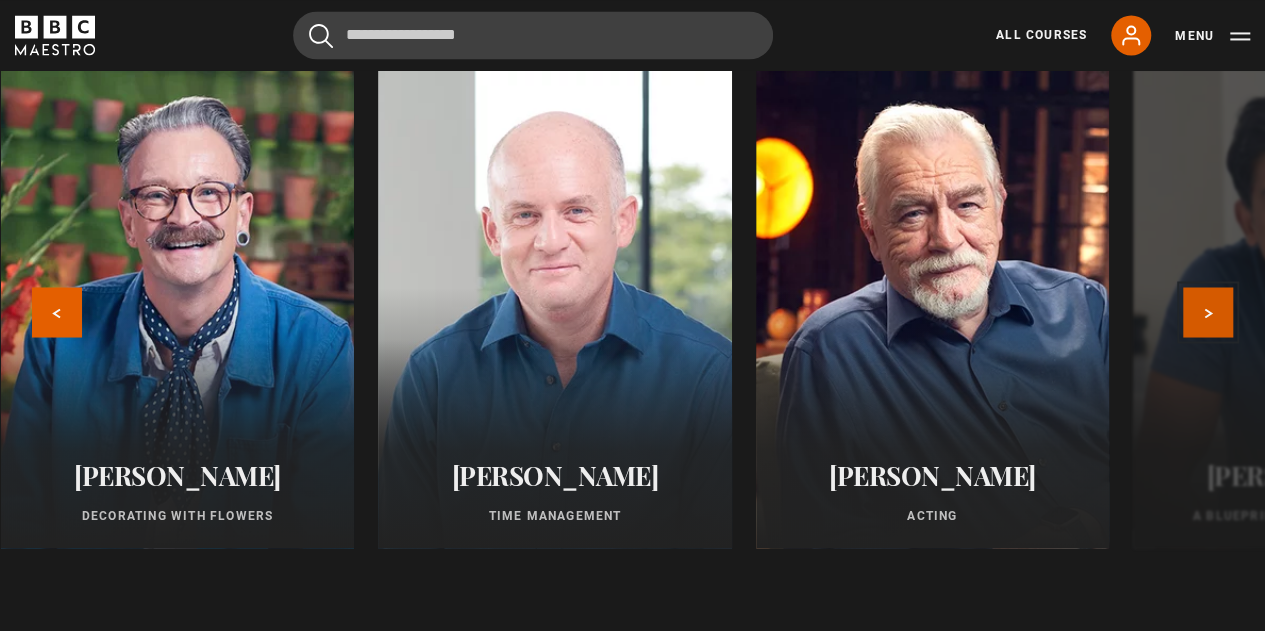 click on "Next" at bounding box center [1208, 312] 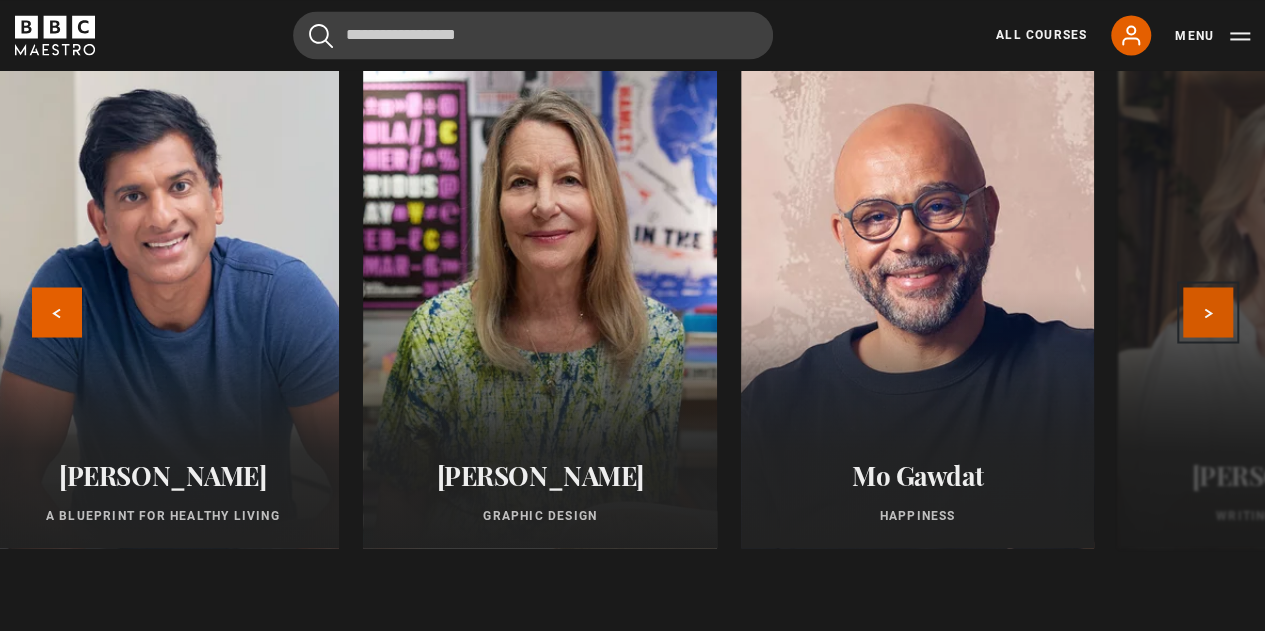 click on "Next" at bounding box center (1208, 312) 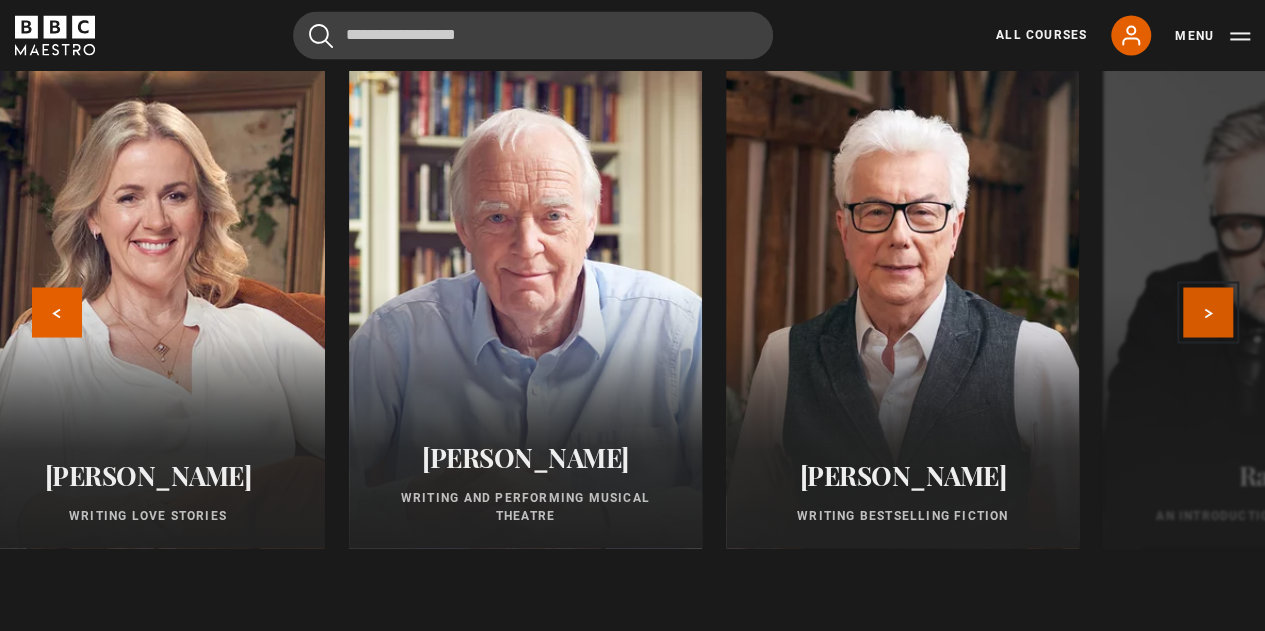 click on "Next" at bounding box center [1208, 312] 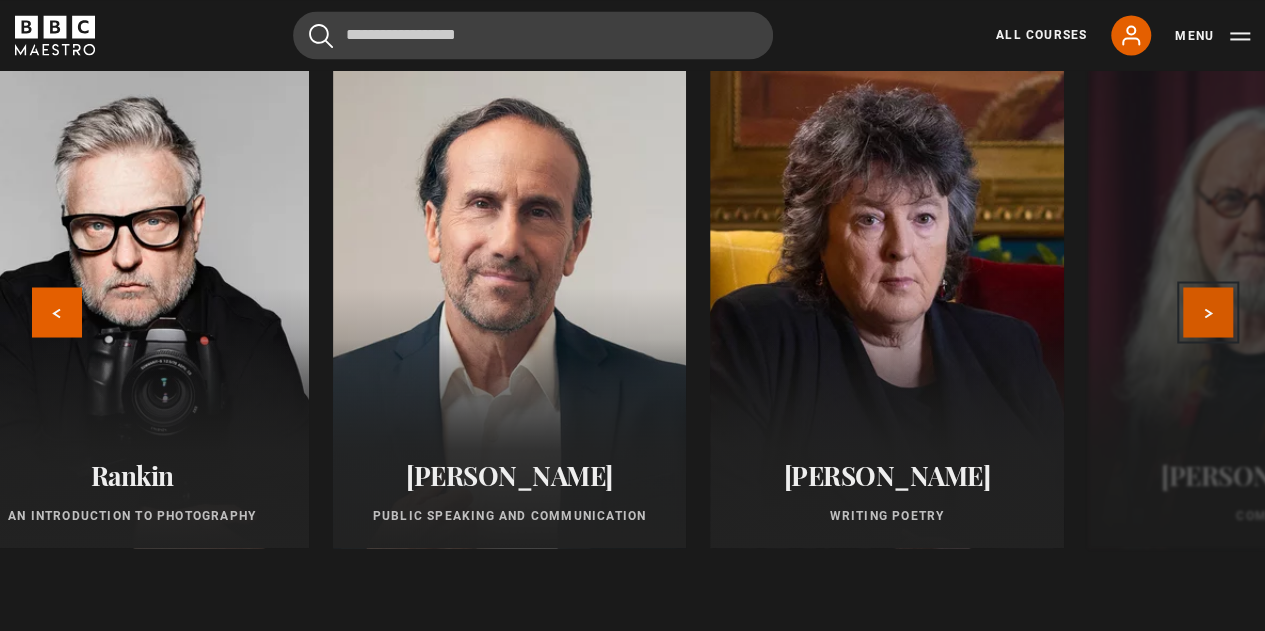 click on "Next" at bounding box center [1208, 312] 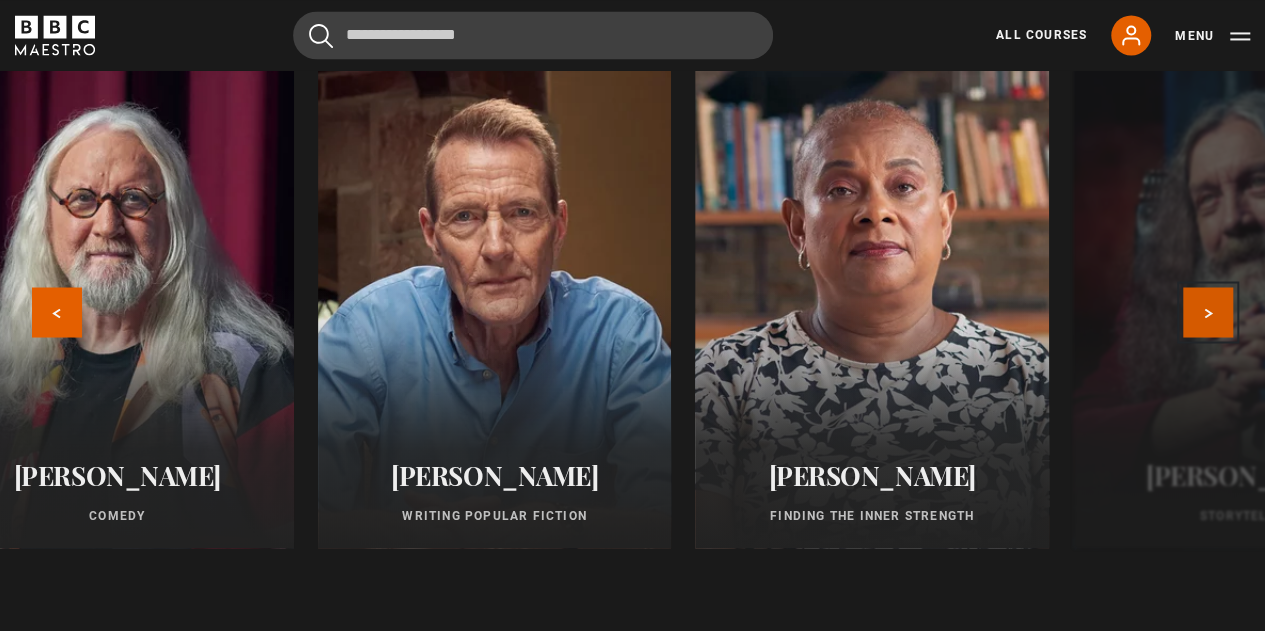 click on "Next" at bounding box center [1208, 312] 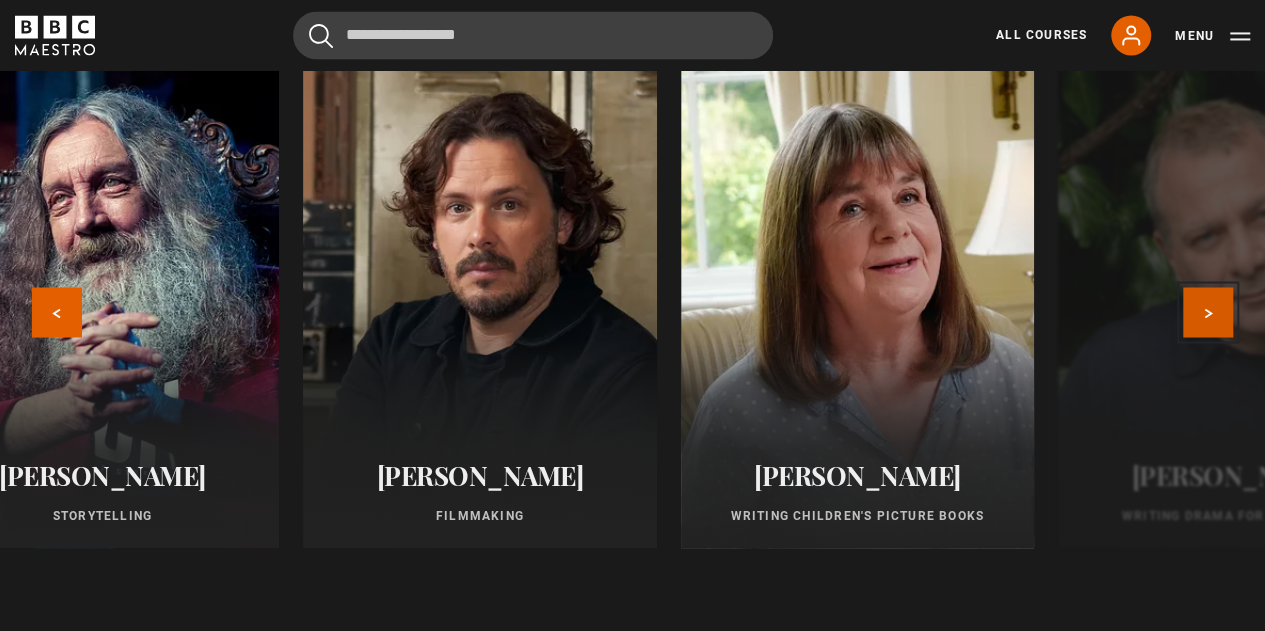 click on "Next" at bounding box center (1208, 312) 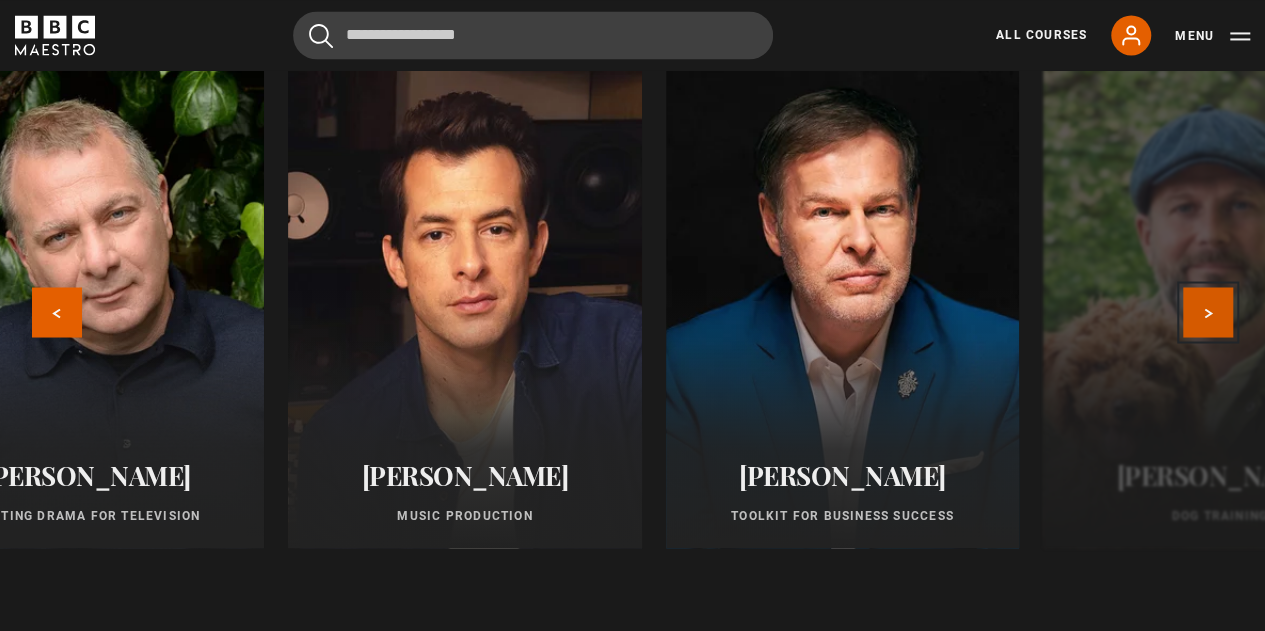 click on "Next" at bounding box center [1208, 312] 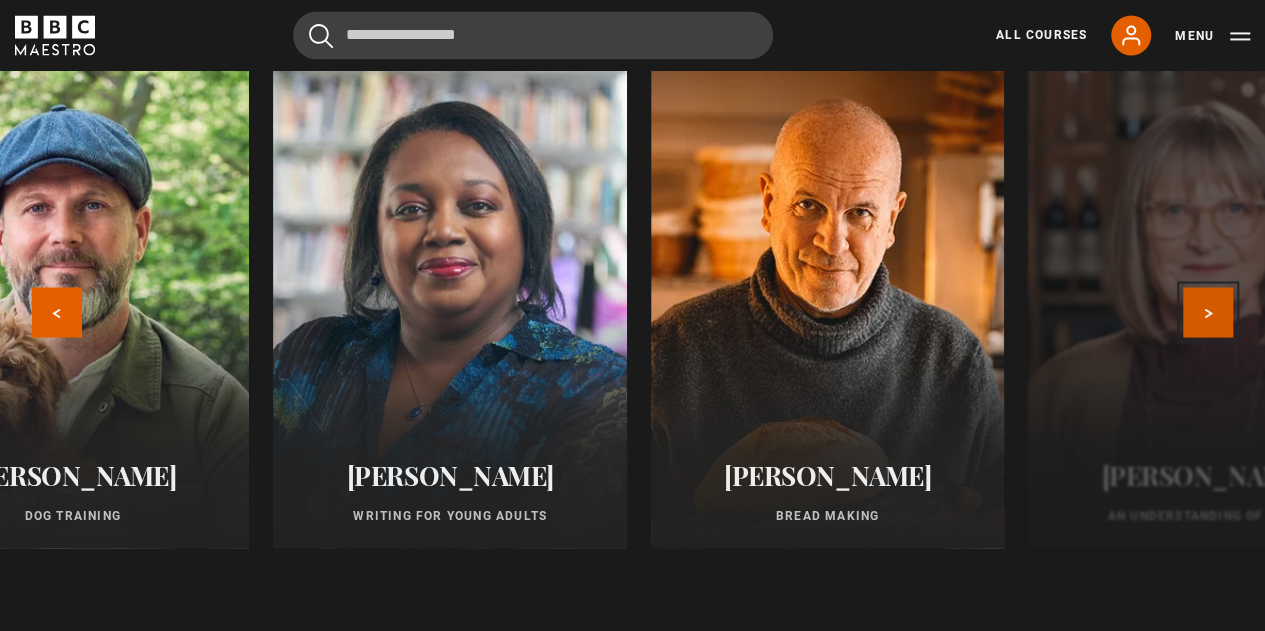 click on "Next" at bounding box center [1208, 312] 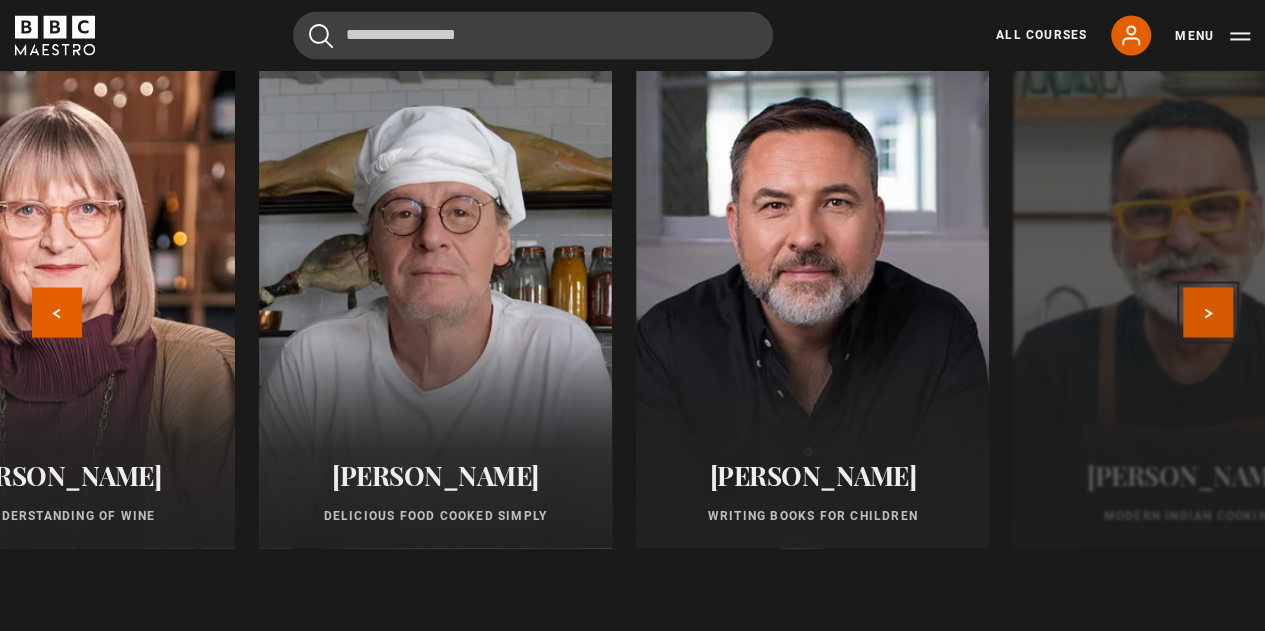 click on "Next" at bounding box center [1208, 312] 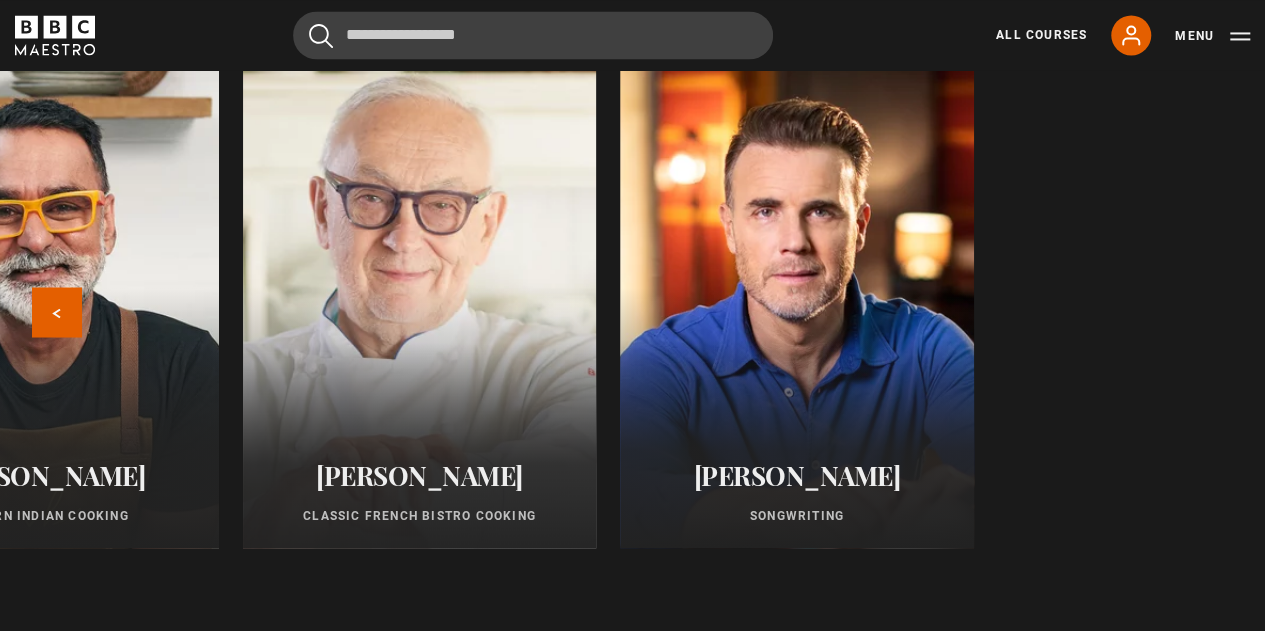 click at bounding box center (419, 308) 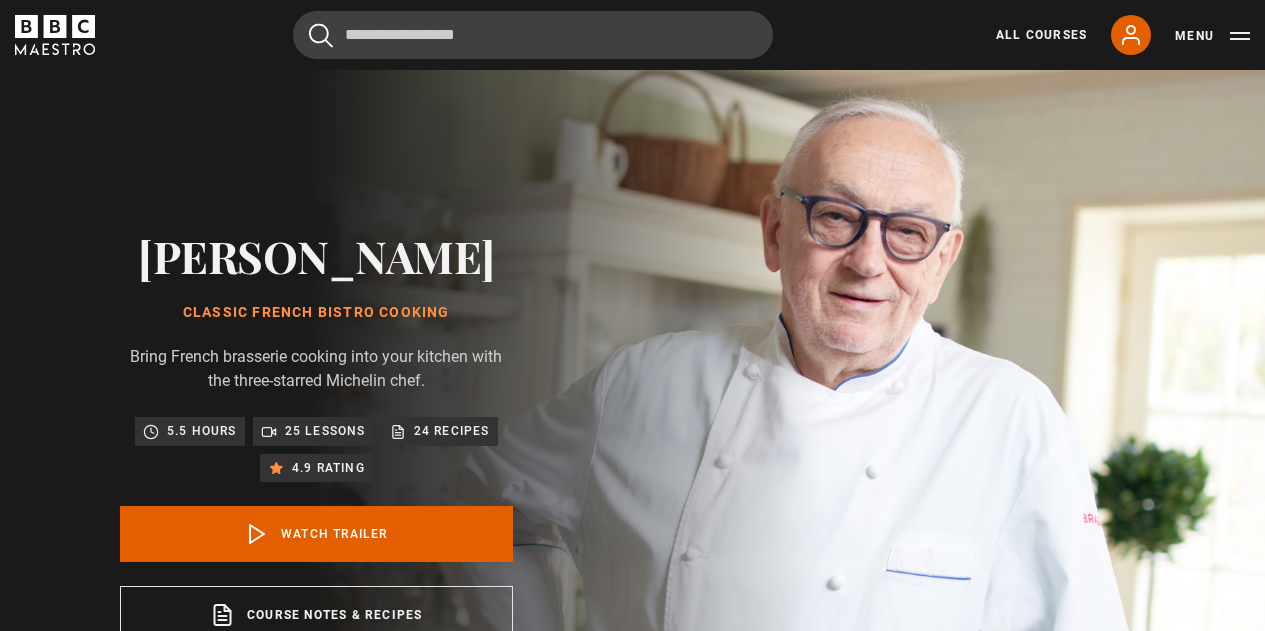 scroll, scrollTop: 733, scrollLeft: 0, axis: vertical 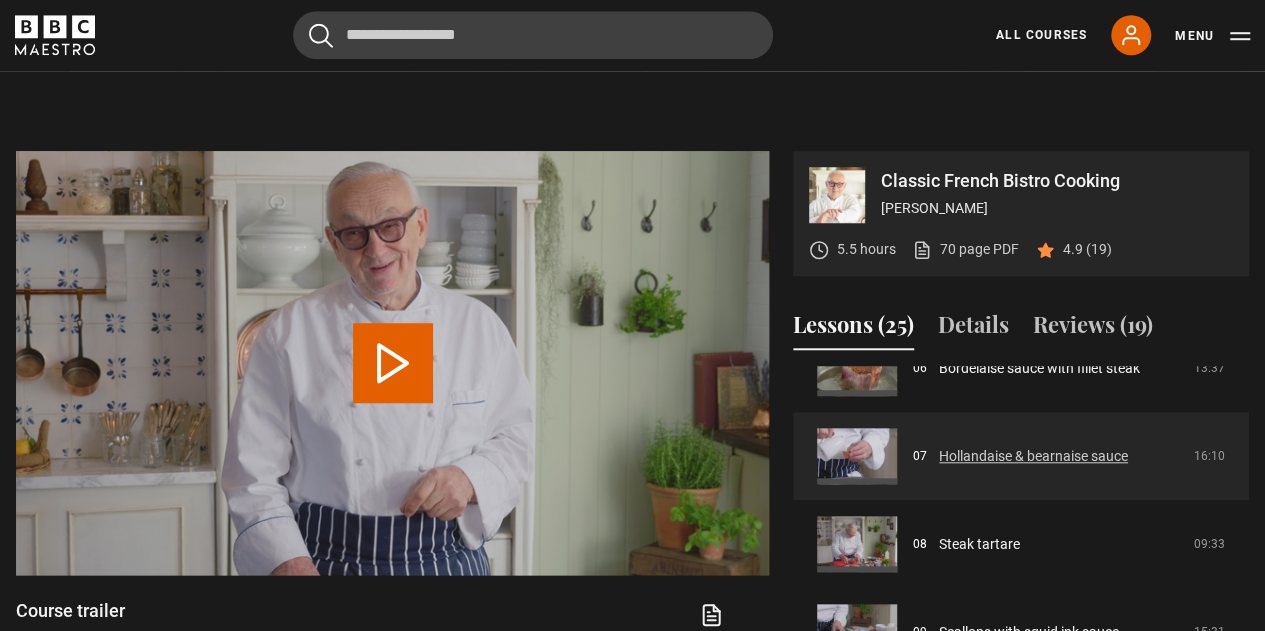 click on "Hollandaise & bearnaise sauce" at bounding box center [1033, 456] 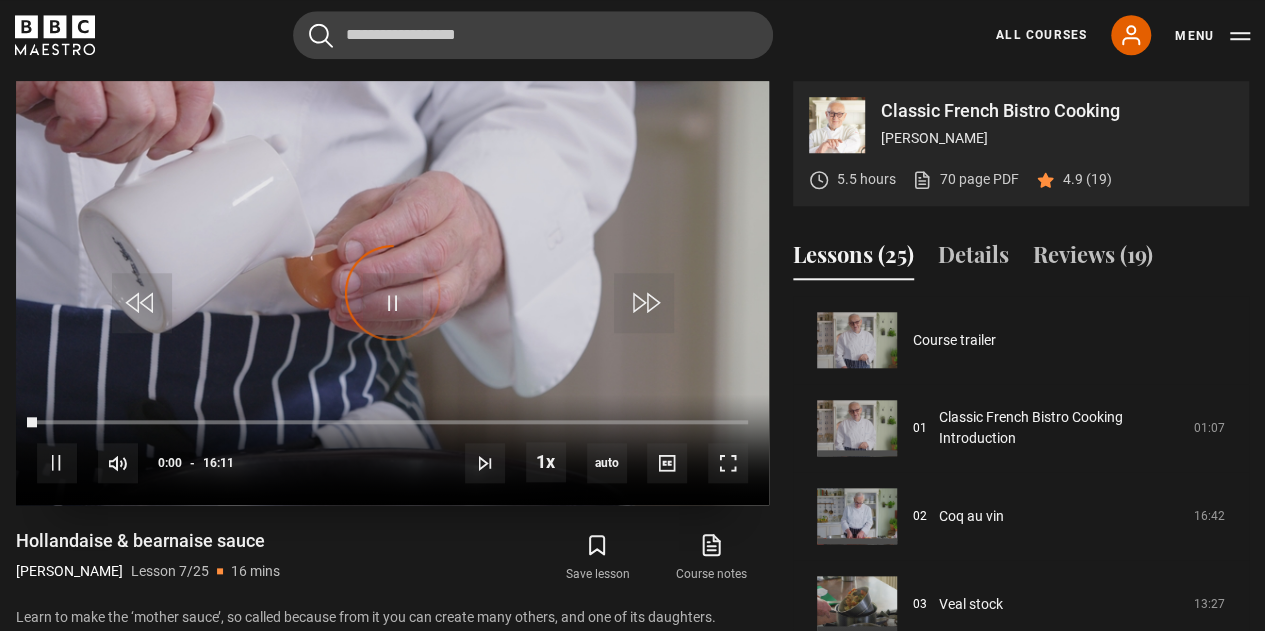 scroll, scrollTop: 803, scrollLeft: 0, axis: vertical 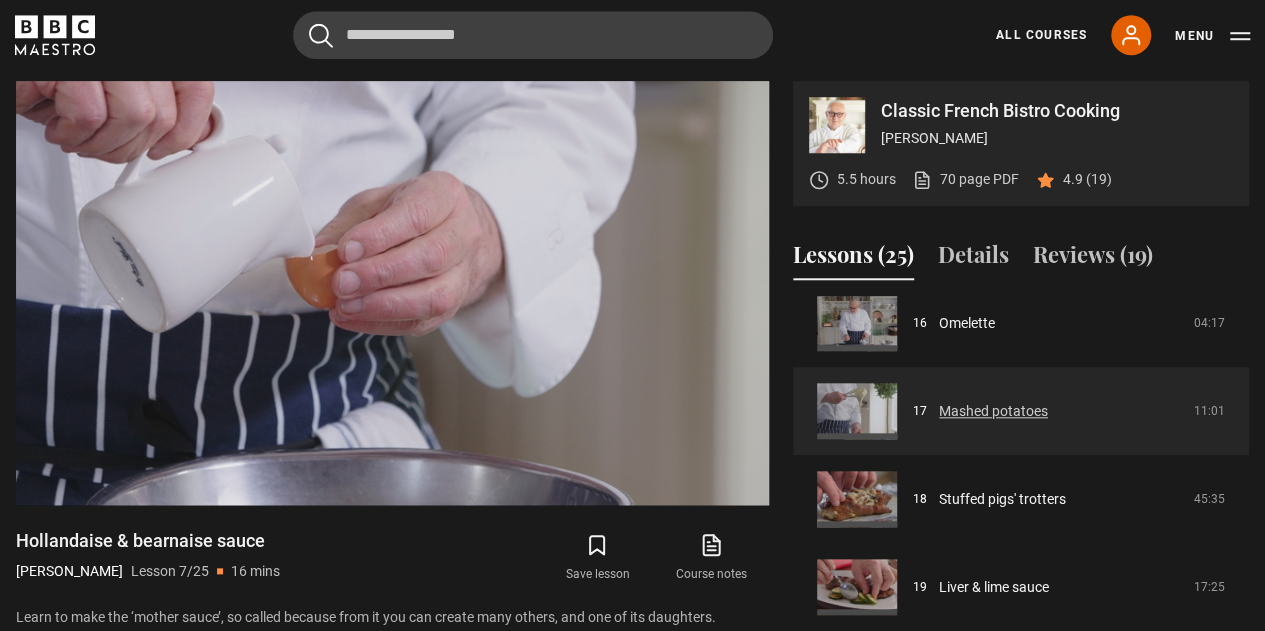 click on "Mashed potatoes" at bounding box center (993, 411) 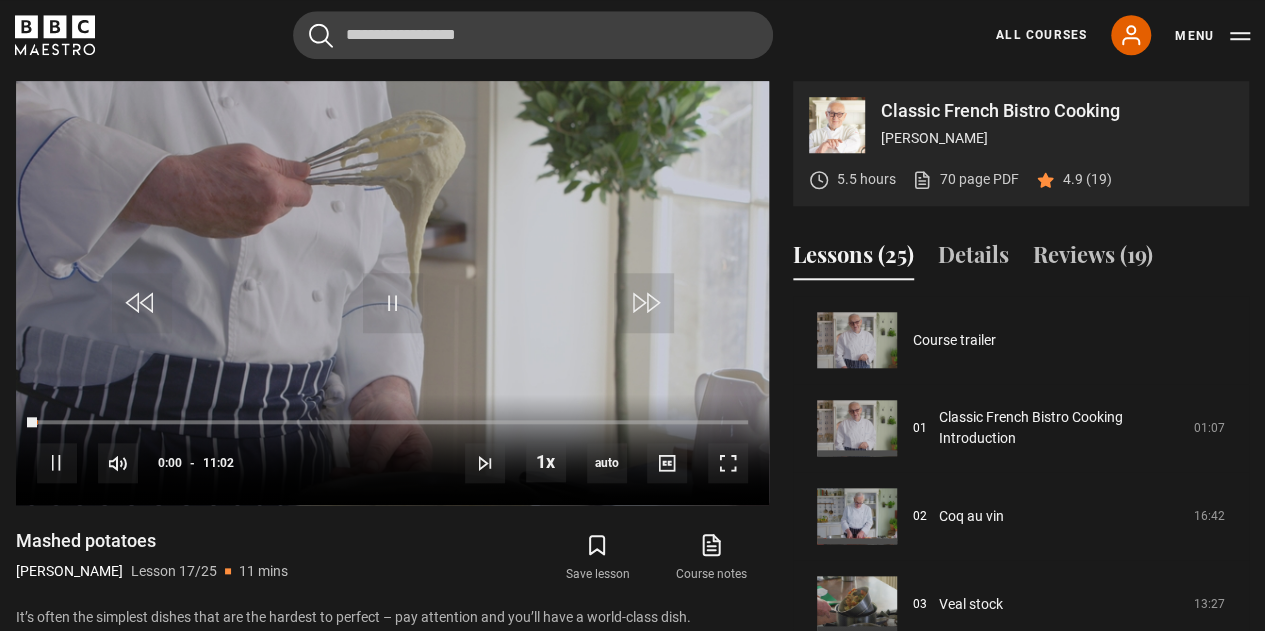 scroll, scrollTop: 803, scrollLeft: 0, axis: vertical 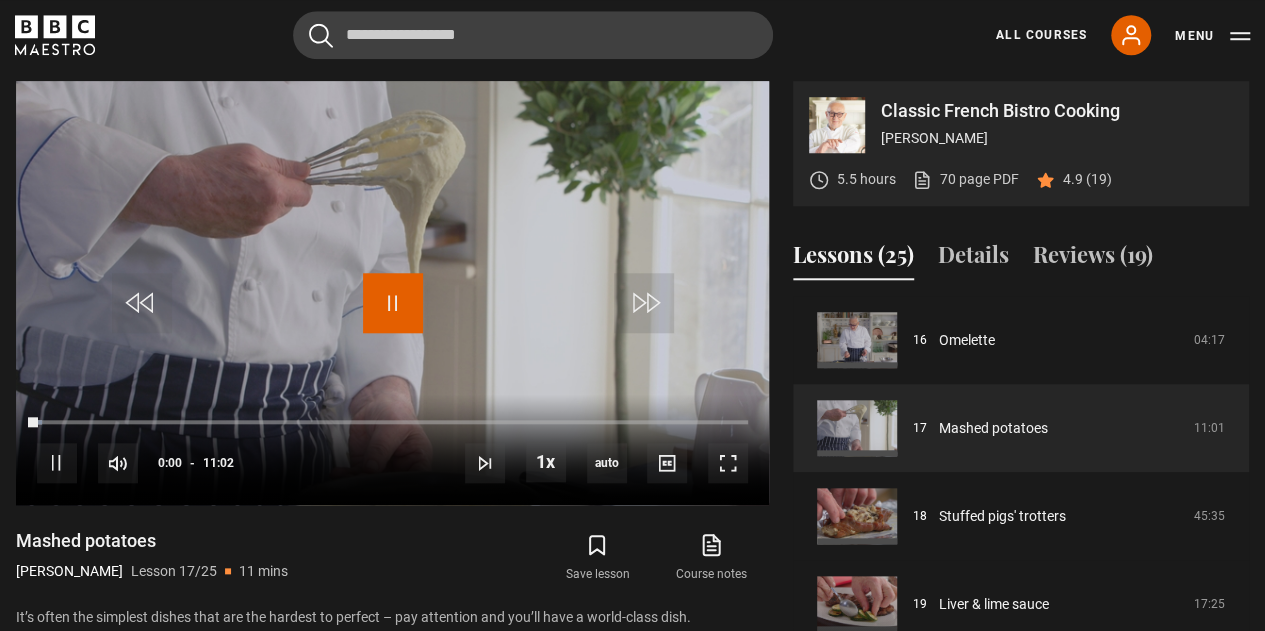 click at bounding box center (393, 303) 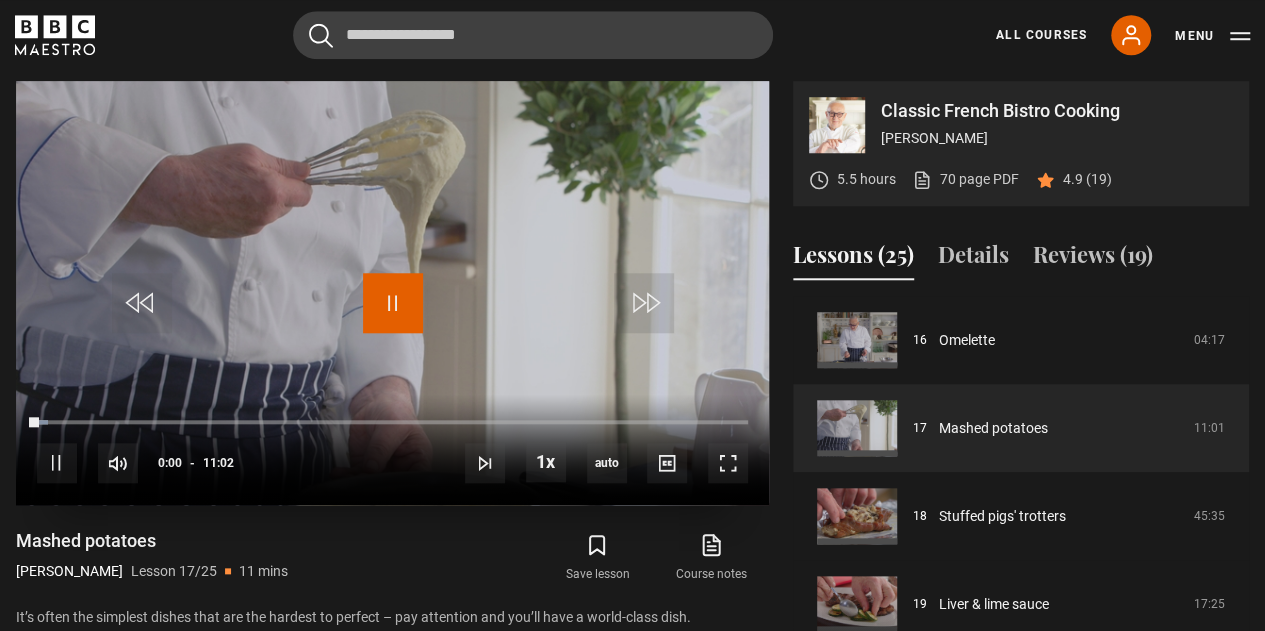click at bounding box center [393, 303] 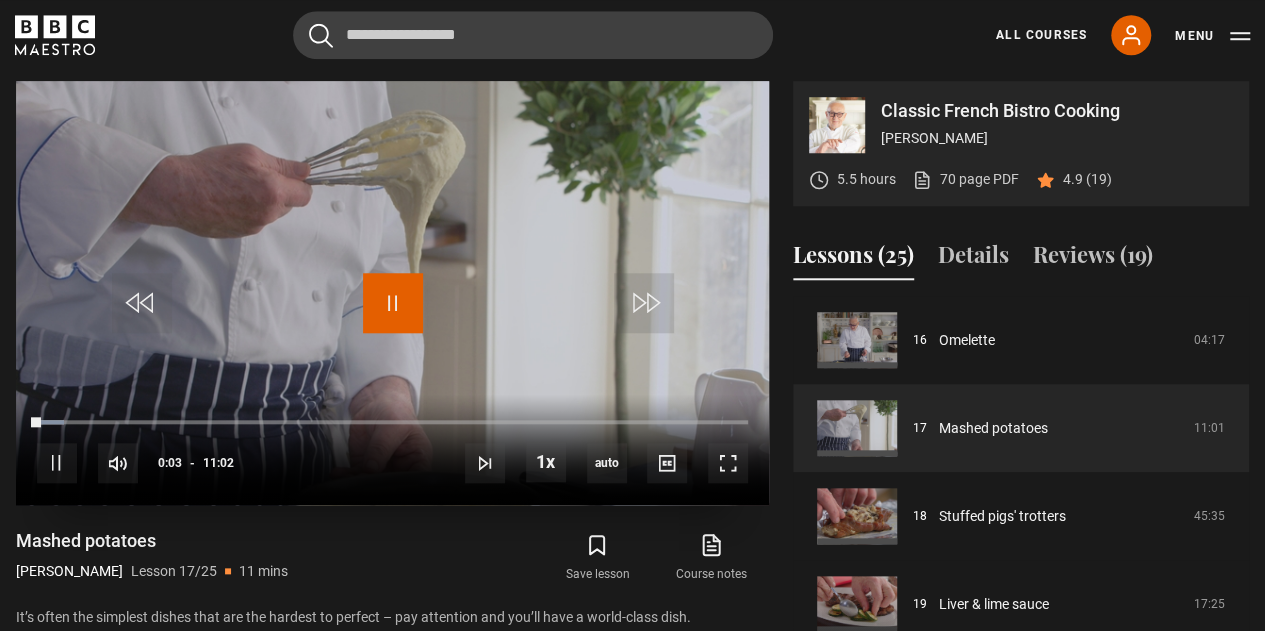click at bounding box center (393, 303) 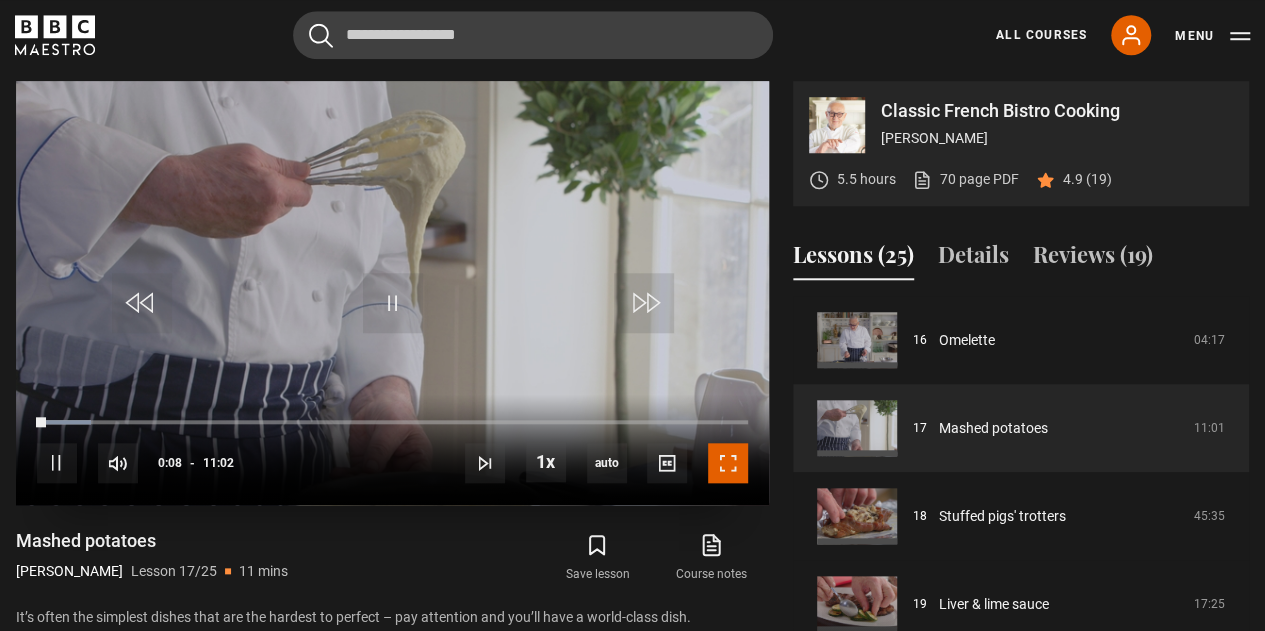click at bounding box center [728, 463] 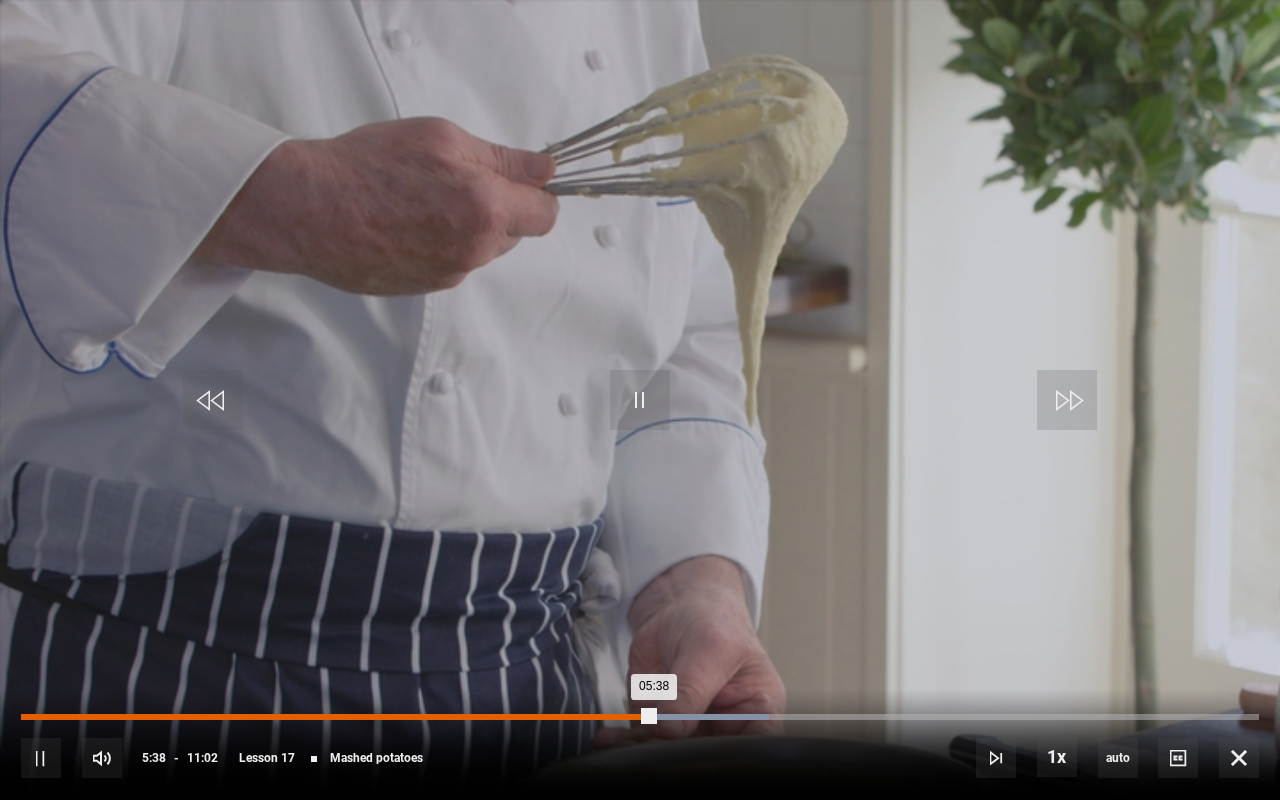 click on "05:22" at bounding box center [625, 717] 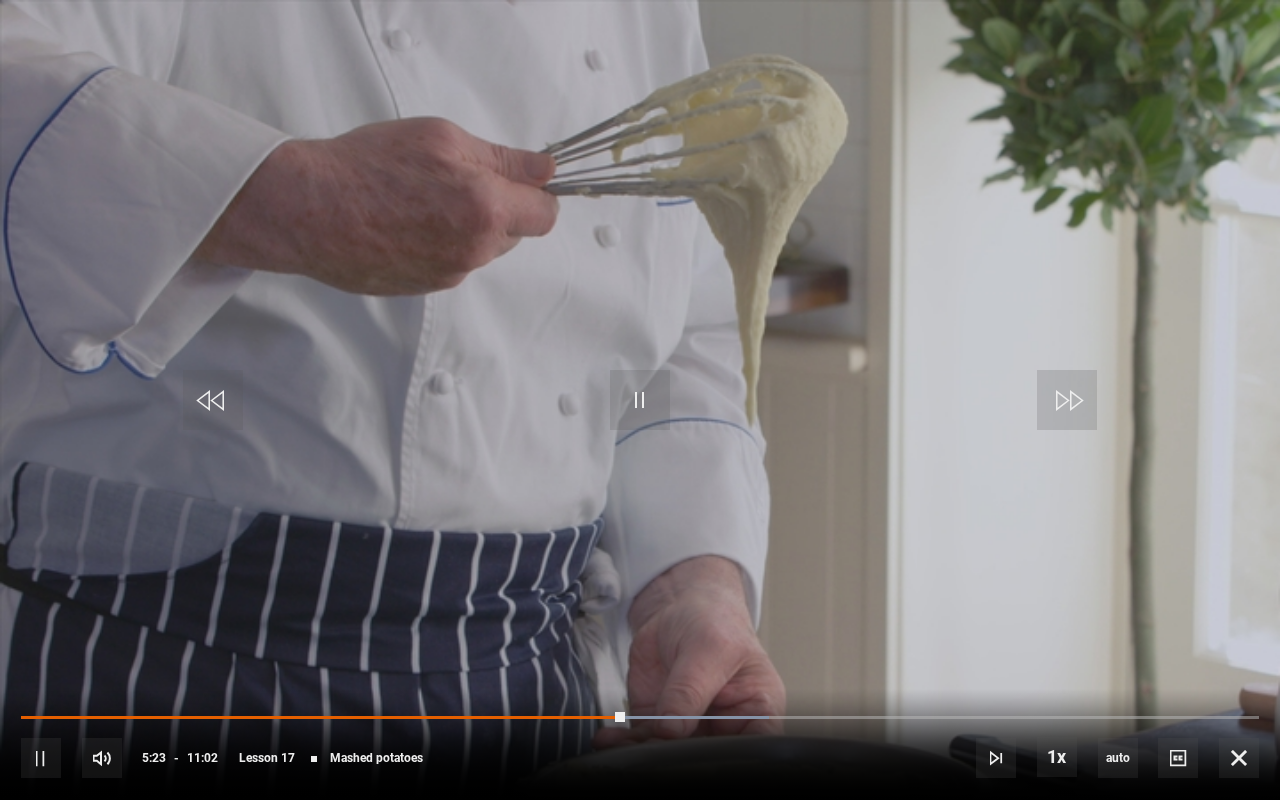 click on "10s Skip Back 10 seconds Pause 10s Skip Forward 10 seconds Loaded :  60.42% 05:06 05:23 Pause Mute Current Time  5:23 - Duration  11:02
[PERSON_NAME]
Lesson 17
Mashed potatoes
1x Playback Rate 2x 1.5x 1x , selected 0.5x auto Quality 360p 720p 1080p 2160p Auto , selected Captions captions off , selected English  Captions" at bounding box center (640, 744) 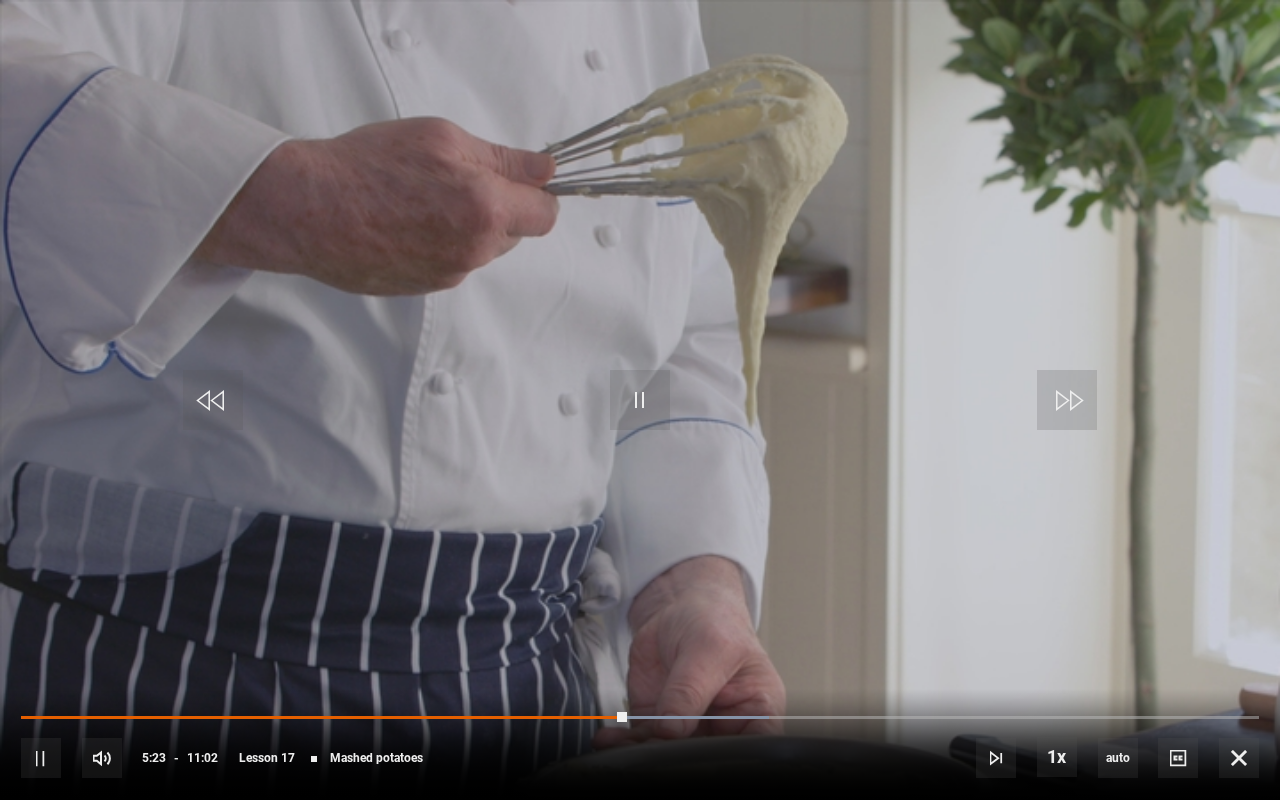 click on "10s Skip Back 10 seconds Pause 10s Skip Forward 10 seconds Loaded :  60.42% 05:06 05:23 Pause Mute Current Time  5:23 - Duration  11:02
[PERSON_NAME]
Lesson 17
Mashed potatoes
1x Playback Rate 2x 1.5x 1x , selected 0.5x auto Quality 360p 720p 1080p 2160p Auto , selected Captions captions off , selected English  Captions" at bounding box center [640, 744] 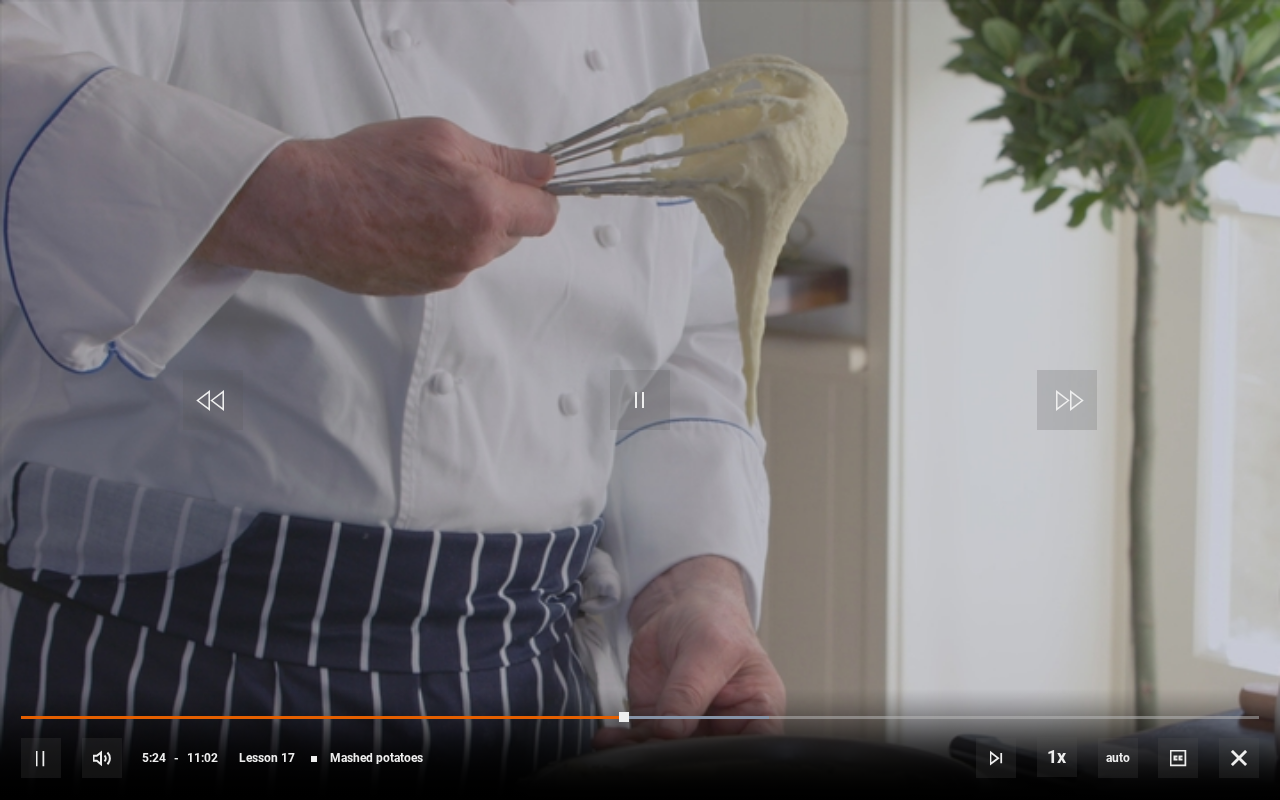 click on "10s Skip Back 10 seconds Pause 10s Skip Forward 10 seconds Loaded :  60.42% 05:06 05:24 Pause Mute Current Time  5:24 - Duration  11:02
[PERSON_NAME]
Lesson 17
Mashed potatoes
1x Playback Rate 2x 1.5x 1x , selected 0.5x auto Quality 360p 720p 1080p 2160p Auto , selected Captions captions off , selected English  Captions" at bounding box center [640, 744] 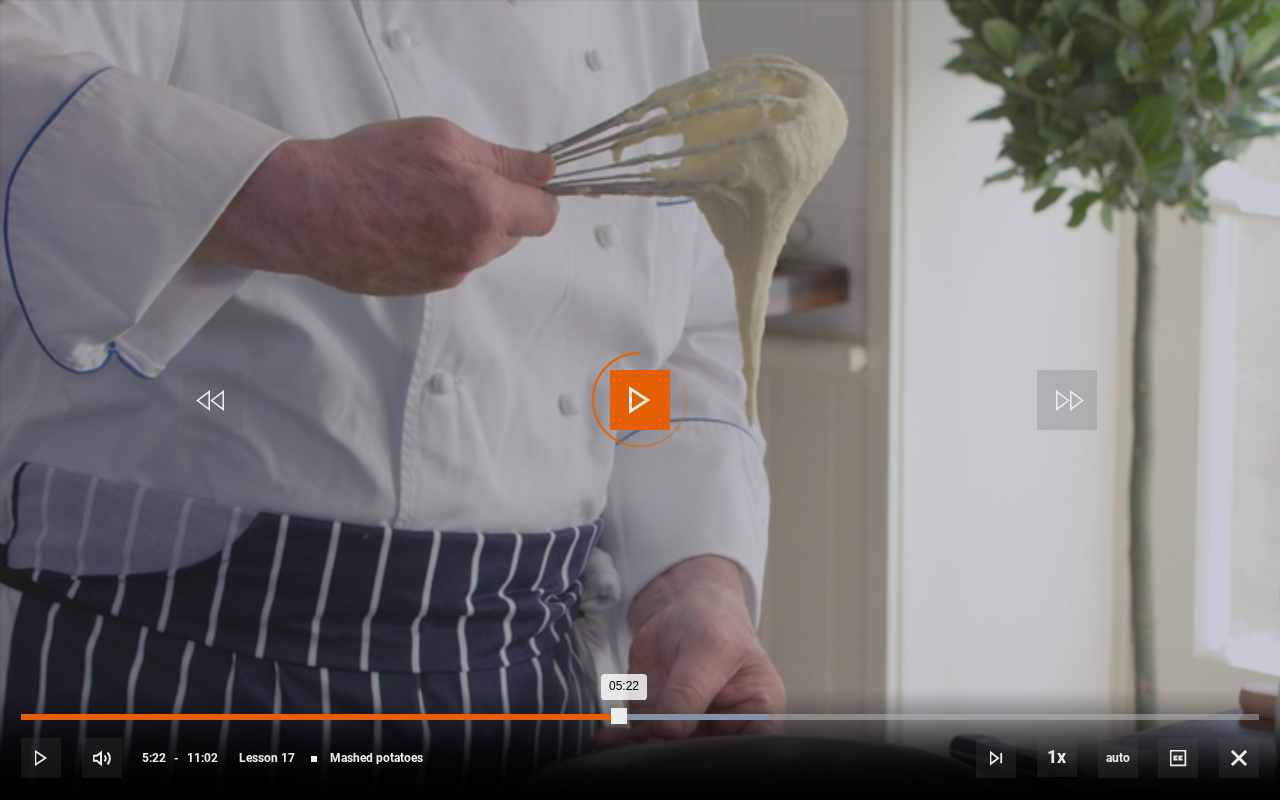 drag, startPoint x: 623, startPoint y: 716, endPoint x: 598, endPoint y: 714, distance: 25.079872 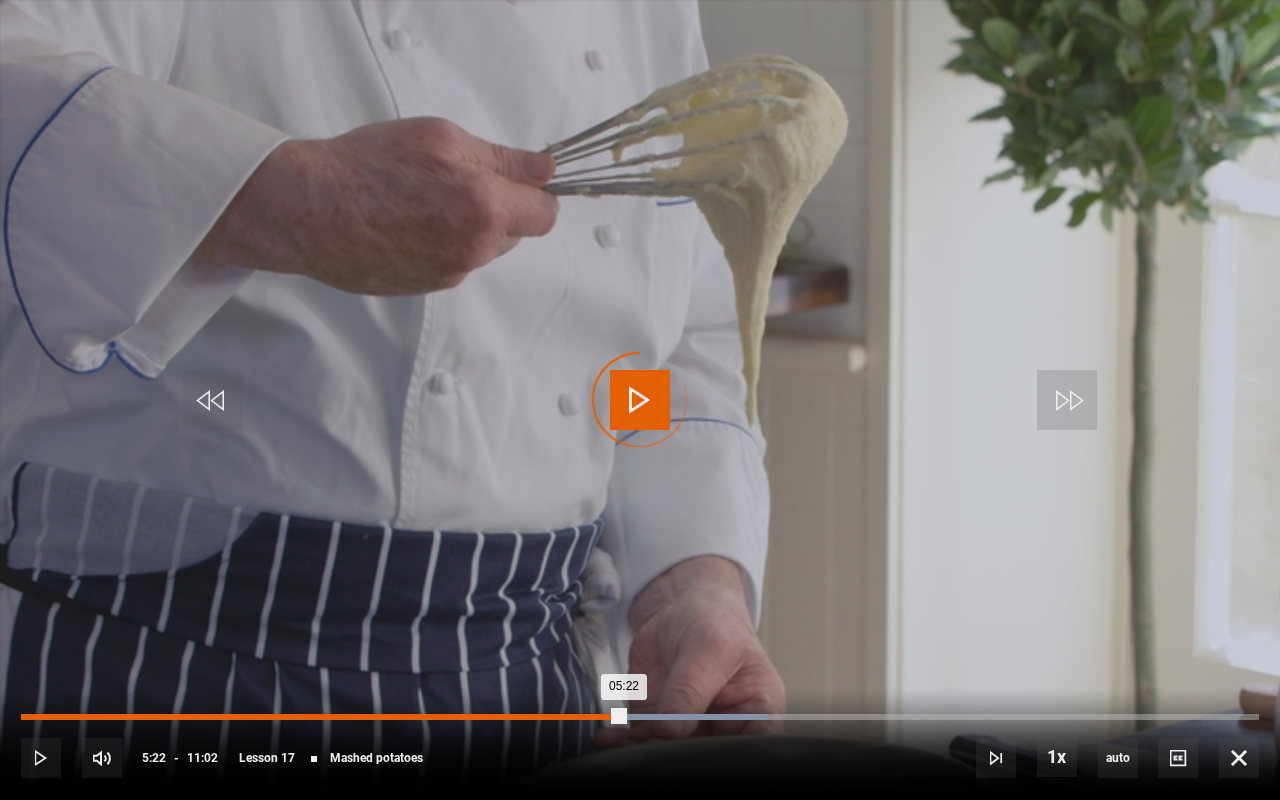 click on "05:22" at bounding box center [322, 717] 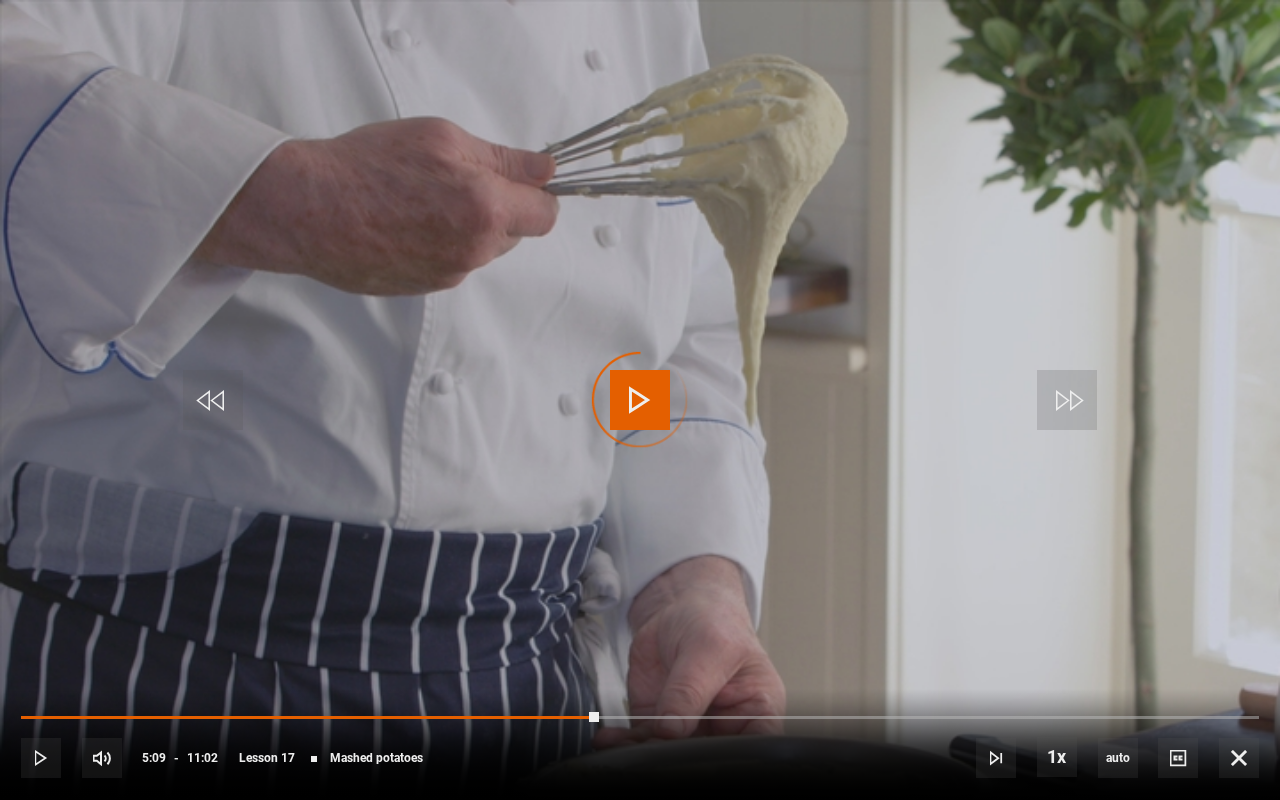 drag, startPoint x: 598, startPoint y: 714, endPoint x: 572, endPoint y: 711, distance: 26.172504 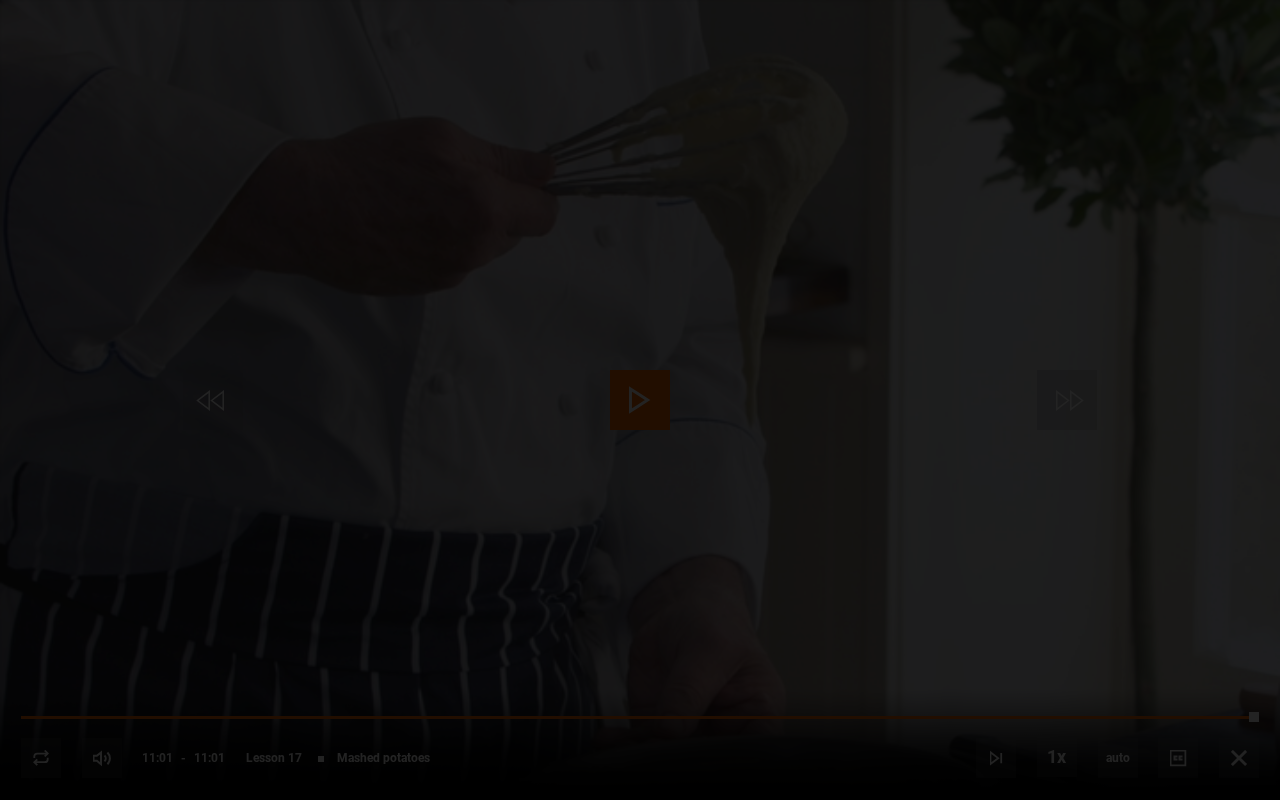 click on "Lesson Completed
Up next
Stuffed pigs' trotters
Cancel
Do you want to save this lesson?
Save lesson
Rewatch
Rewatch
Play next
Play next" at bounding box center (640, 400) 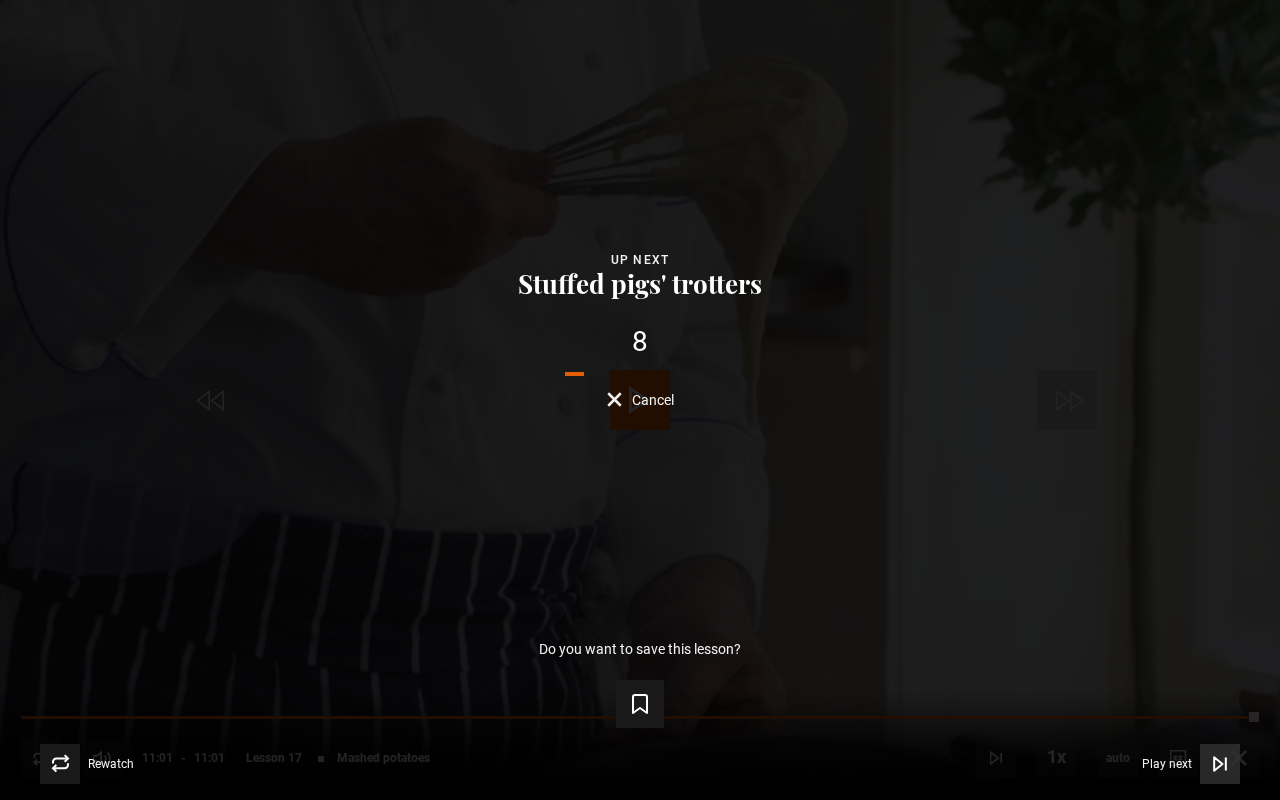 click 